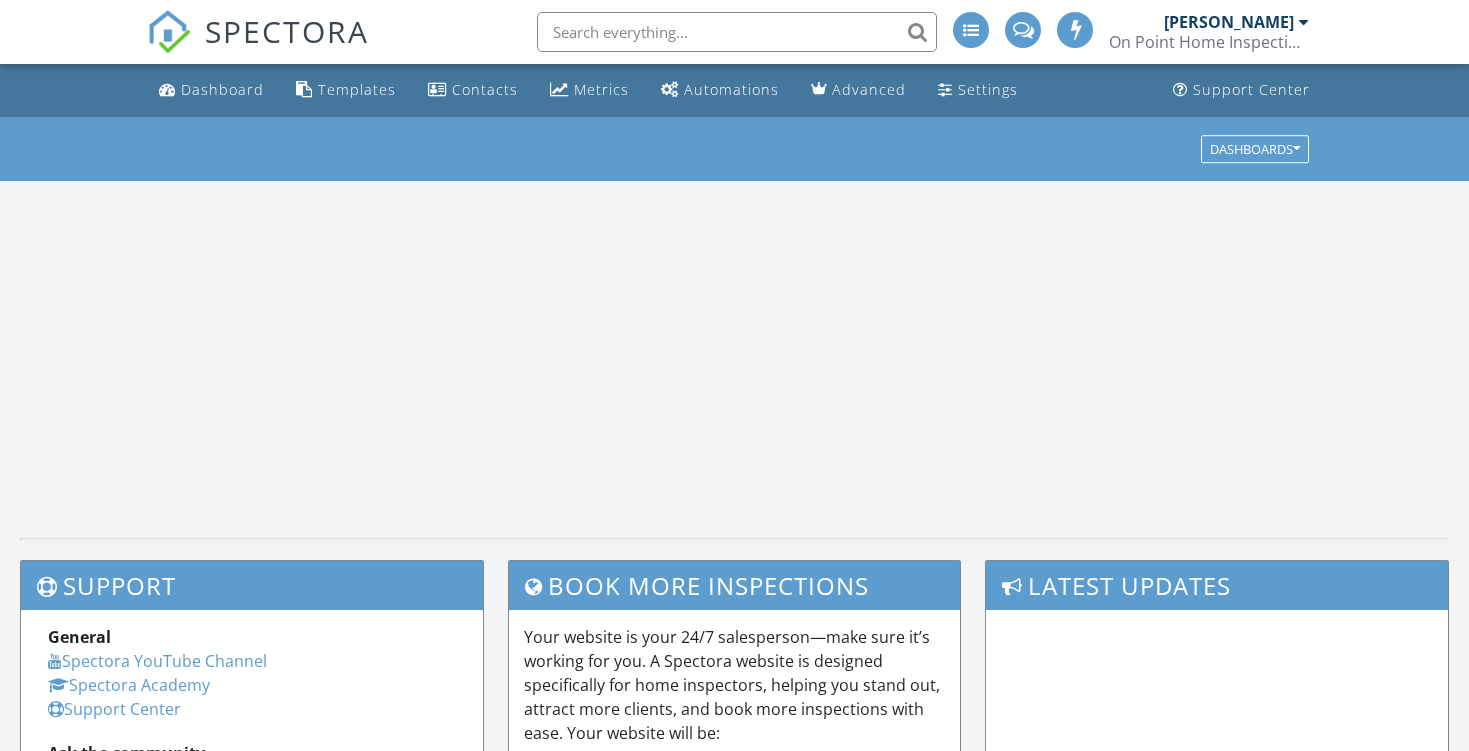 scroll, scrollTop: 0, scrollLeft: 0, axis: both 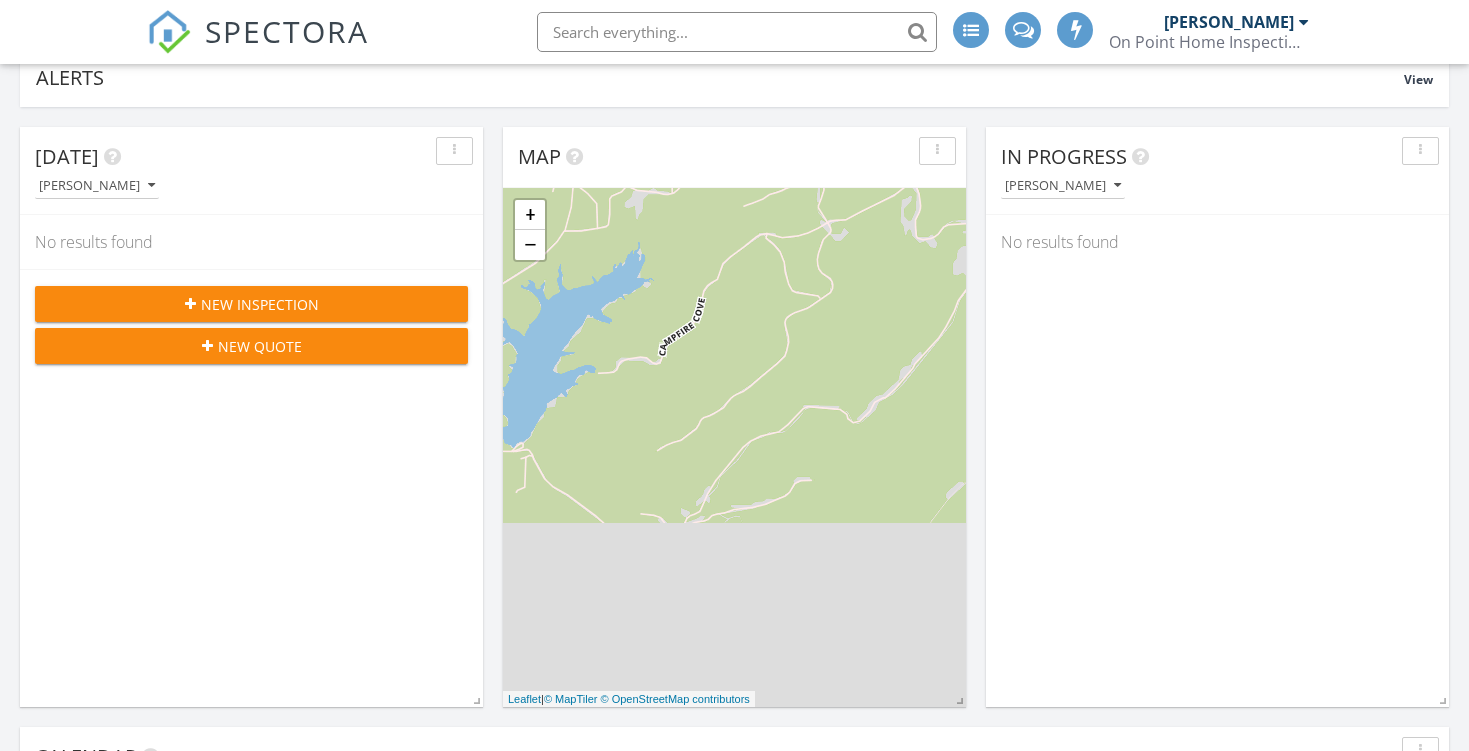 click on "New Inspection" at bounding box center (251, 304) 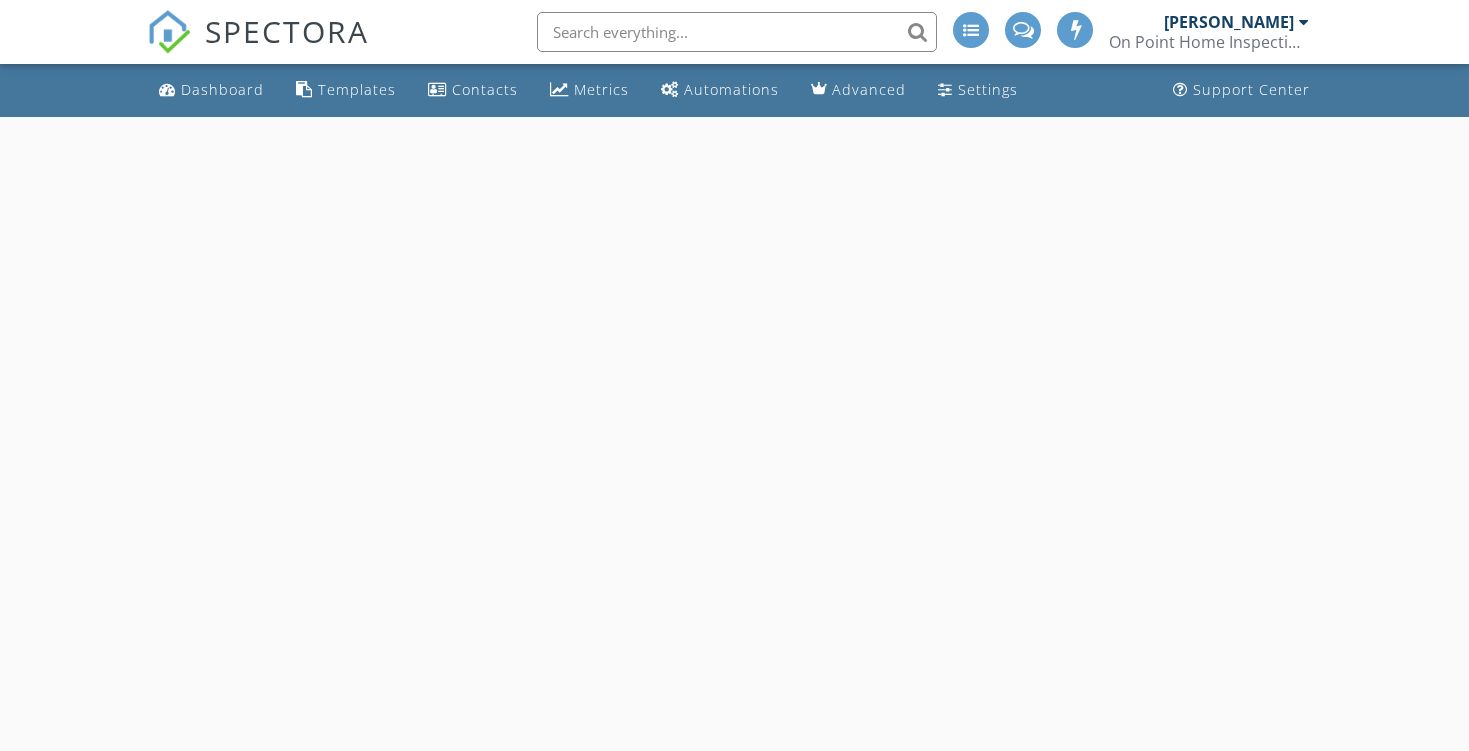 scroll, scrollTop: 0, scrollLeft: 0, axis: both 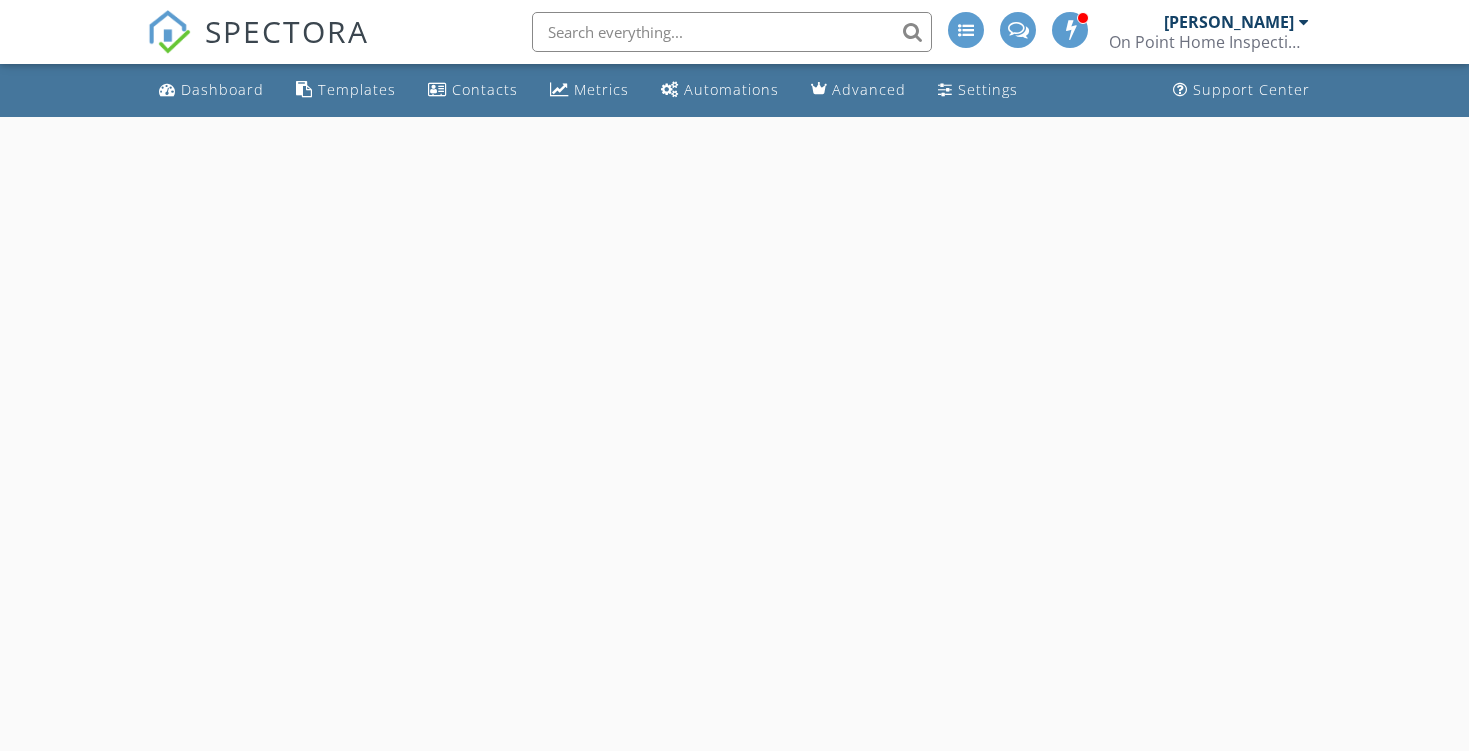 select on "6" 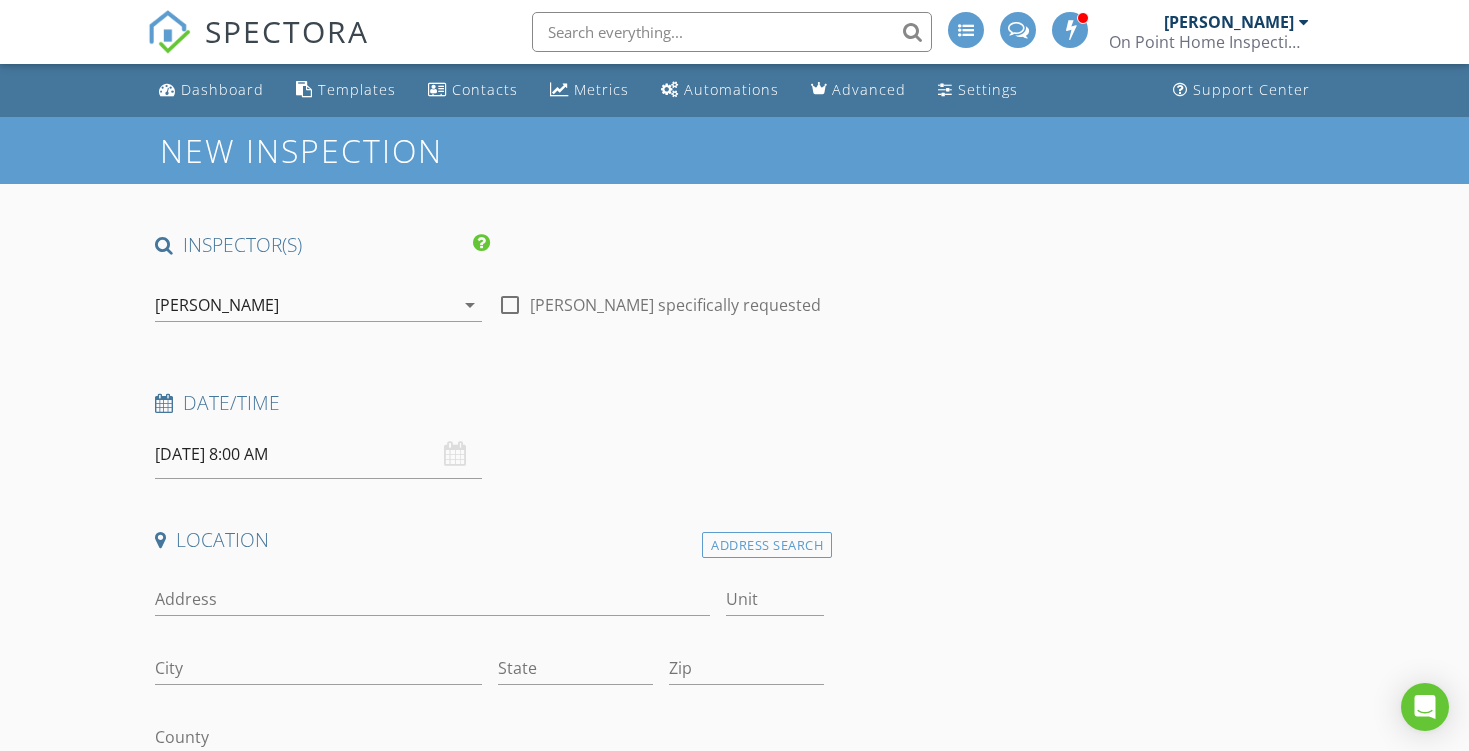 click on "07/12/2025 8:00 AM" at bounding box center [318, 454] 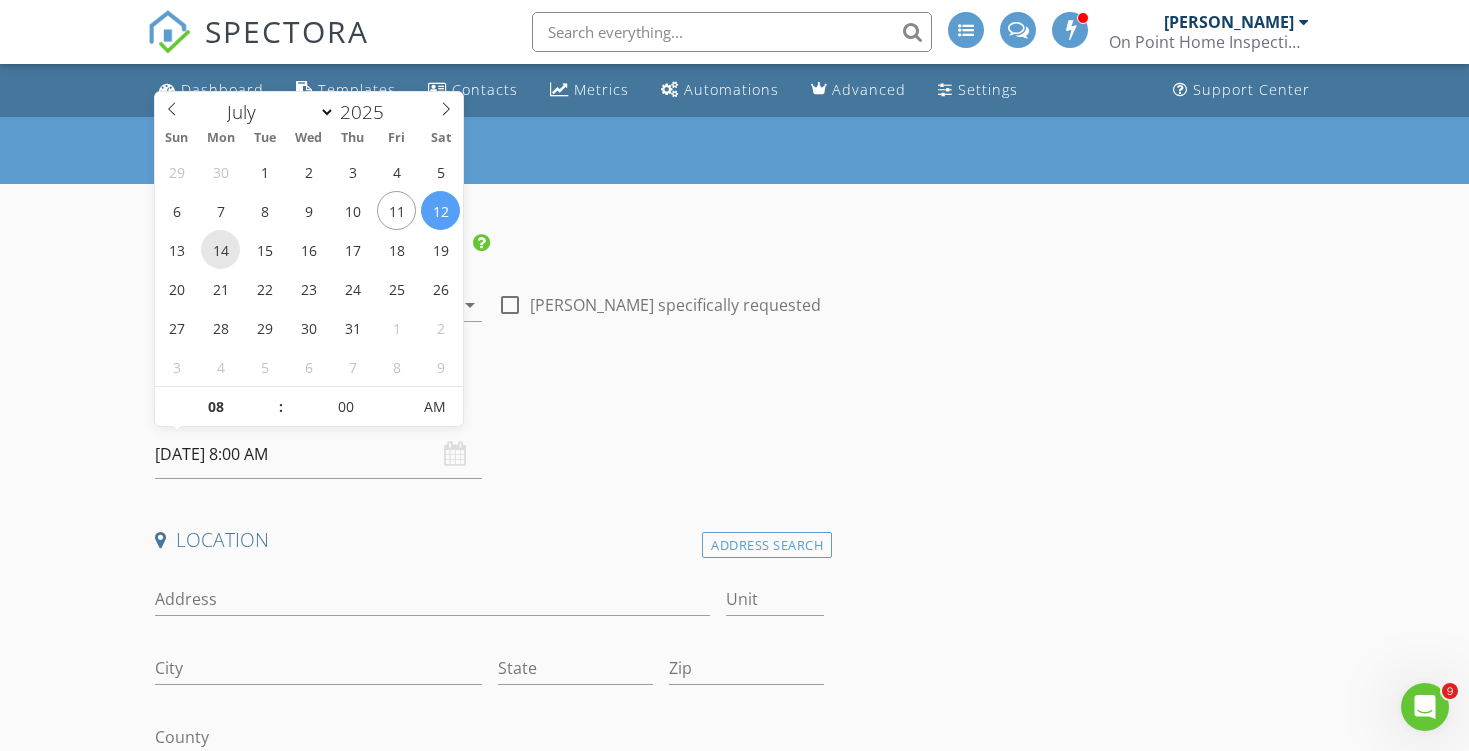 scroll, scrollTop: 0, scrollLeft: 0, axis: both 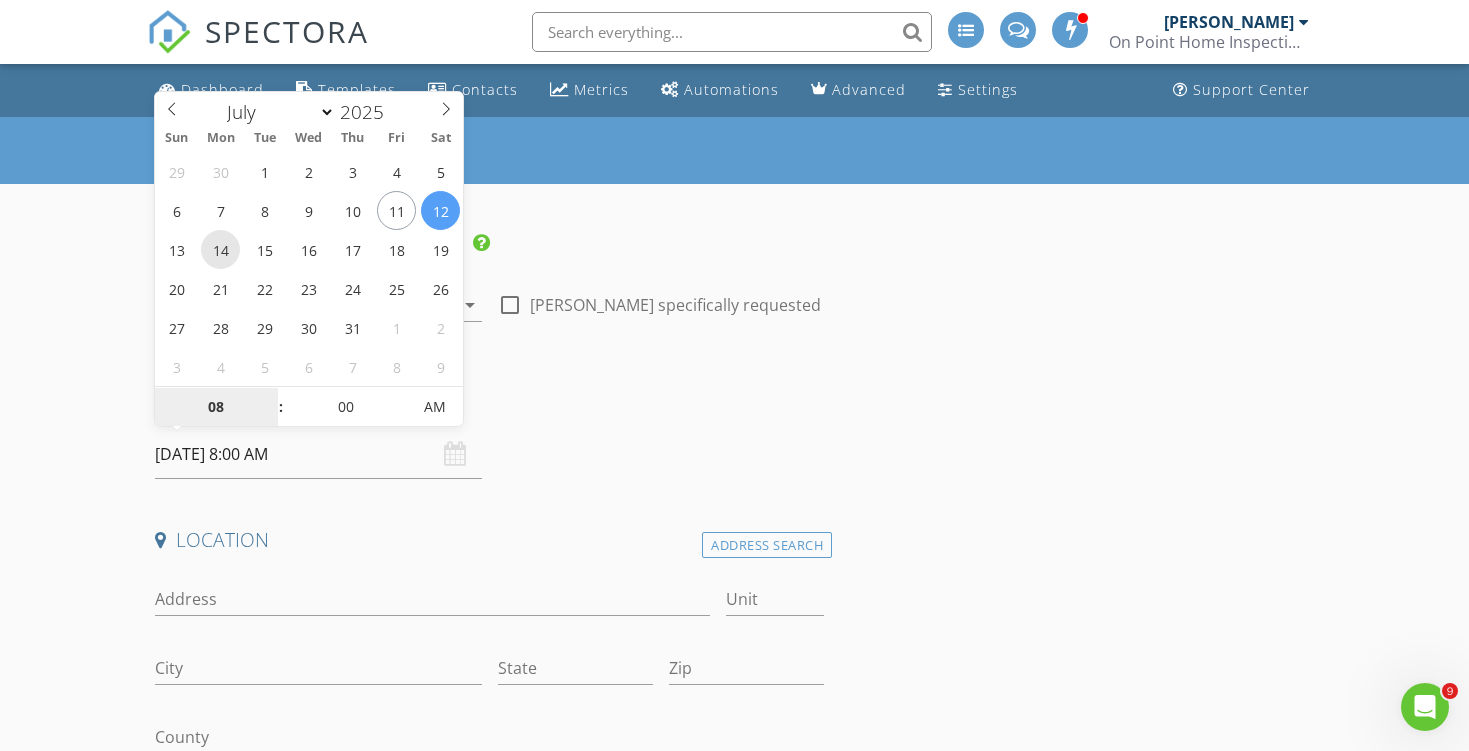 type on "07/14/2025 8:00 AM" 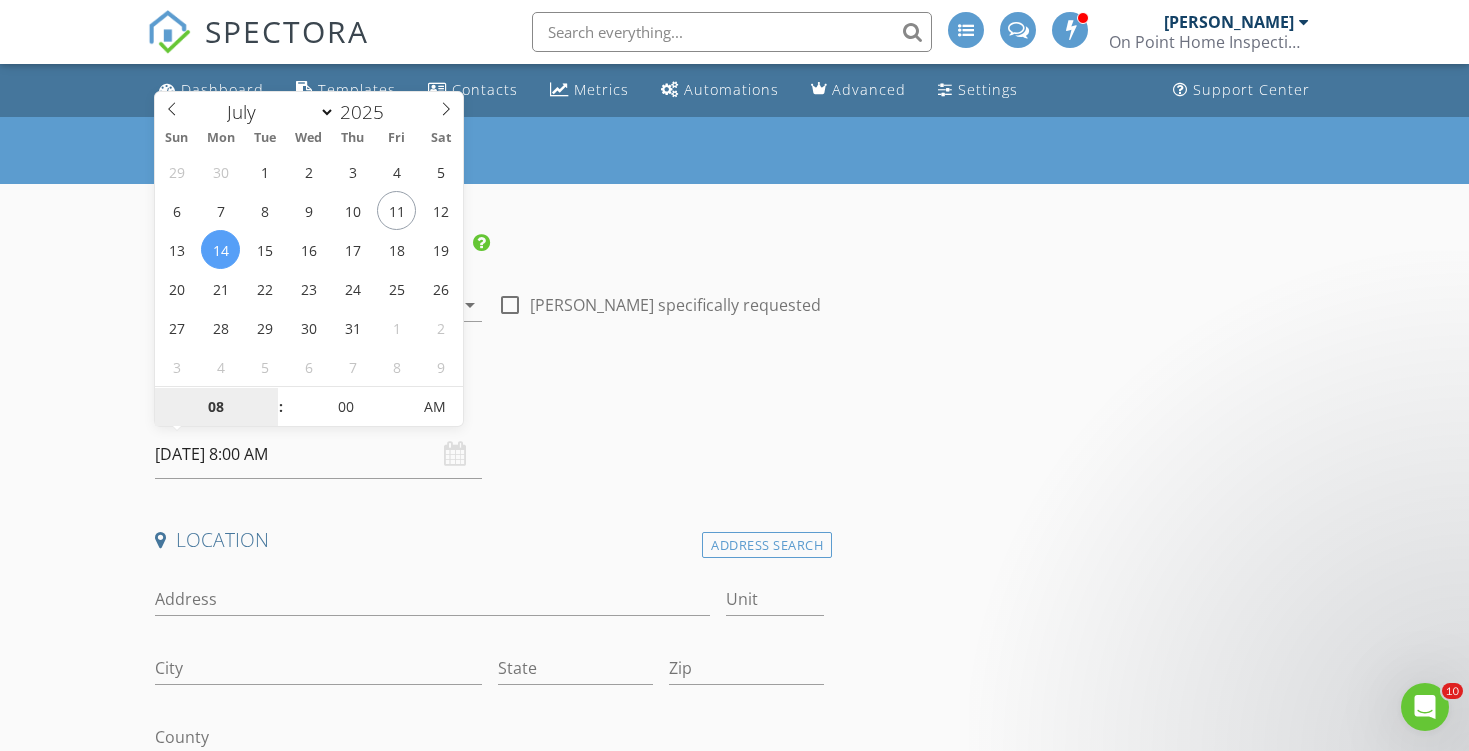 type on "9" 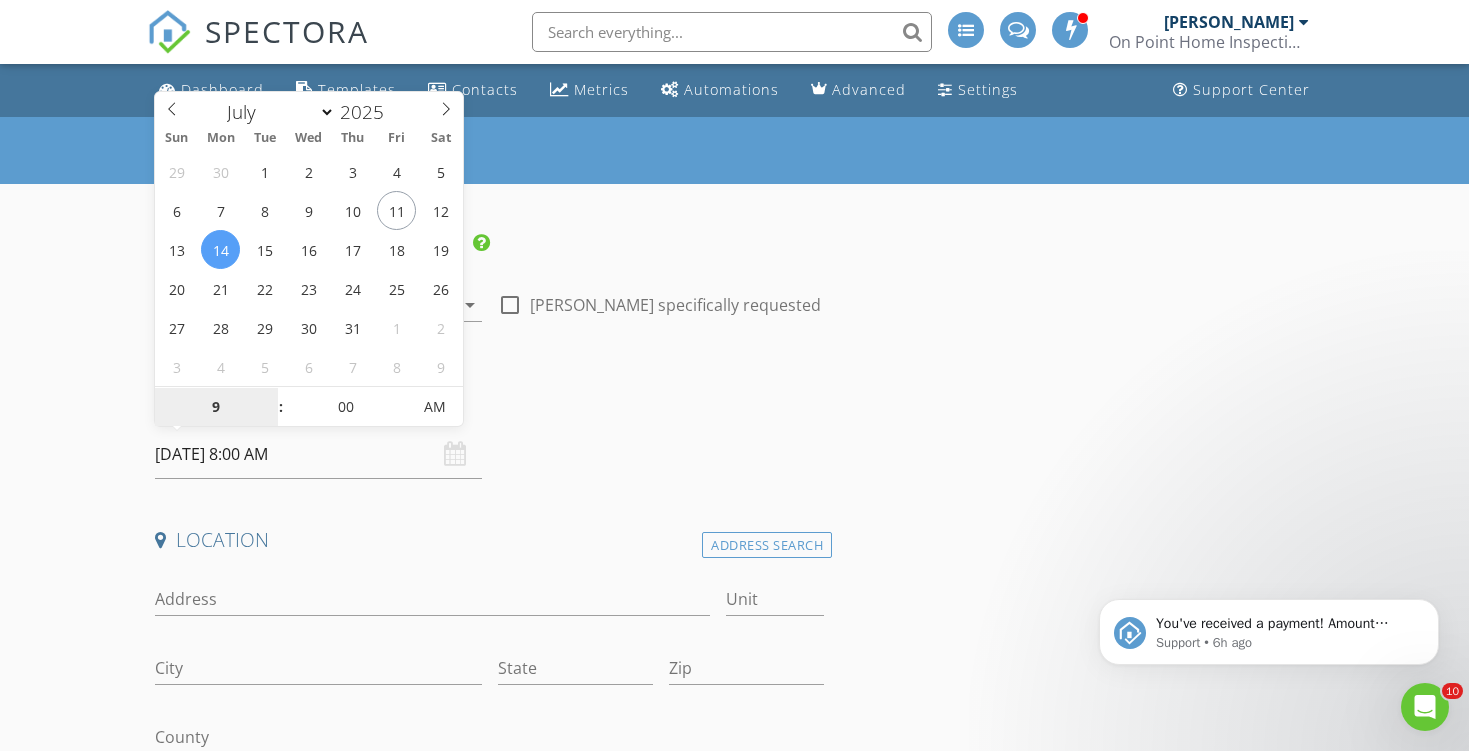 scroll, scrollTop: 0, scrollLeft: 0, axis: both 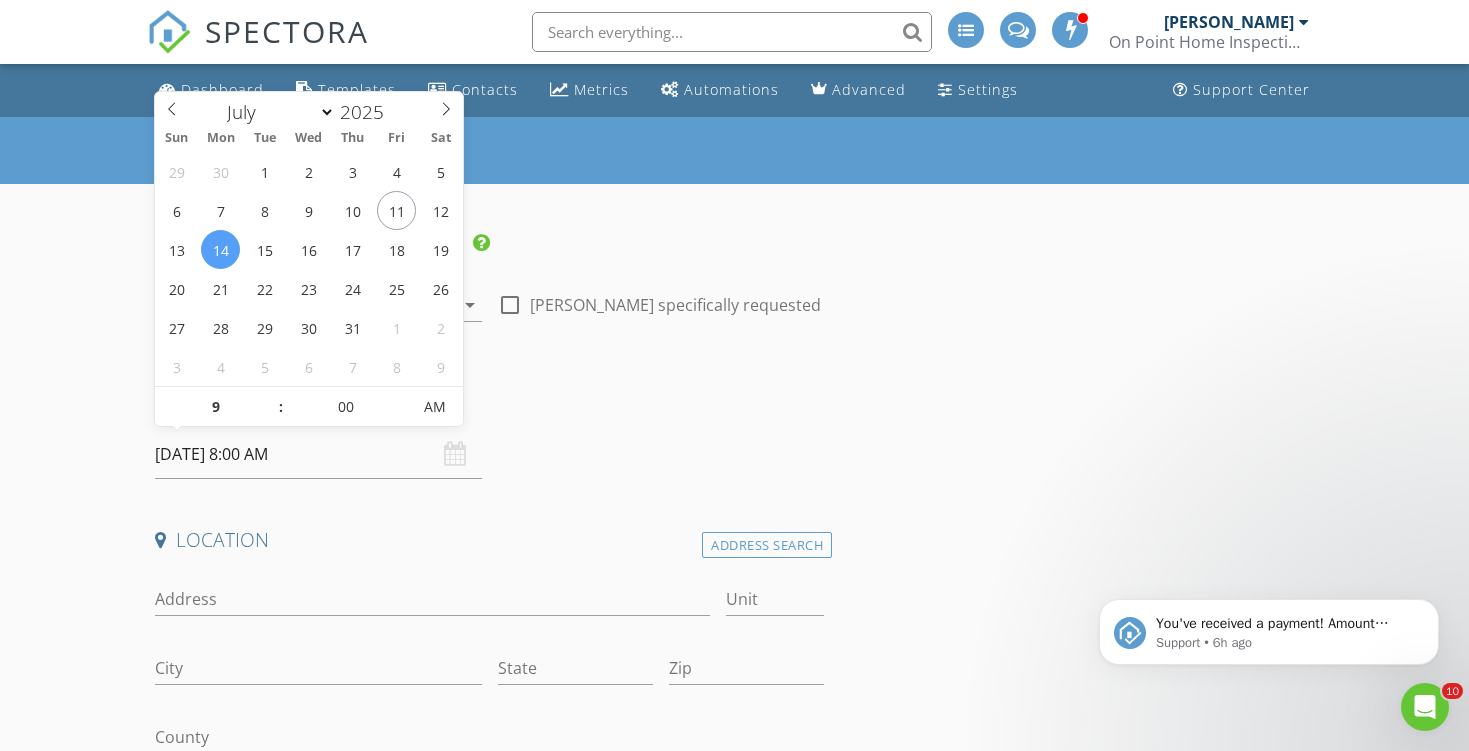 type on "[DATE] 9:00 AM" 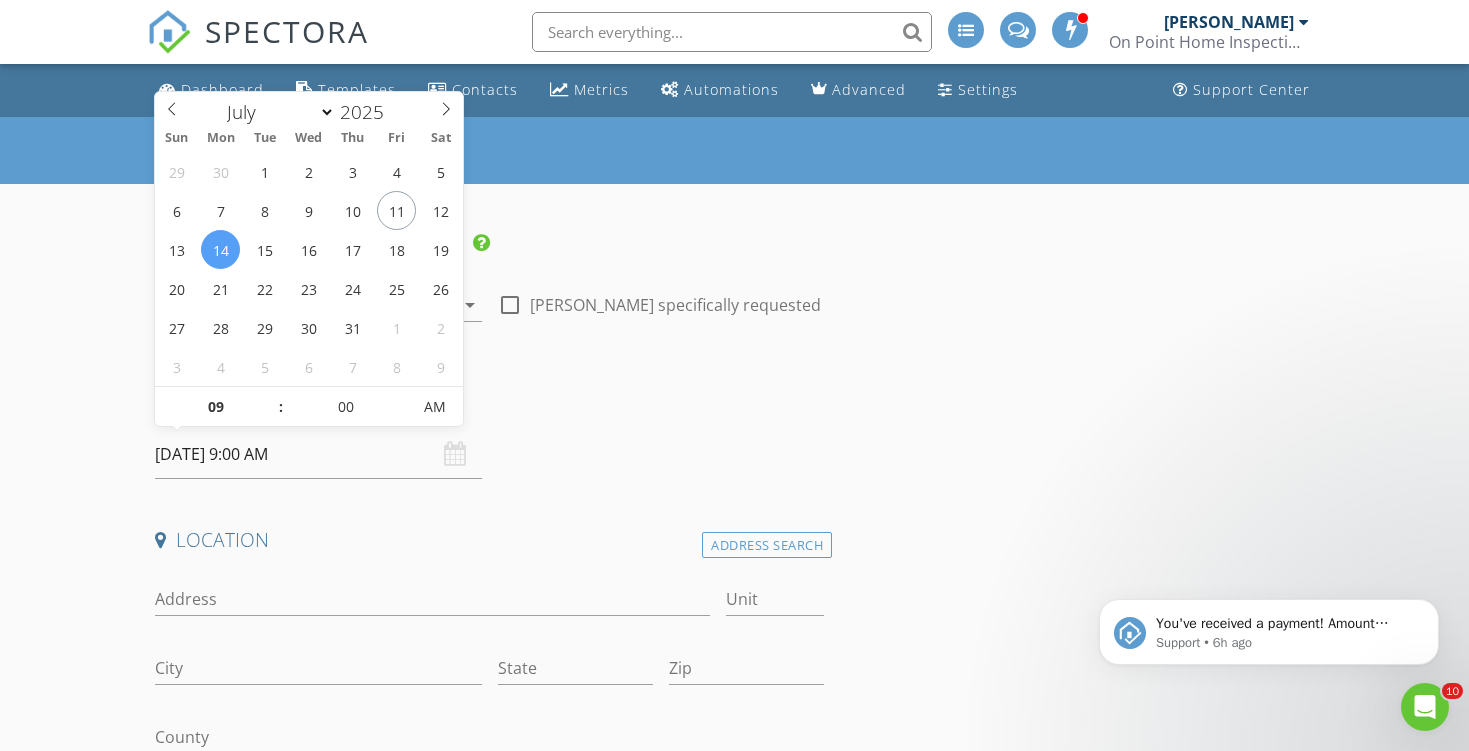 click on "Date/Time
07/14/2025 9:00 AM" at bounding box center [490, 434] 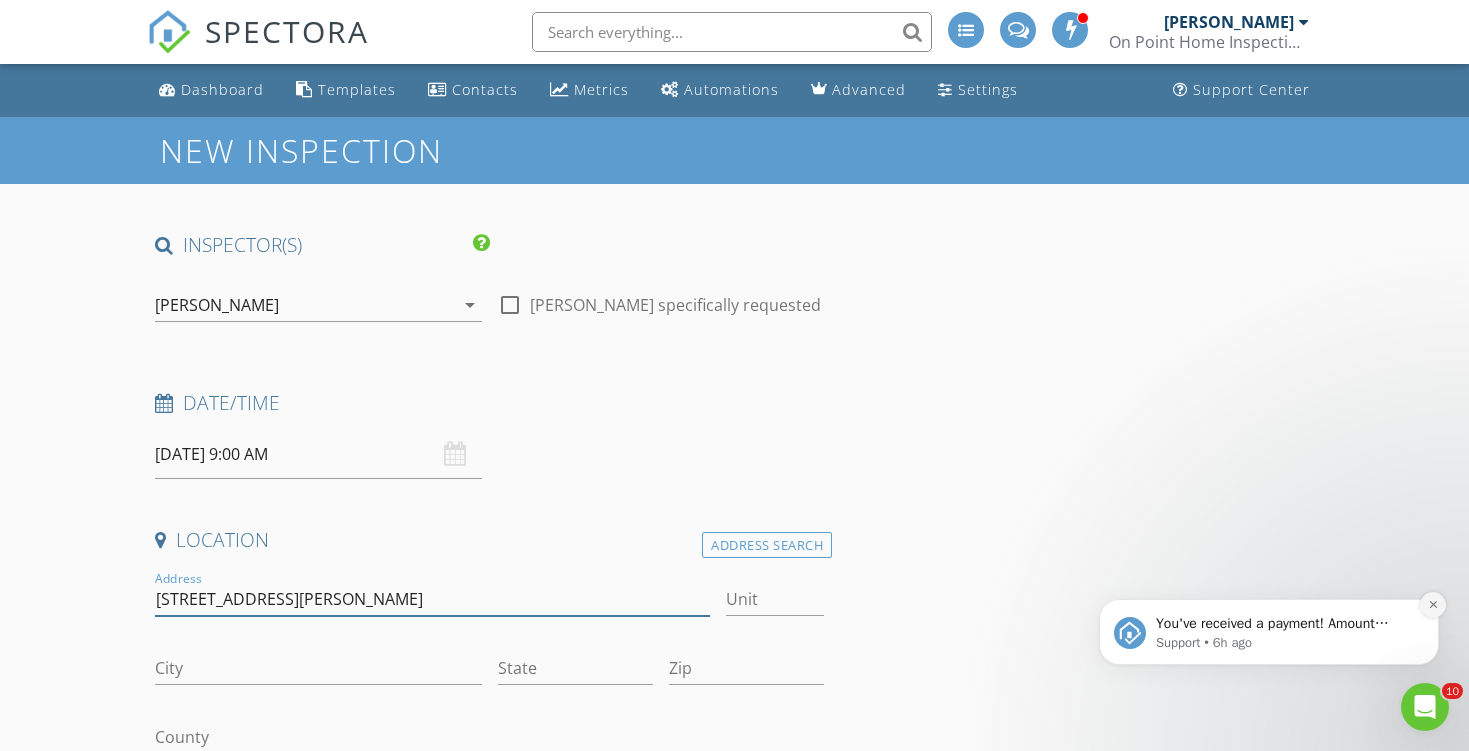 type on "1 Ola Lane" 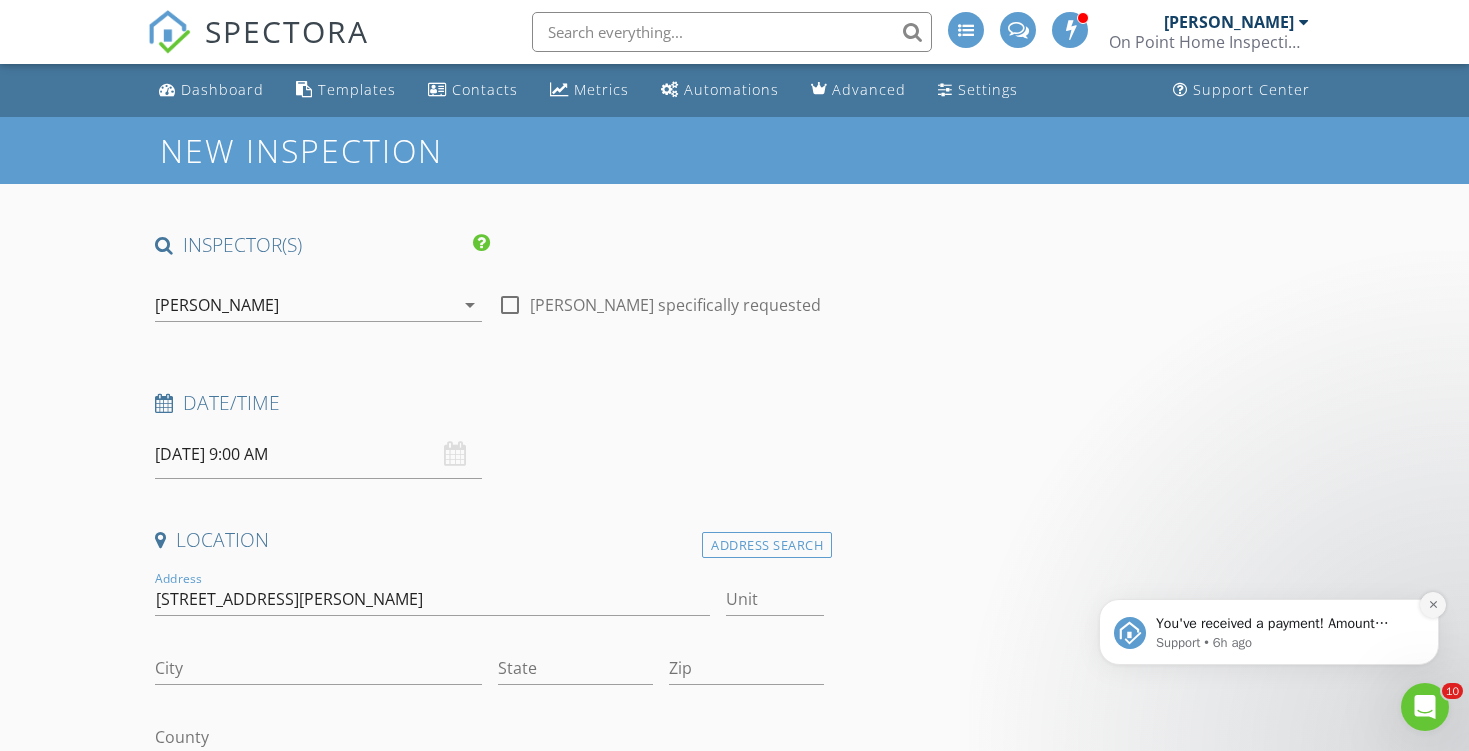 click 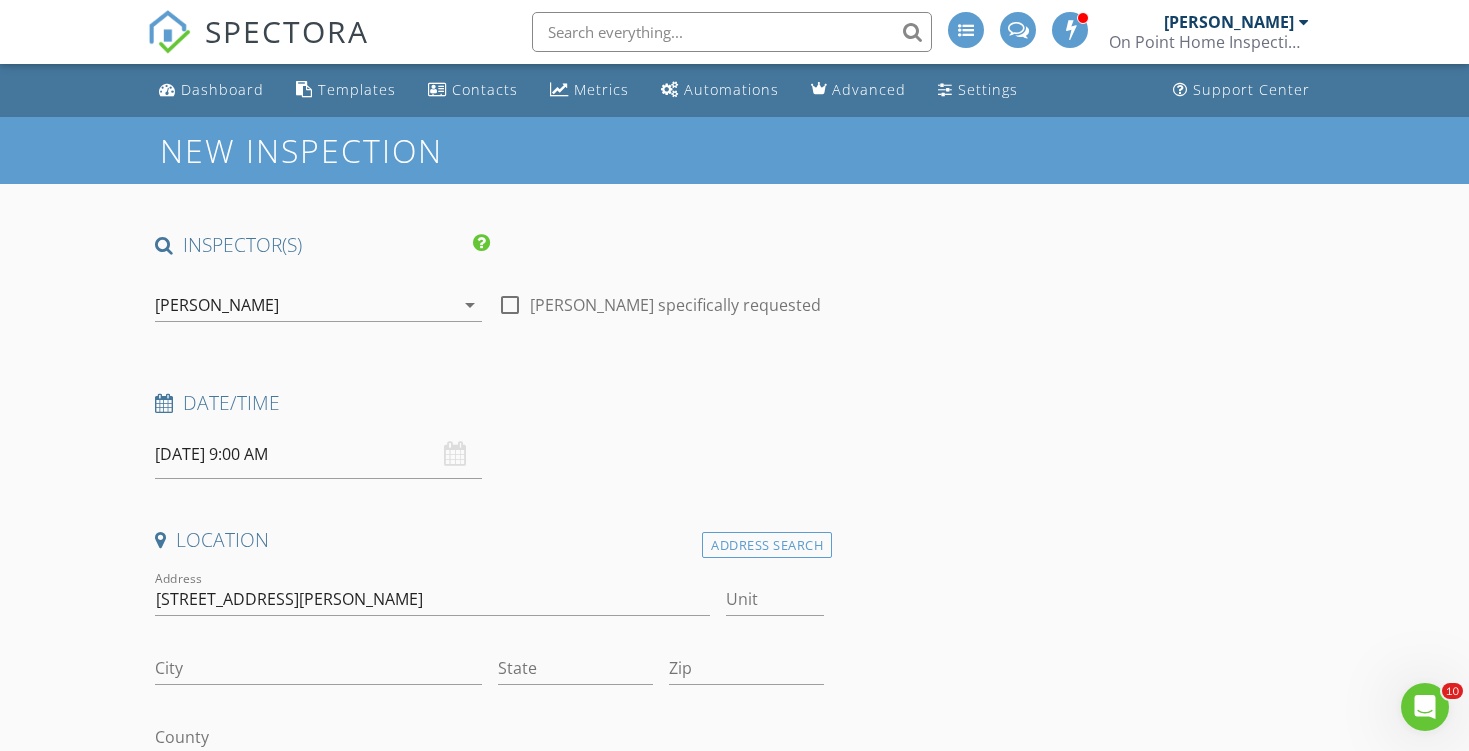 click on "Address 1 Ola Lane" at bounding box center [432, 603] 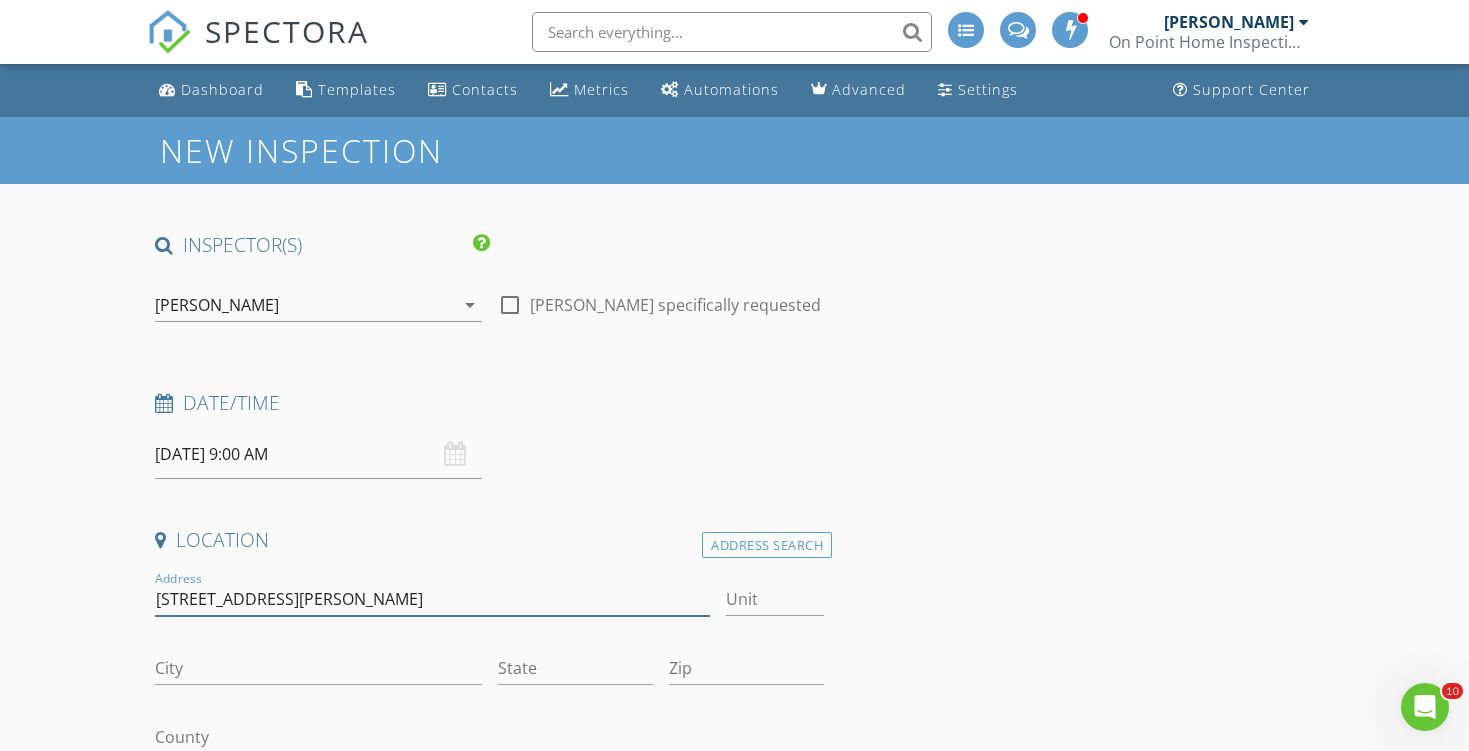 click on "1 Ola Lane" at bounding box center (432, 599) 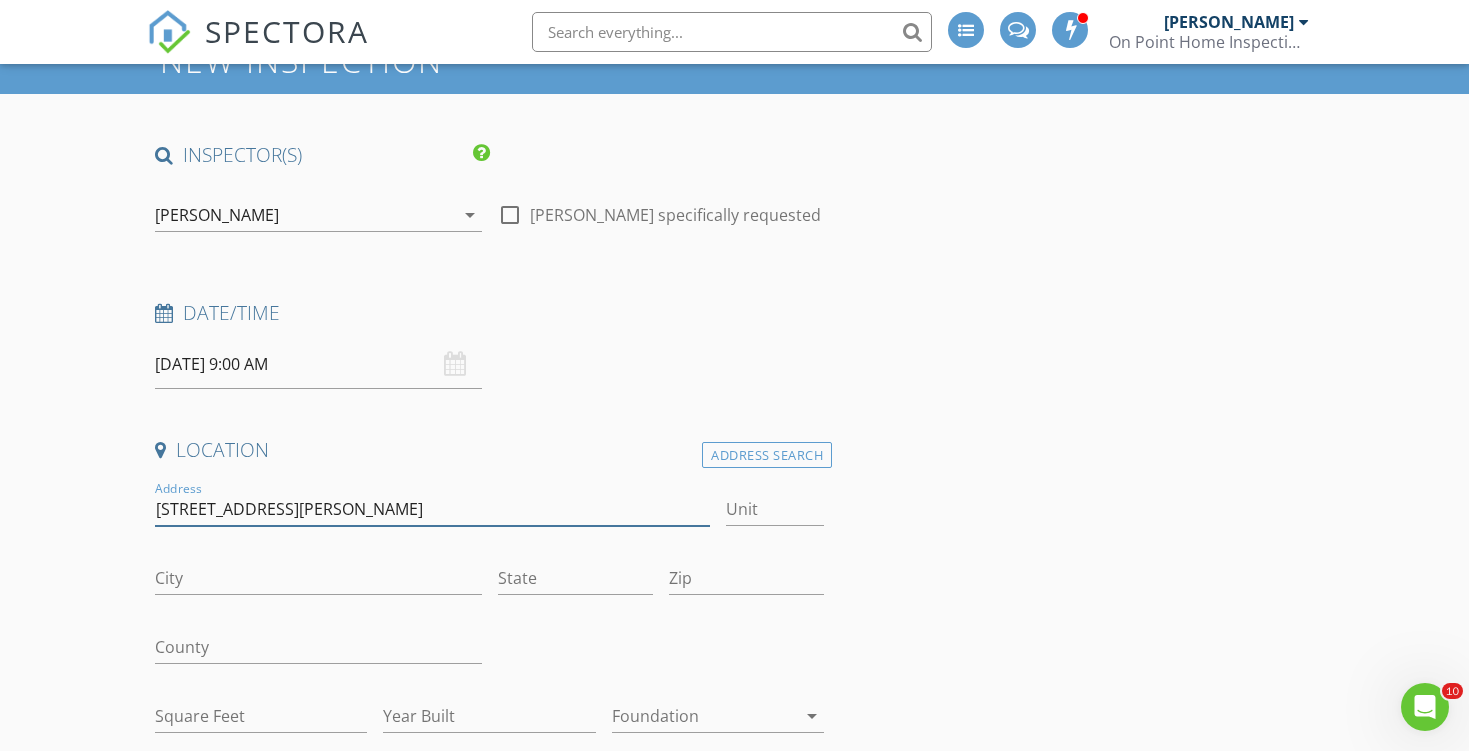 scroll, scrollTop: 92, scrollLeft: 0, axis: vertical 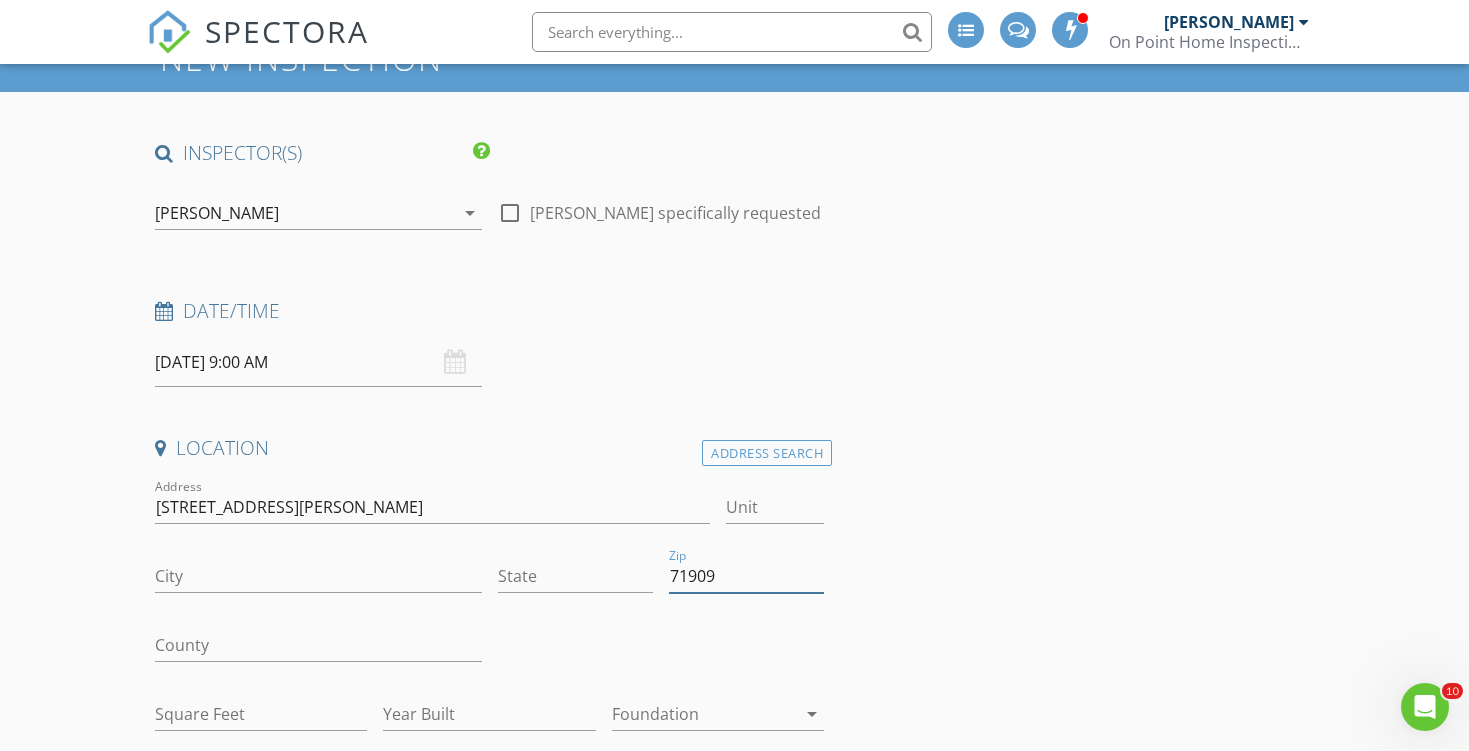type on "71909" 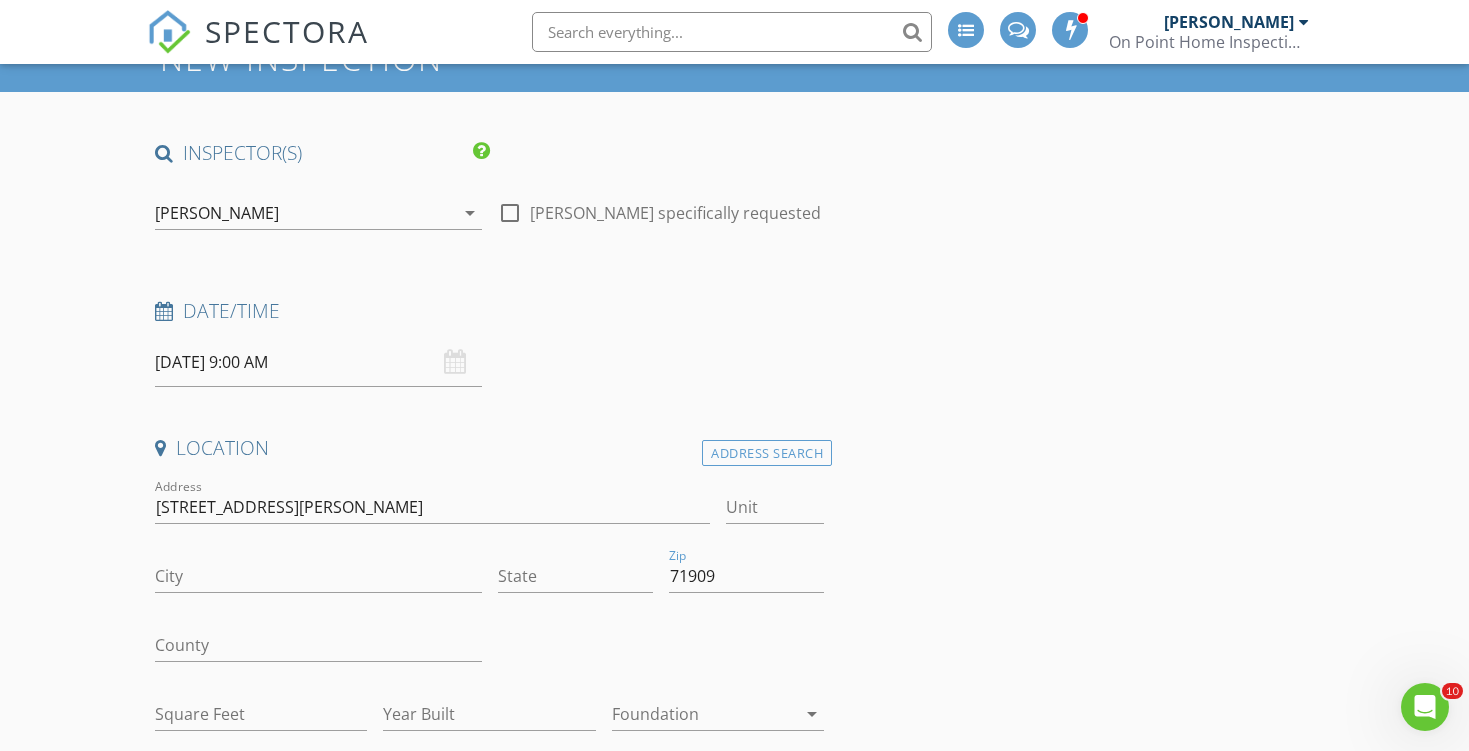 click on "INSPECTOR(S)
check_box   Matt Muehler   PRIMARY   Matt Muehler arrow_drop_down   check_box_outline_blank Matt Muehler specifically requested
Date/Time
07/14/2025 9:00 AM
Location
Address Search       Address 1 Ola Lane   Unit   City   State   Zip 71909   County     Square Feet   Year Built   Foundation arrow_drop_down
client
check_box Enable Client CC email for this inspection   Client Search     check_box_outline_blank Client is a Company/Organization     First Name   Last Name   Email   CC Email   Phone           Notes   Private Notes
ADD ADDITIONAL client
SERVICES
arrow_drop_down     Select Discount Code arrow_drop_down    Charges       TOTAL   $0.00    Duration    No services with durations selected      Templates    No templates selected    Agreements              TOTAL:" at bounding box center [734, 1783] 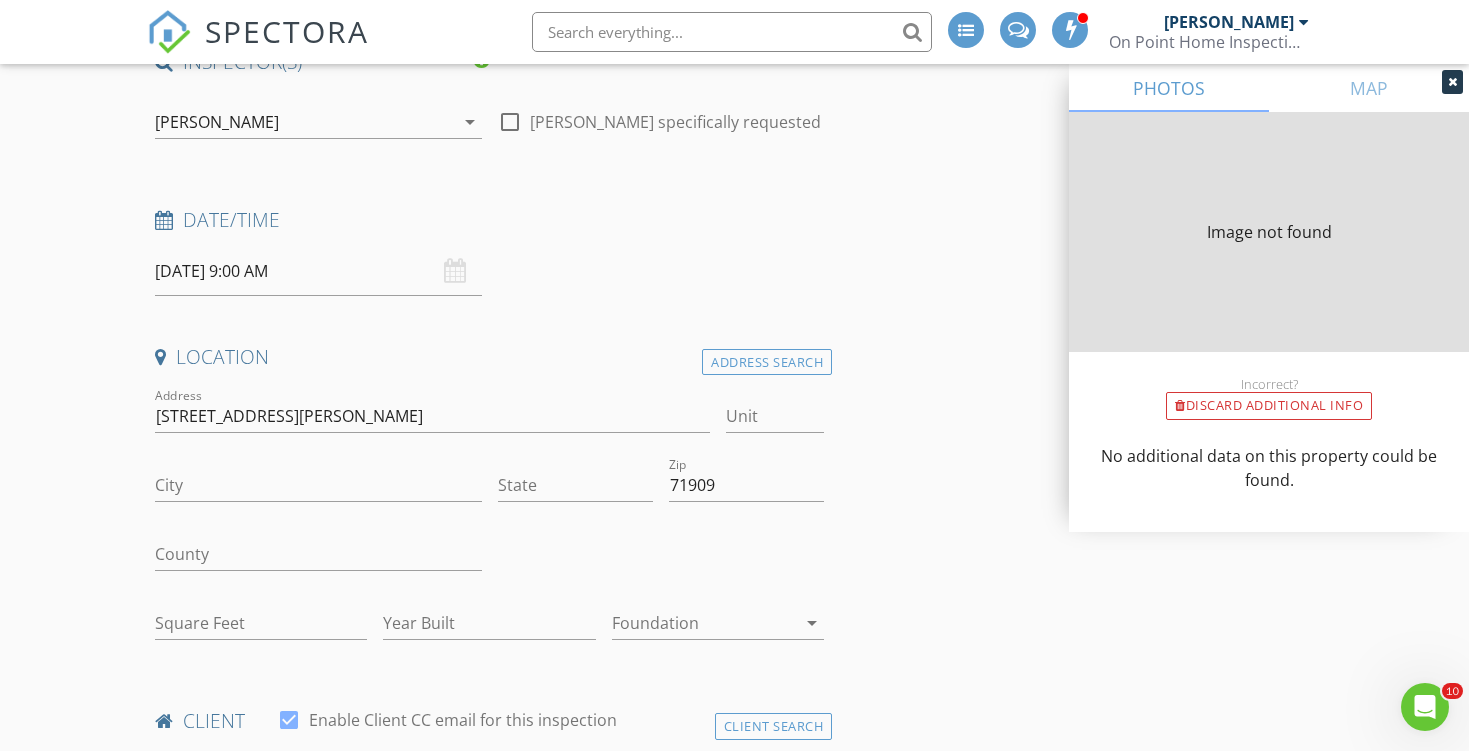 type on "HOT SPRINGS VILLAGE" 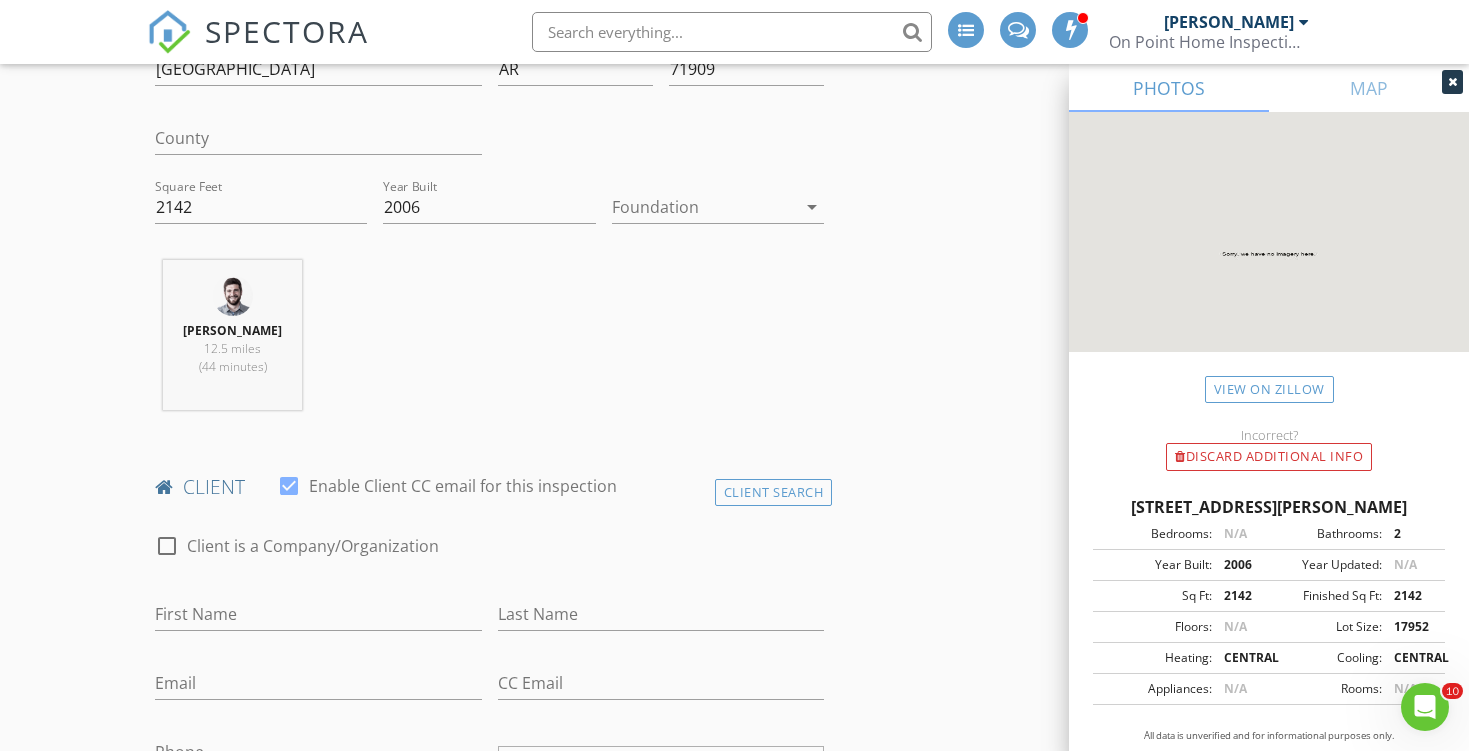 scroll, scrollTop: 734, scrollLeft: 0, axis: vertical 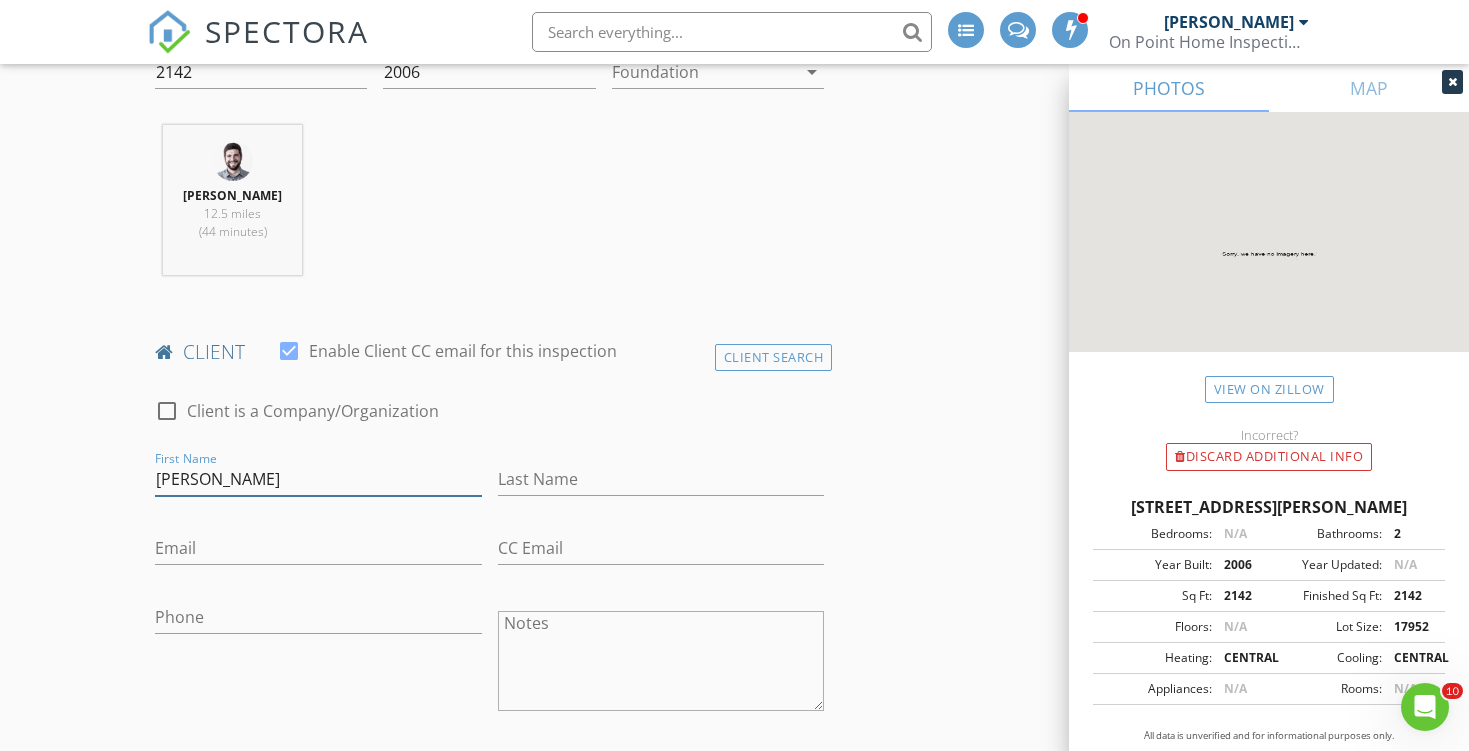 type on "[PERSON_NAME]" 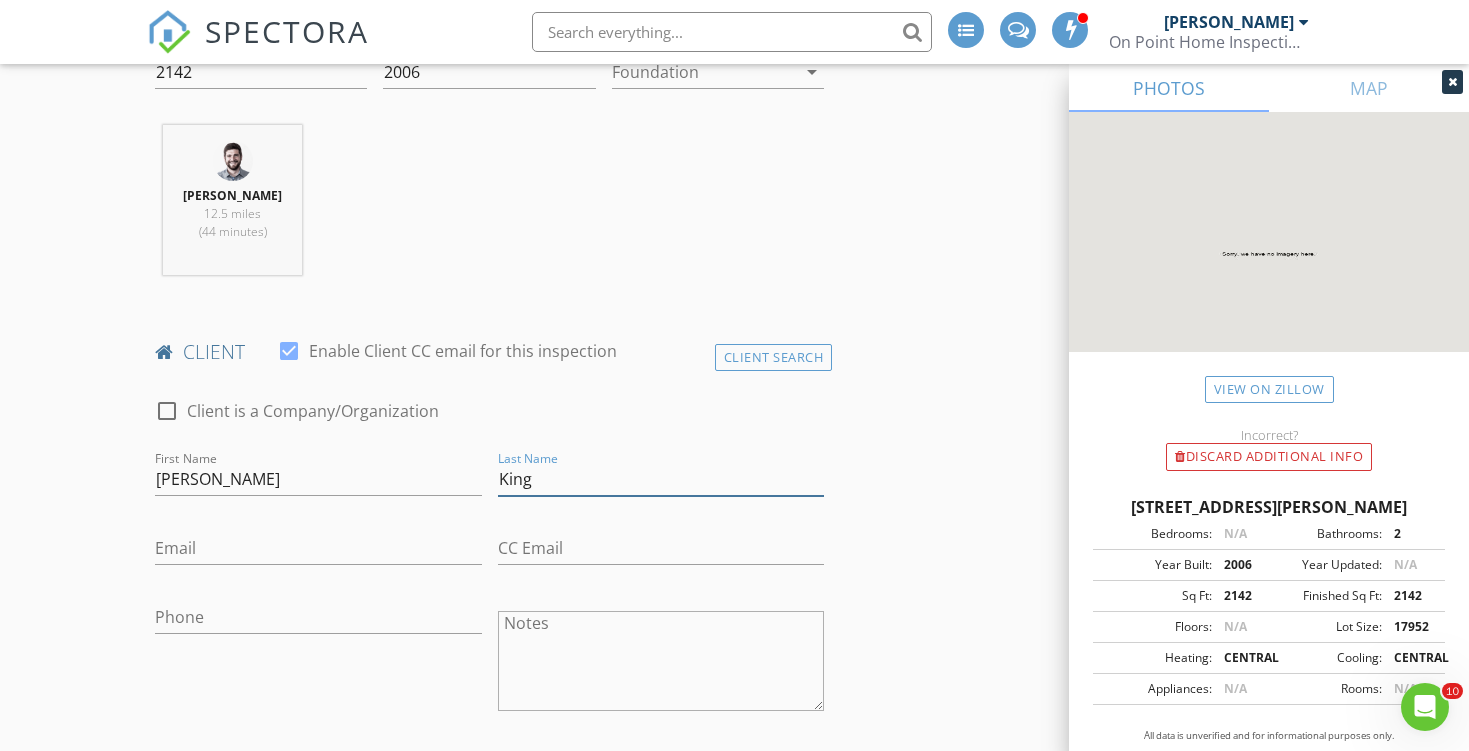 type on "King" 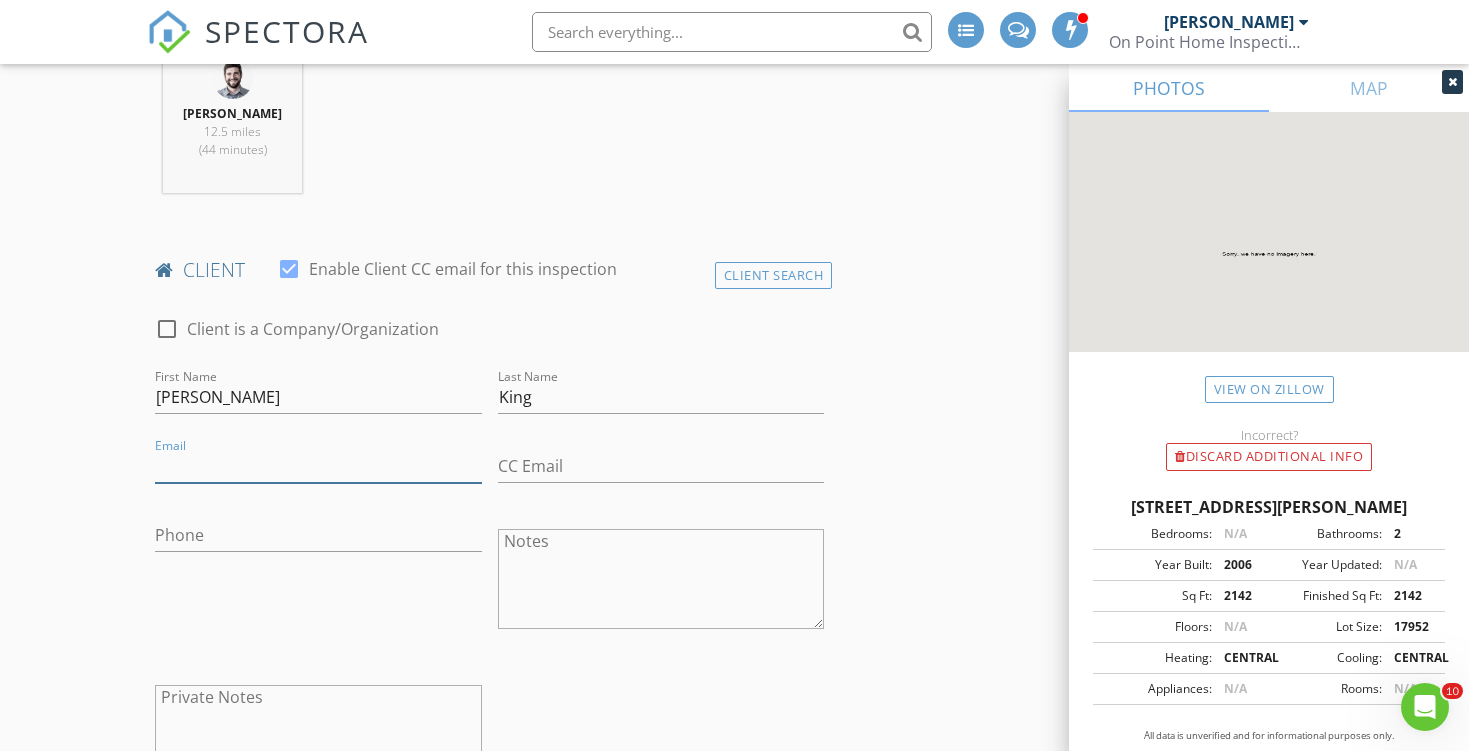 scroll, scrollTop: 821, scrollLeft: 0, axis: vertical 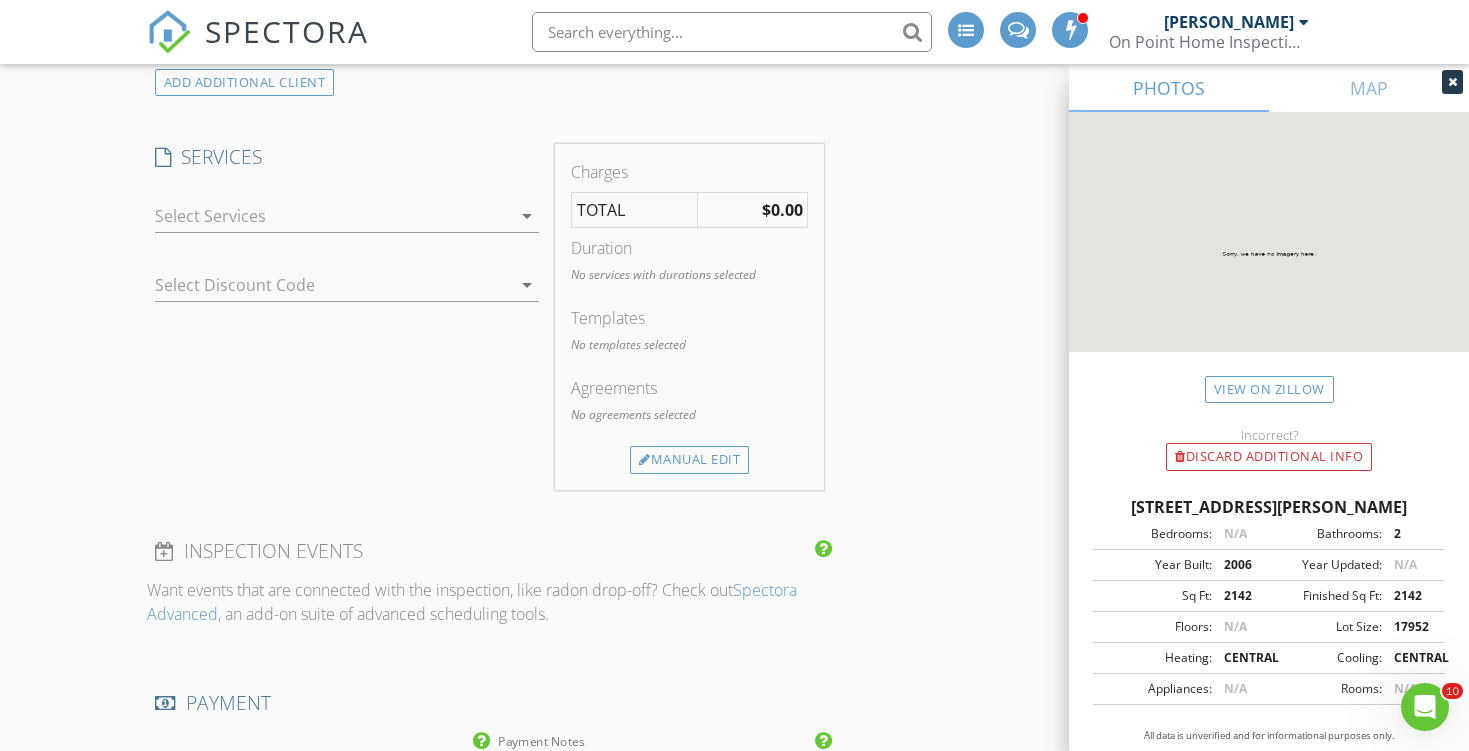 type on "[PHONE_NUMBER]" 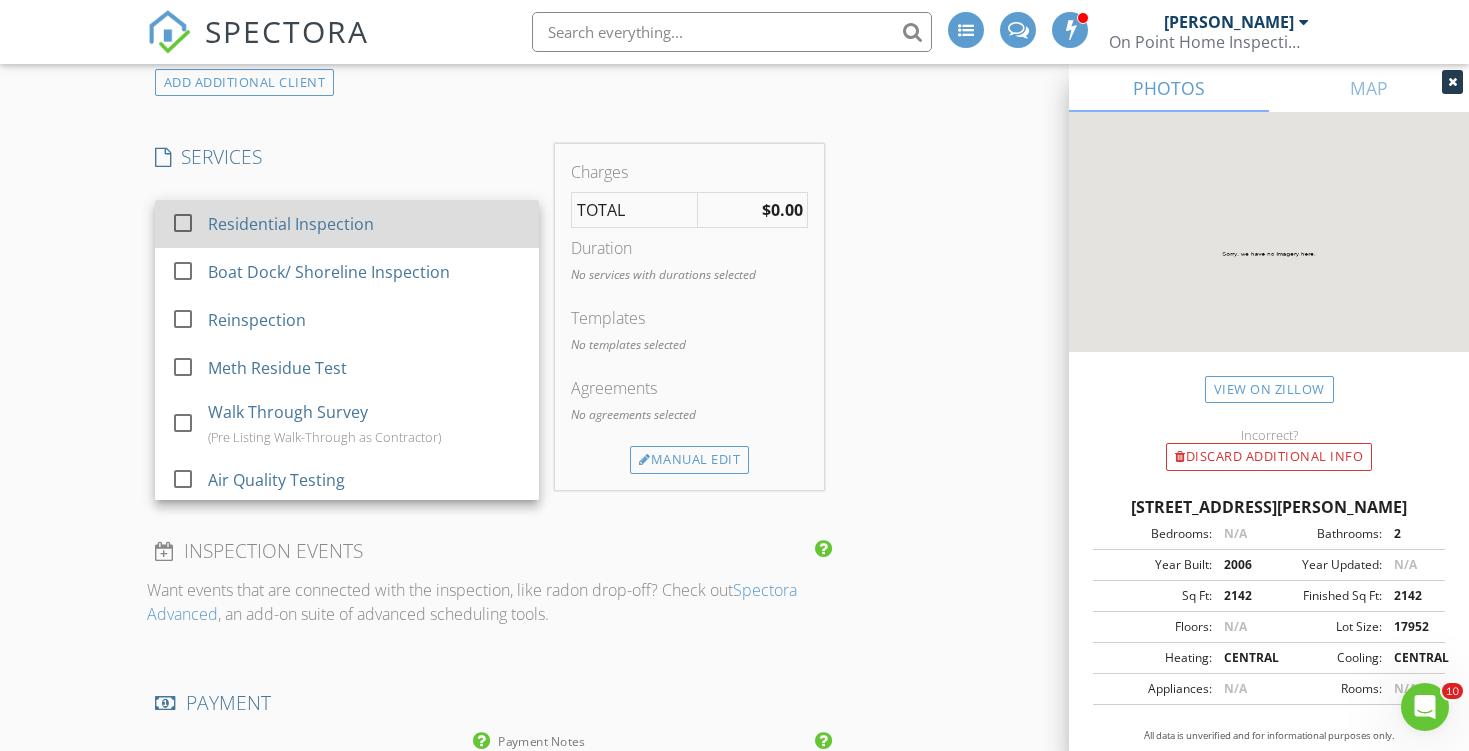 click at bounding box center [183, 223] 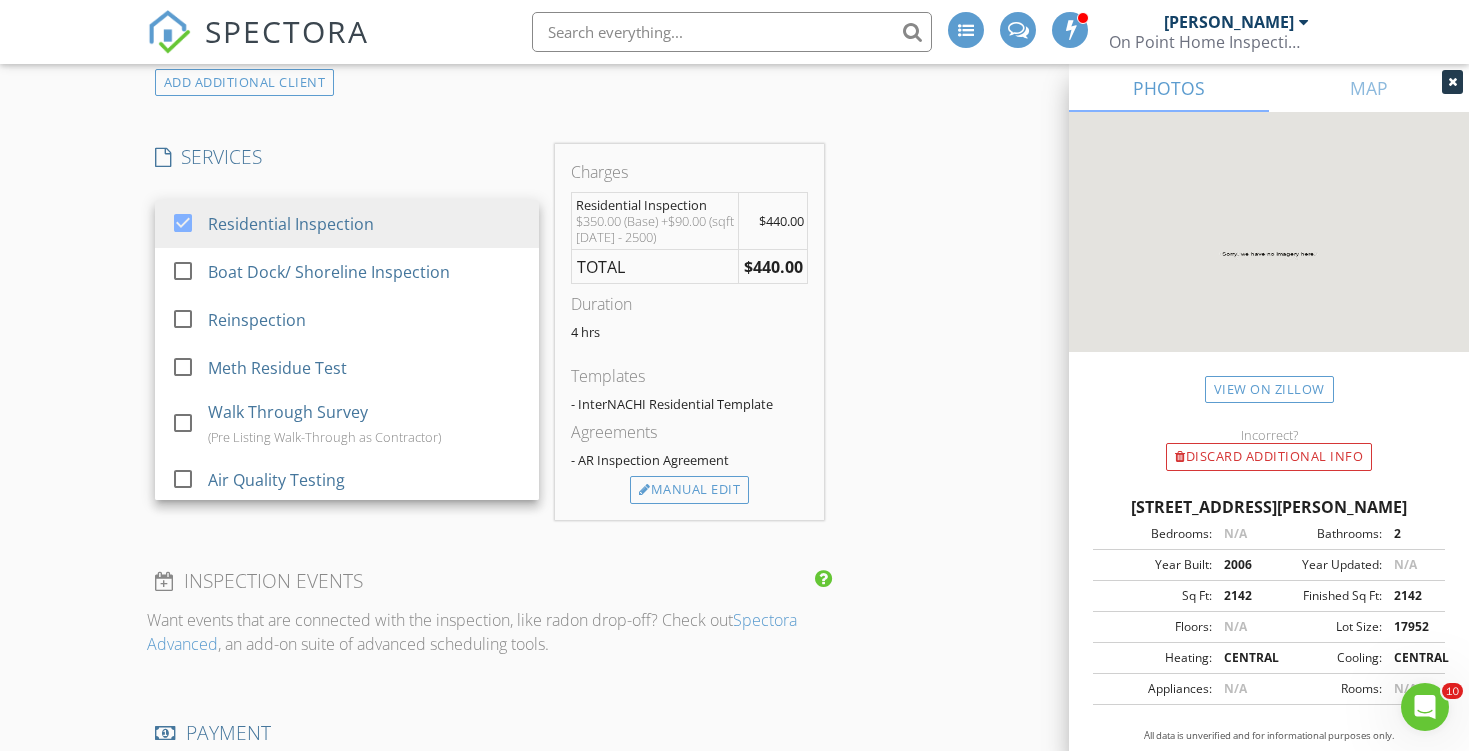 click on "INSPECTOR(S)
check_box   Matt Muehler   PRIMARY   Matt Muehler arrow_drop_down   check_box_outline_blank Matt Muehler specifically requested
Date/Time
07/14/2025 9:00 AM
Location
Address Search       Address 1 Ola Lane   Unit   City HOT SPRINGS VILLAGE   State AR   Zip 71909   County     Square Feet 2142   Year Built 2006   Foundation arrow_drop_down     Matt Muehler     12.5 miles     (44 minutes)
client
check_box Enable Client CC email for this inspection   Client Search     check_box_outline_blank Client is a Company/Organization     First Name Brian   Last Name King   Email This email is invalid   CC Email   Phone 903-278-1060           Notes   Private Notes
ADD ADDITIONAL client
SERVICES
check_box   Residential Inspection   check_box_outline_blank       Reinspection" at bounding box center [734, 417] 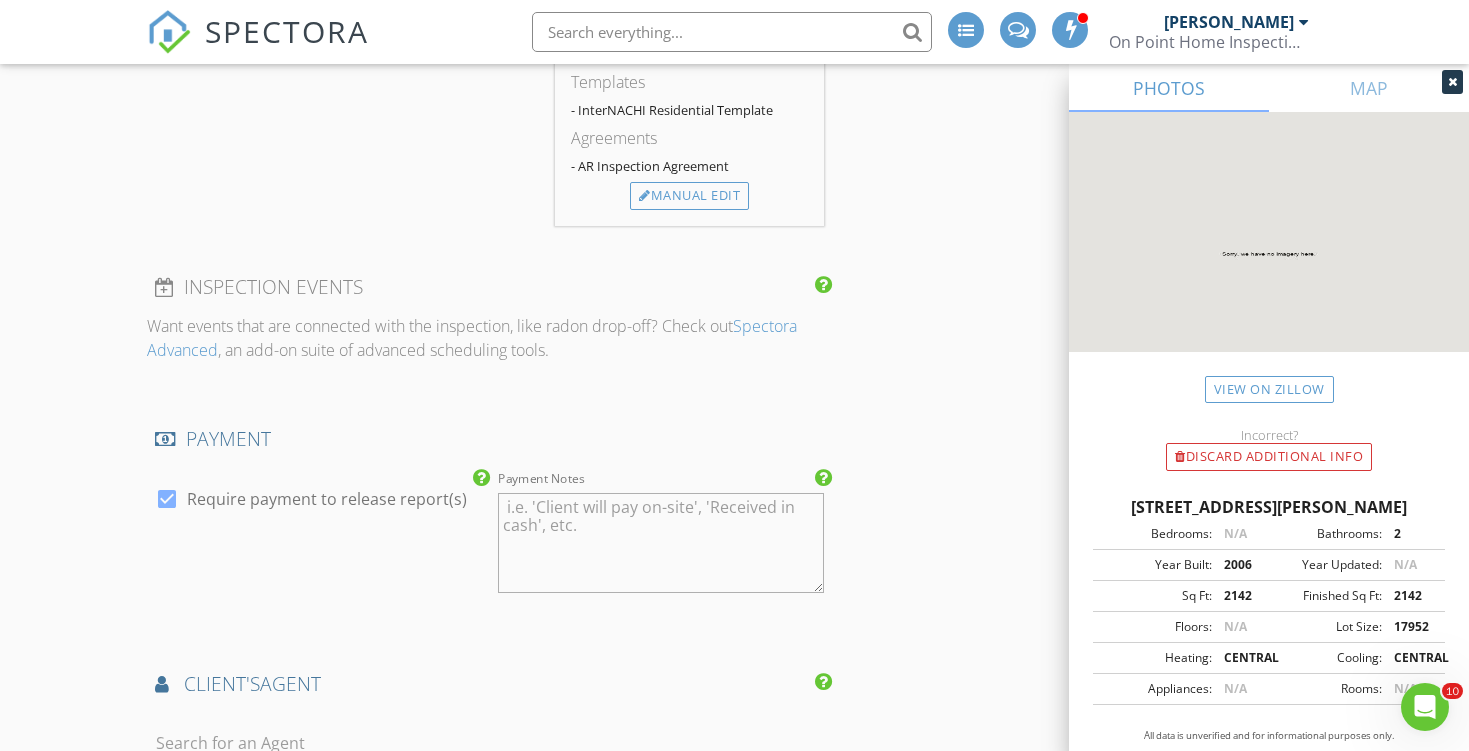scroll, scrollTop: 1967, scrollLeft: 0, axis: vertical 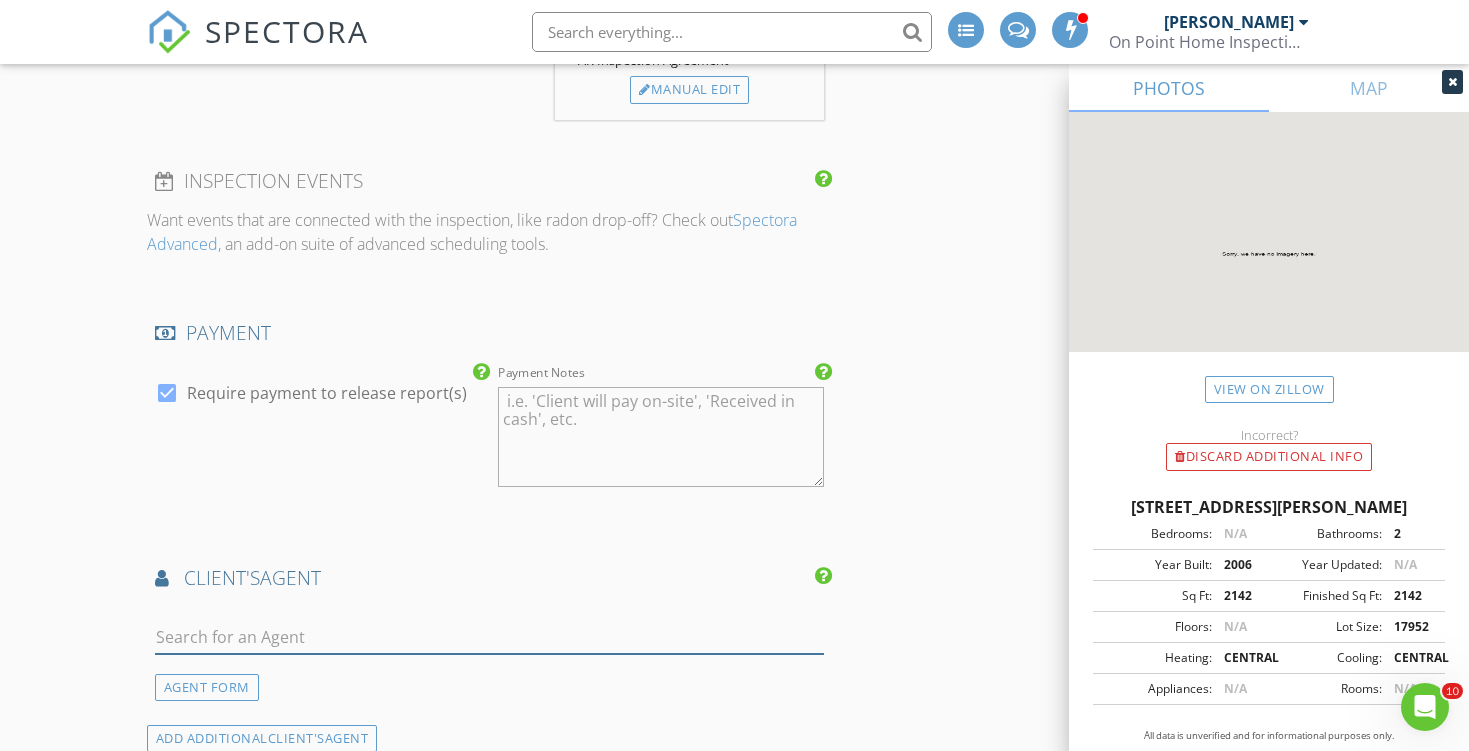 click at bounding box center [490, 637] 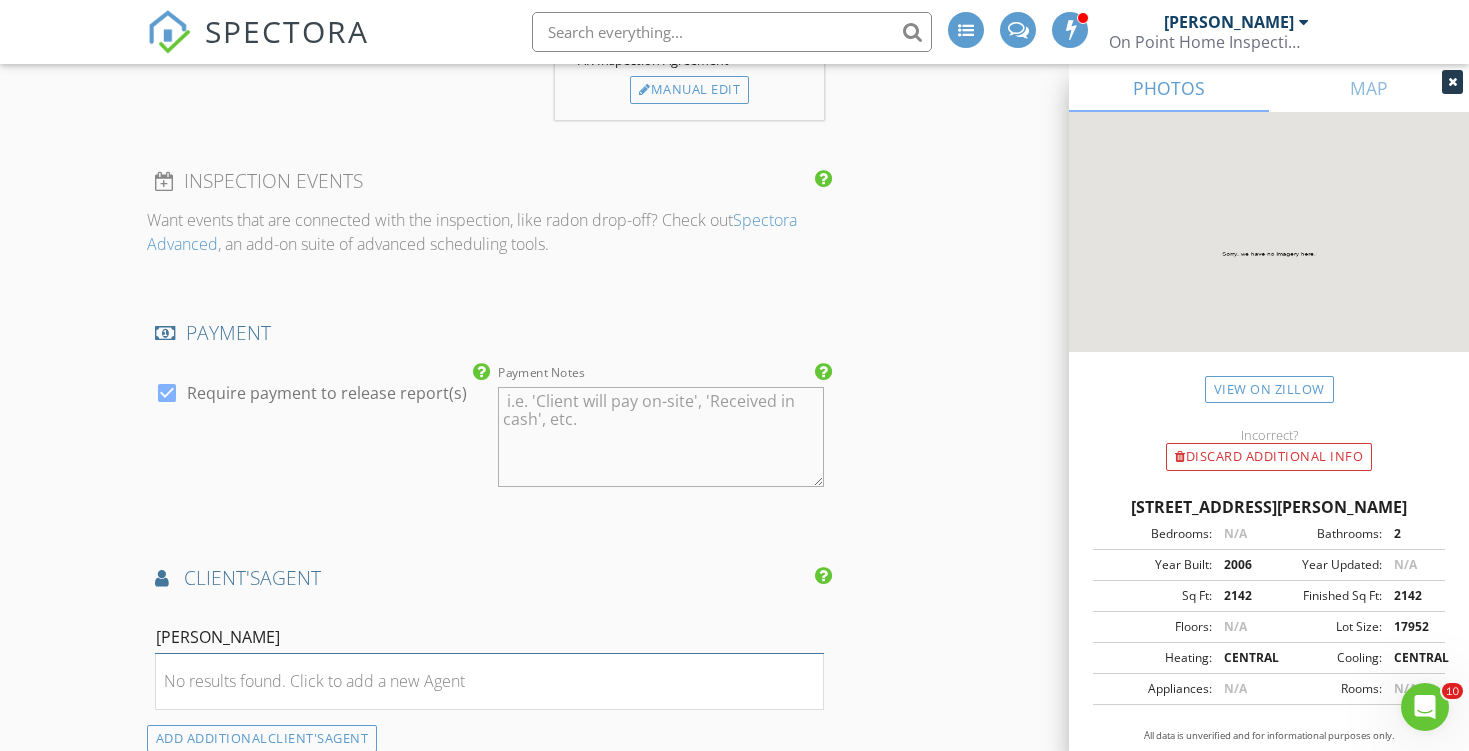 type on "Lynette" 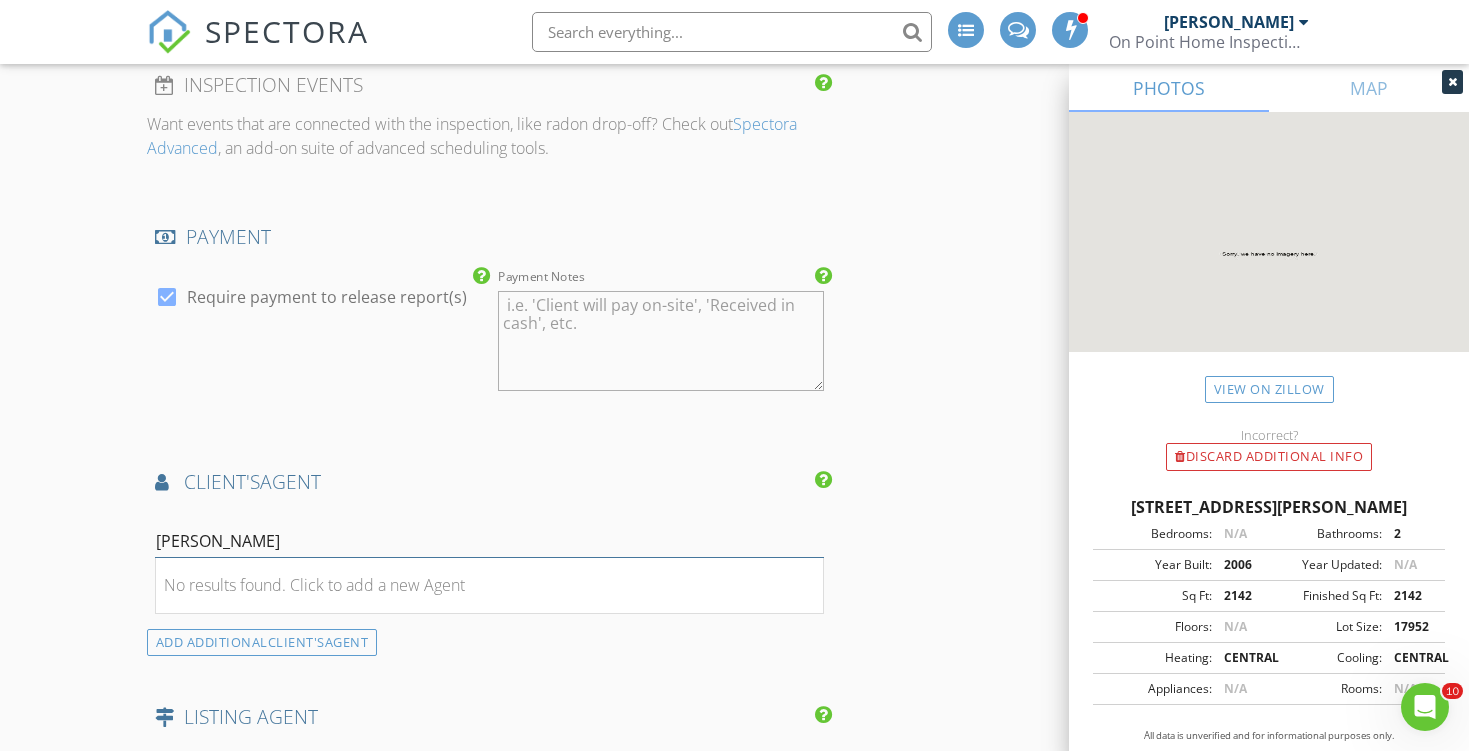 scroll, scrollTop: 2080, scrollLeft: 0, axis: vertical 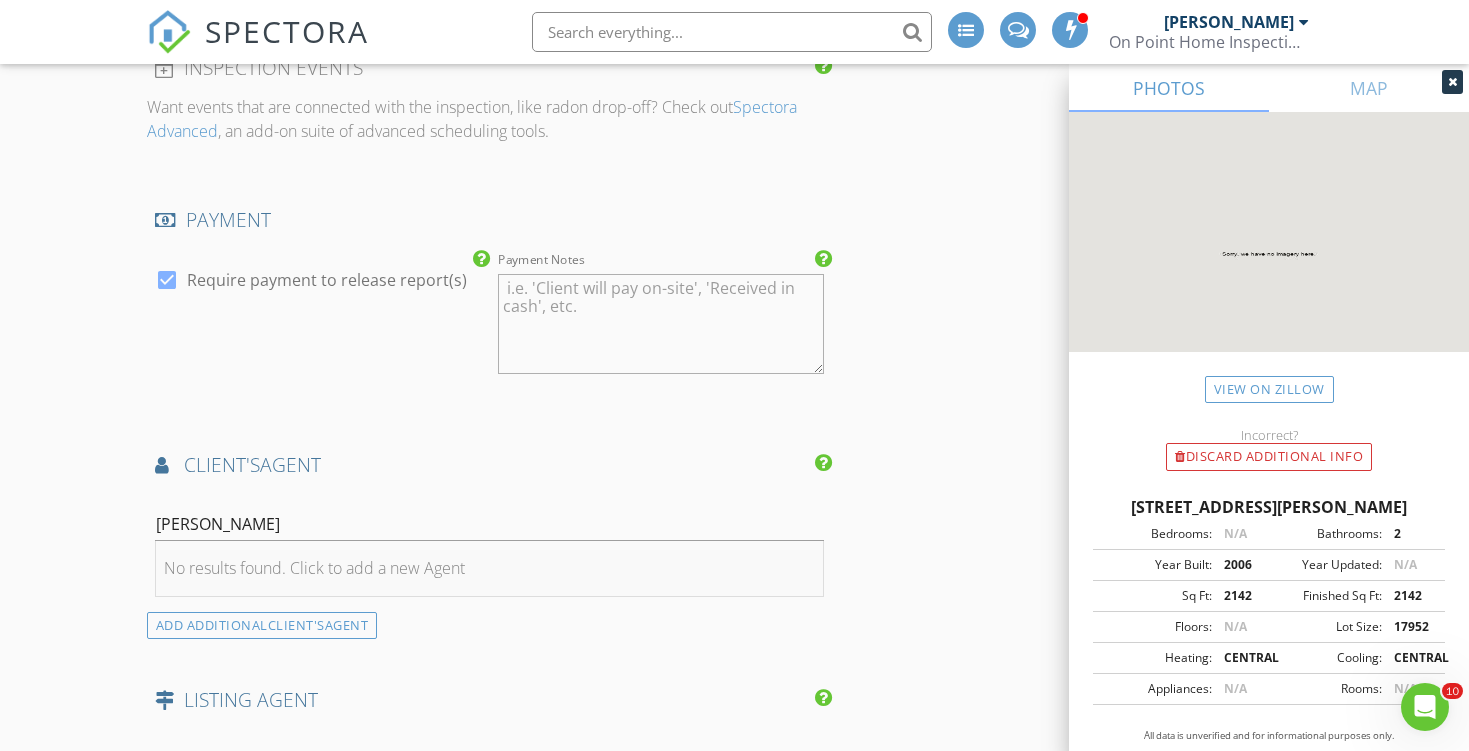 click on "No results found. Click to add a new Agent" at bounding box center [490, 569] 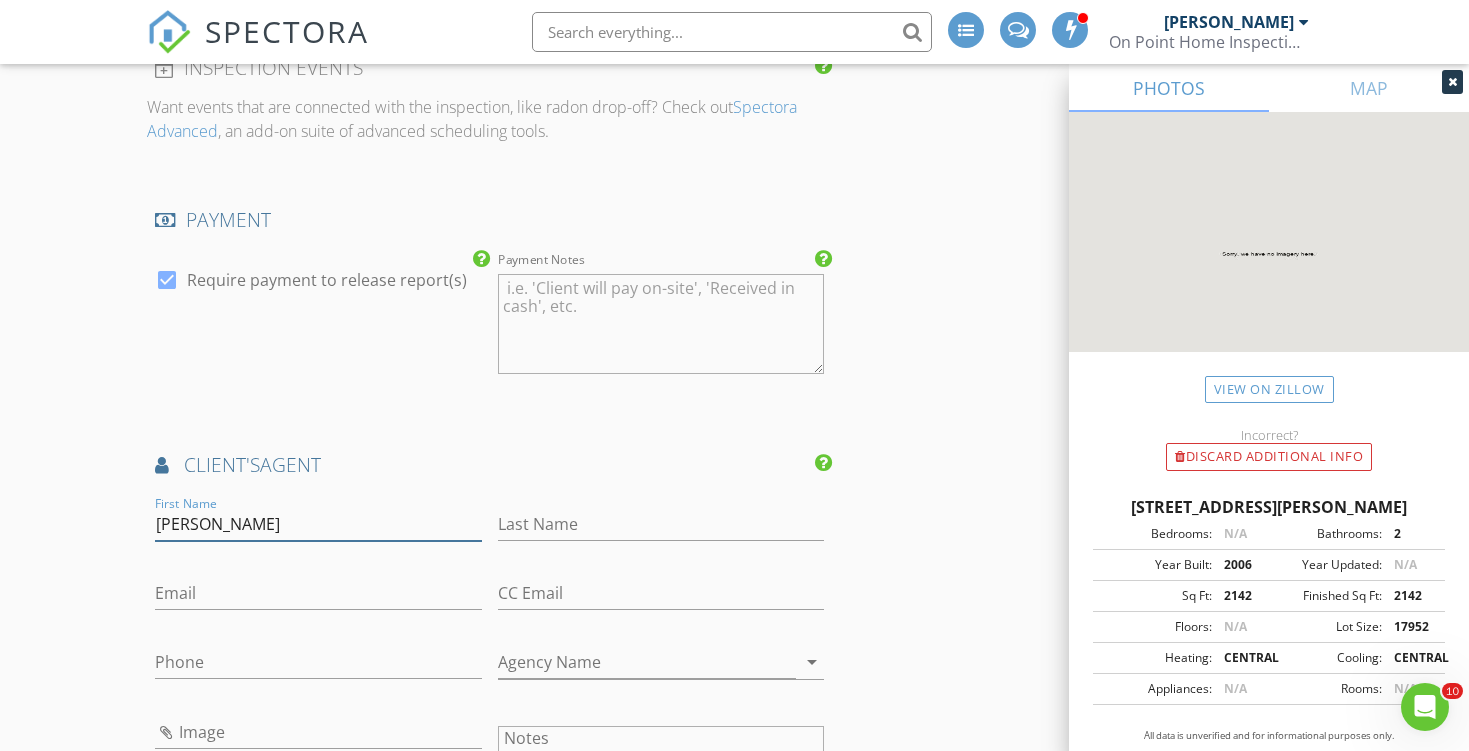 click on "Lynette" at bounding box center [318, 524] 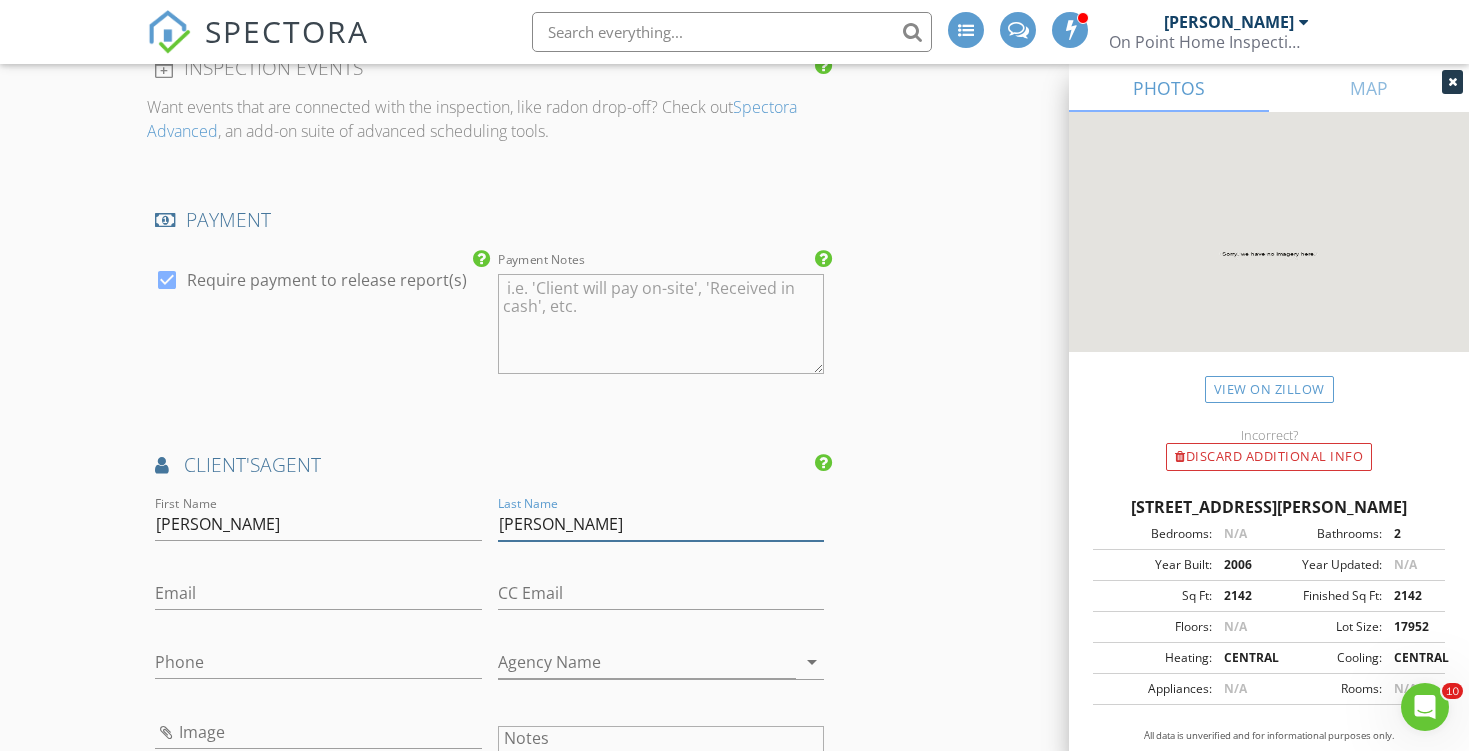 type on "[PERSON_NAME]" 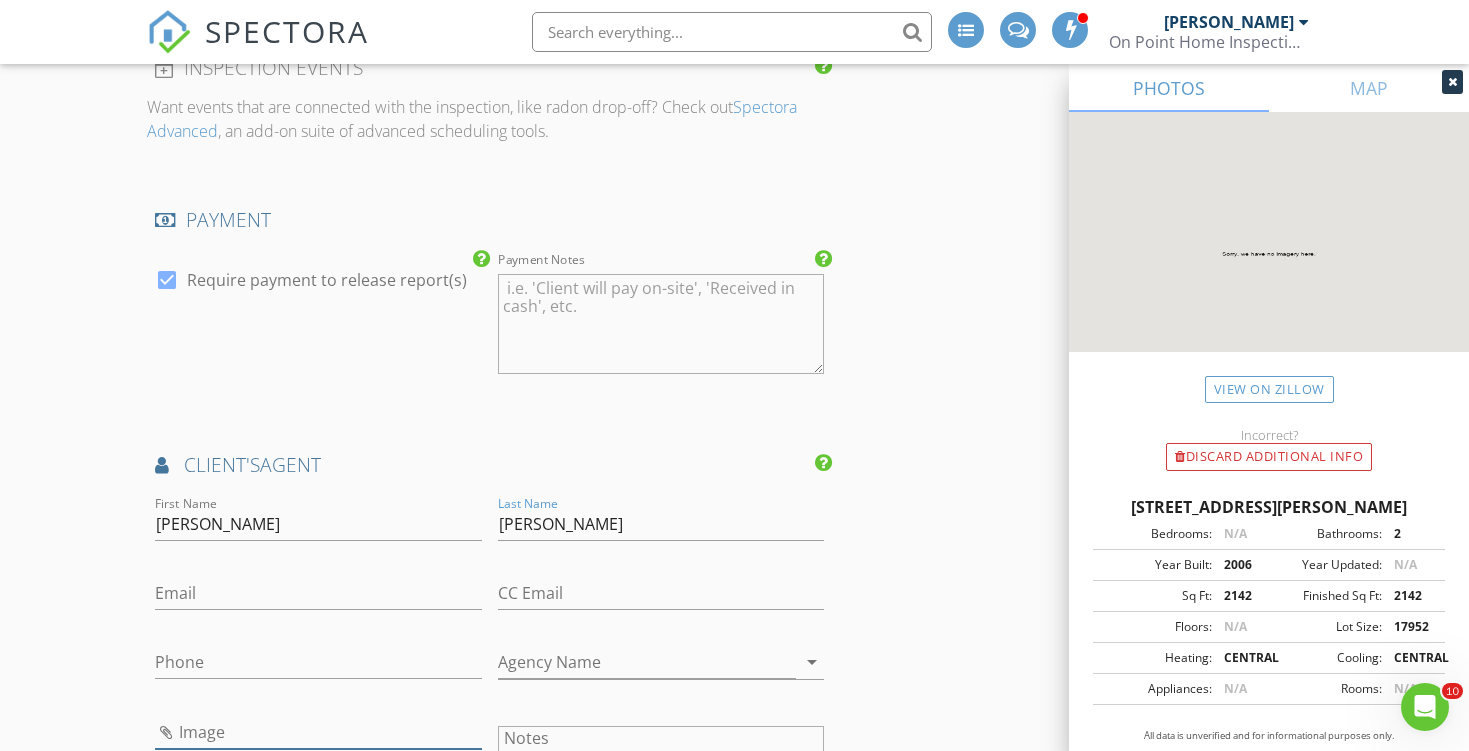 click at bounding box center [318, 732] 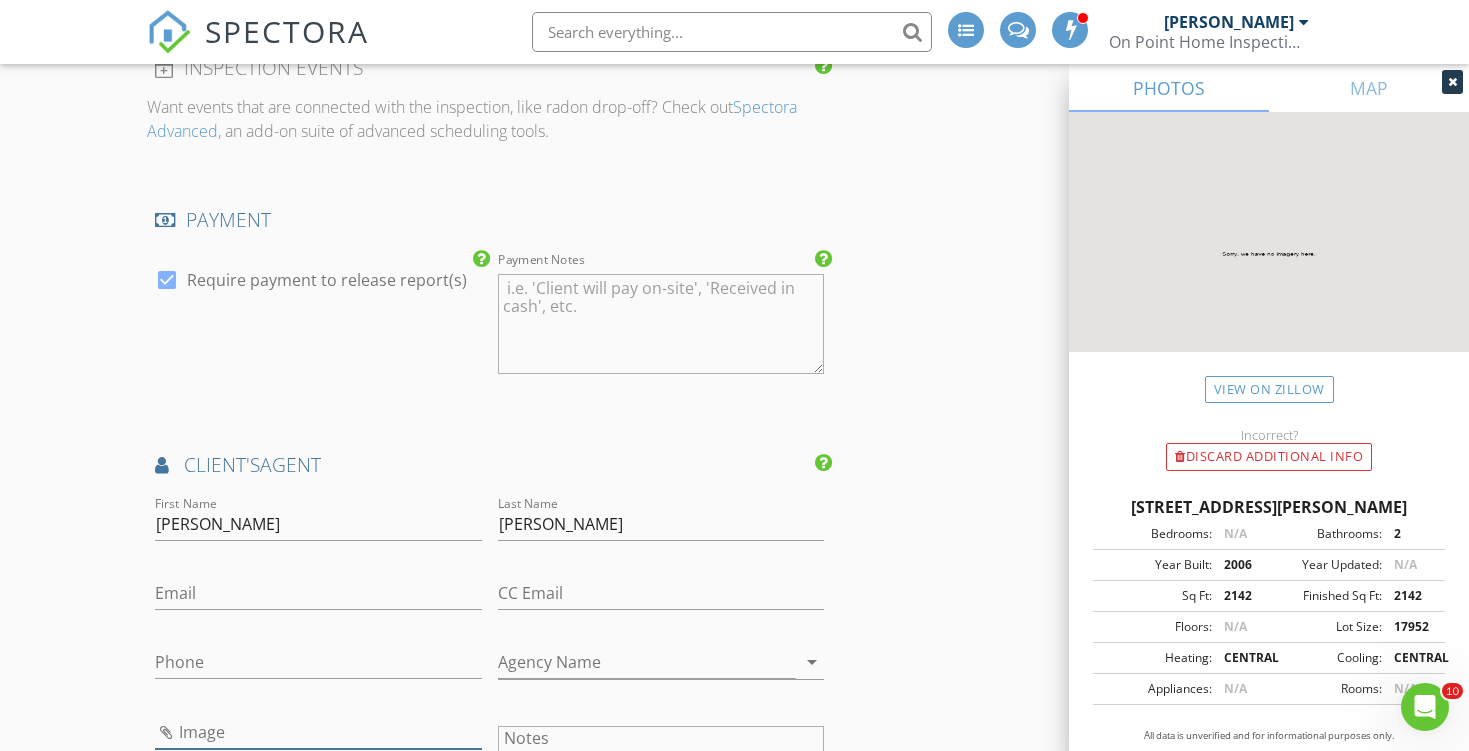 type on "Screenshot 2025-07-11 at 7.58.17 PM.png" 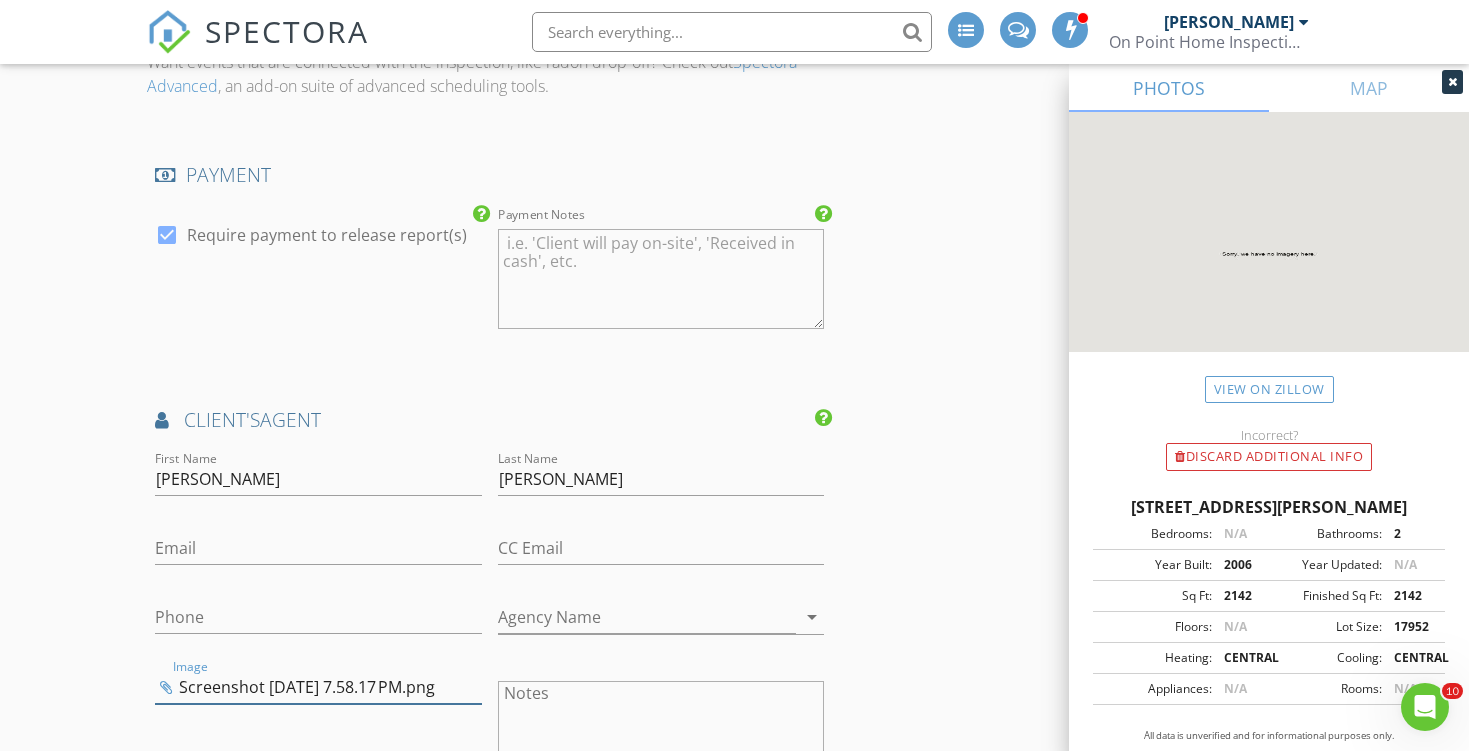 scroll, scrollTop: 2126, scrollLeft: 0, axis: vertical 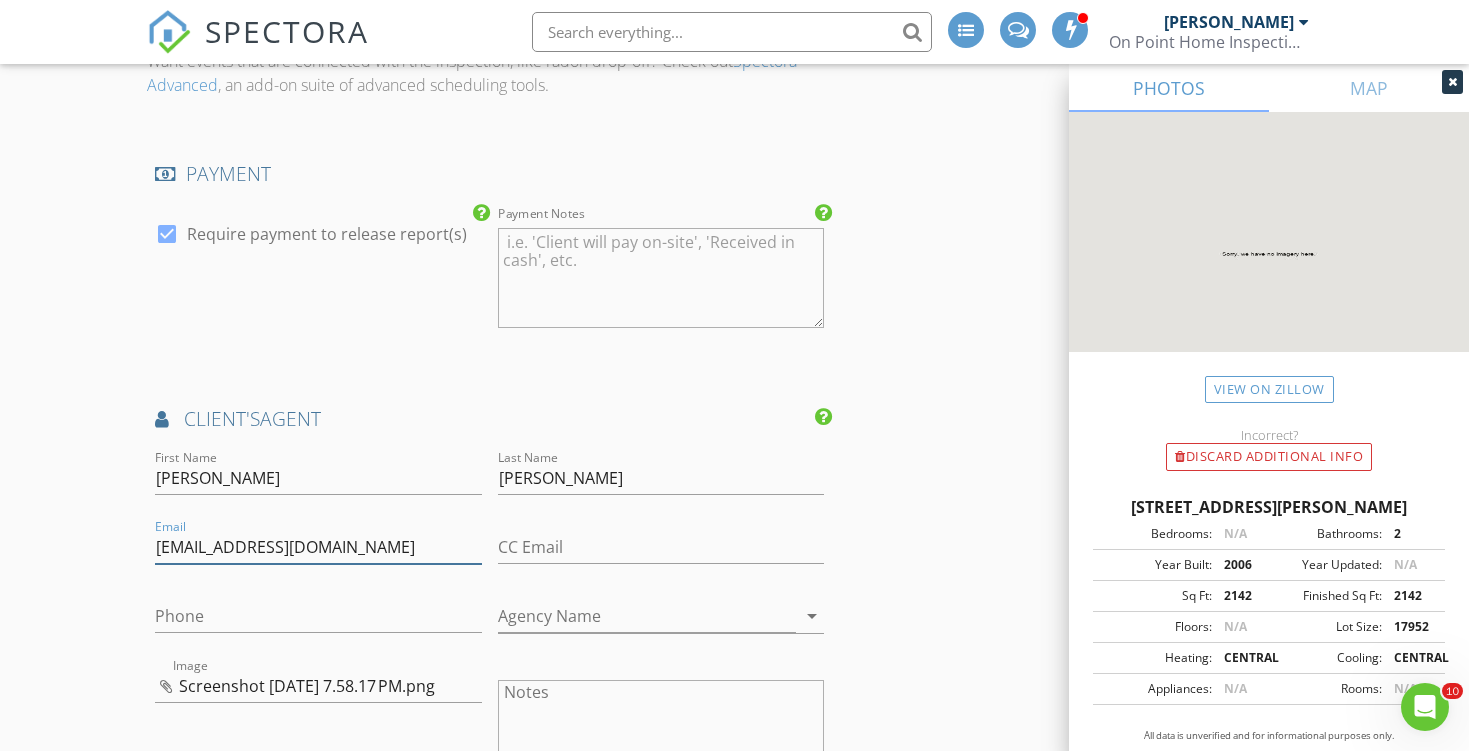 type on "[EMAIL_ADDRESS][DOMAIN_NAME]" 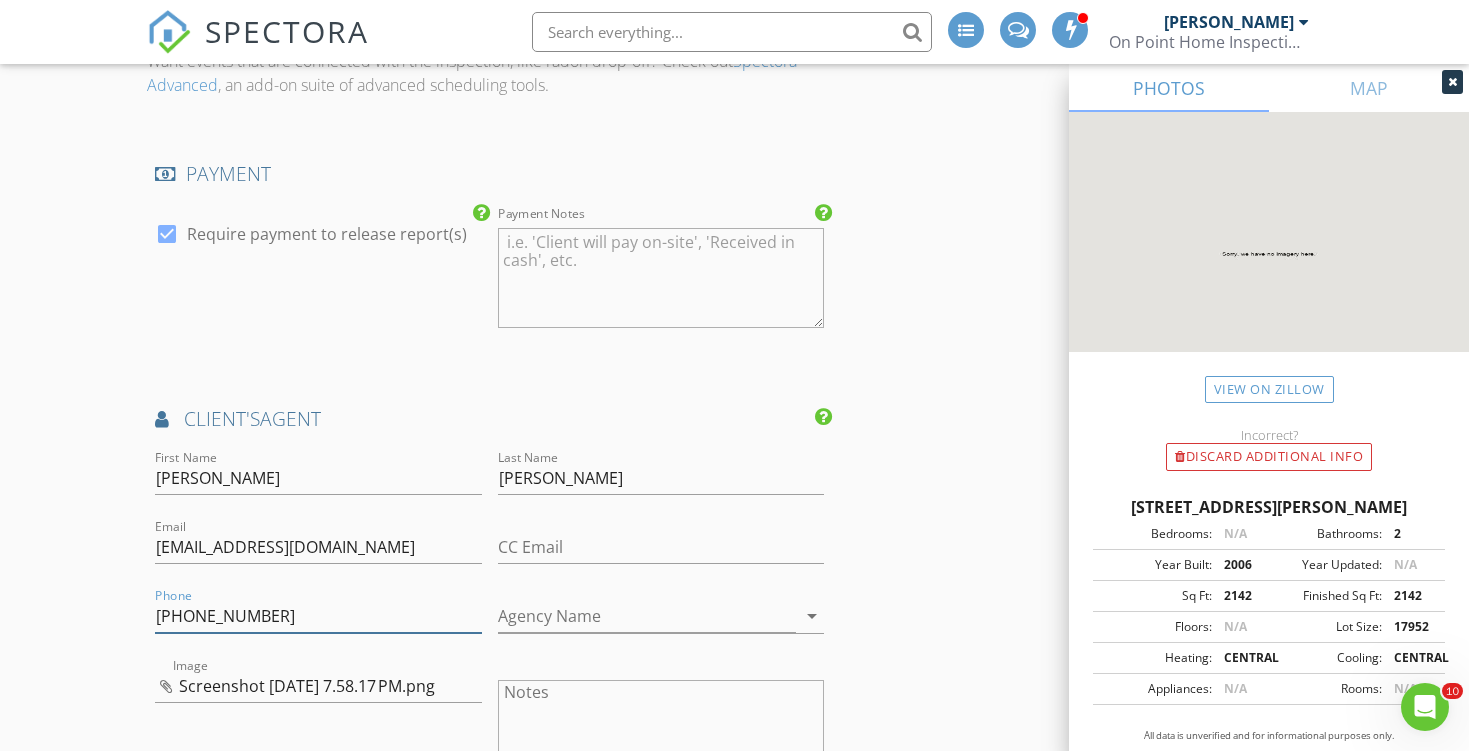 type on "214-578-3337" 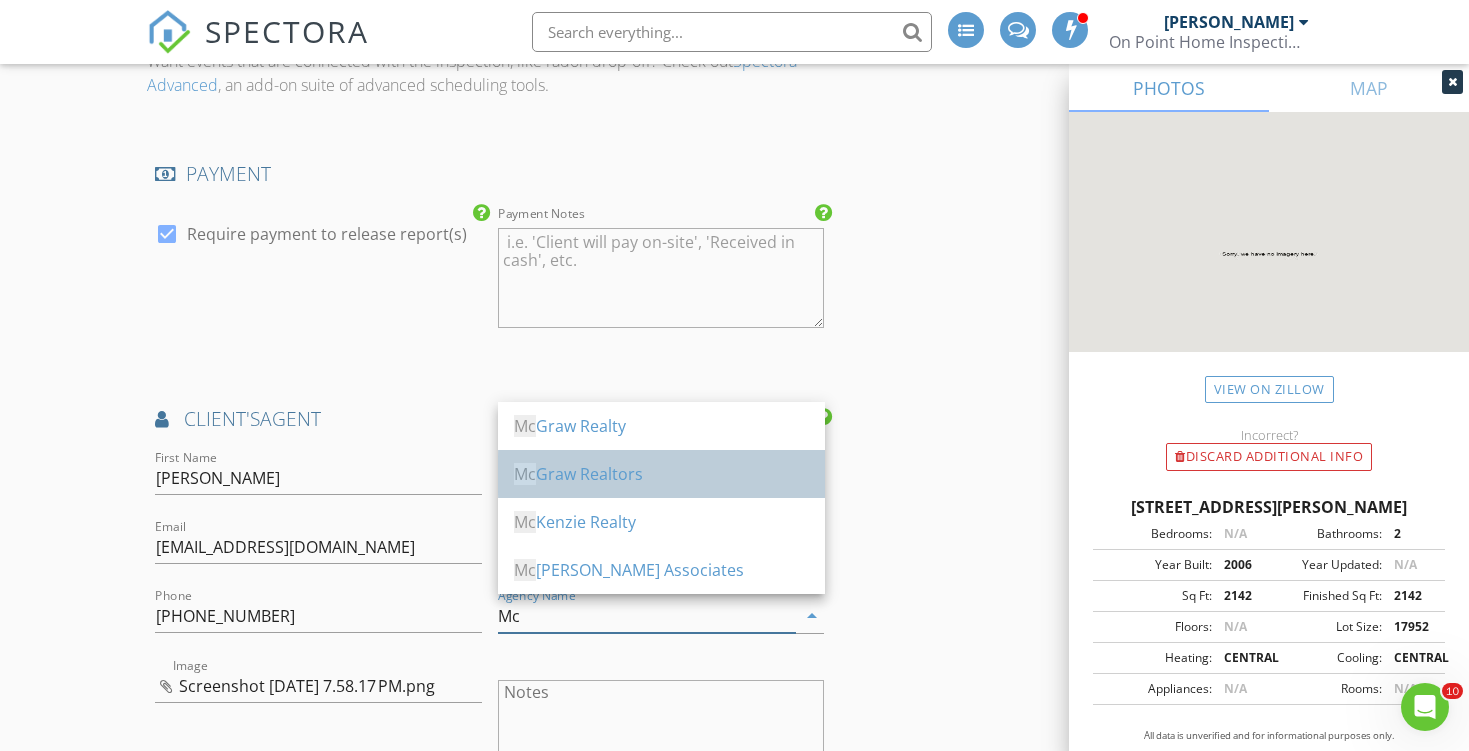 click on "Mc Graw Realtors" at bounding box center [661, 474] 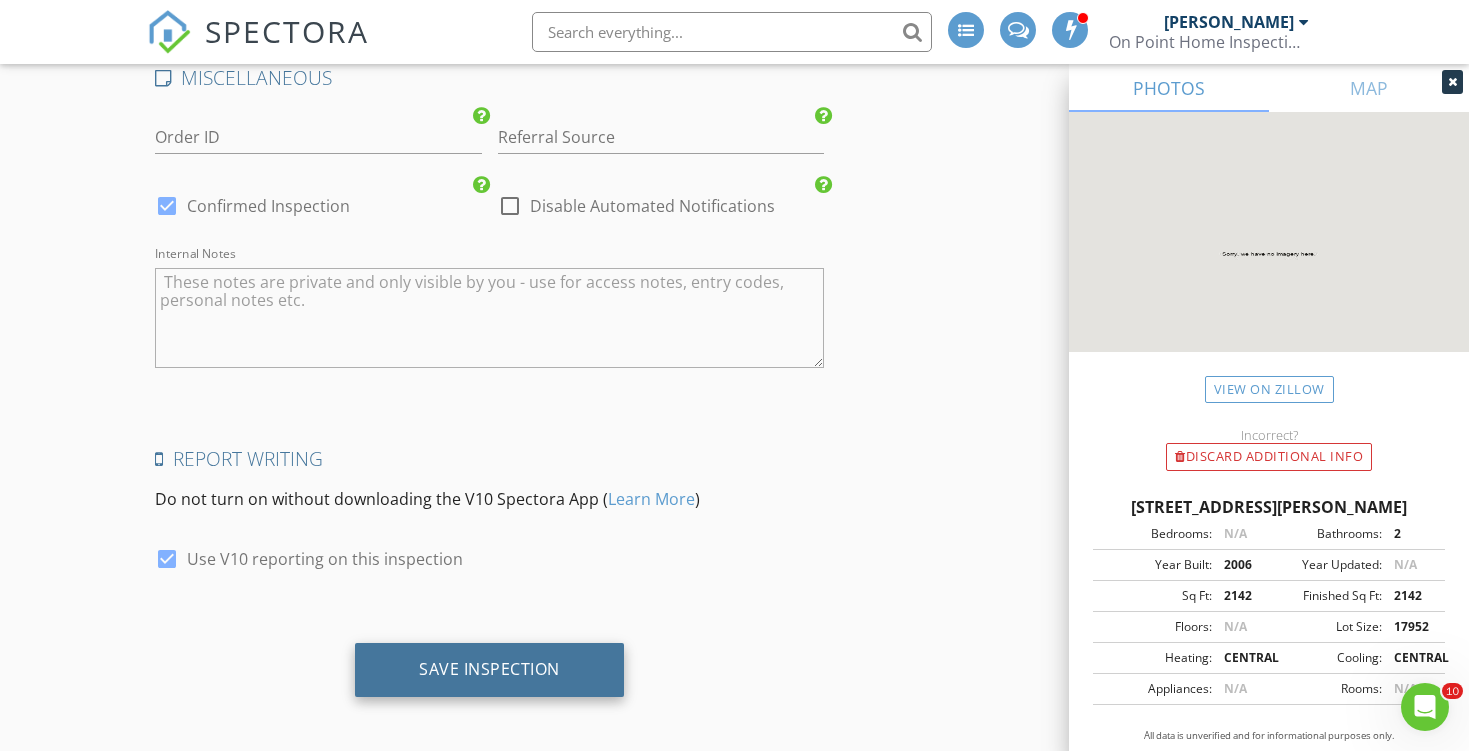 scroll, scrollTop: 3476, scrollLeft: 0, axis: vertical 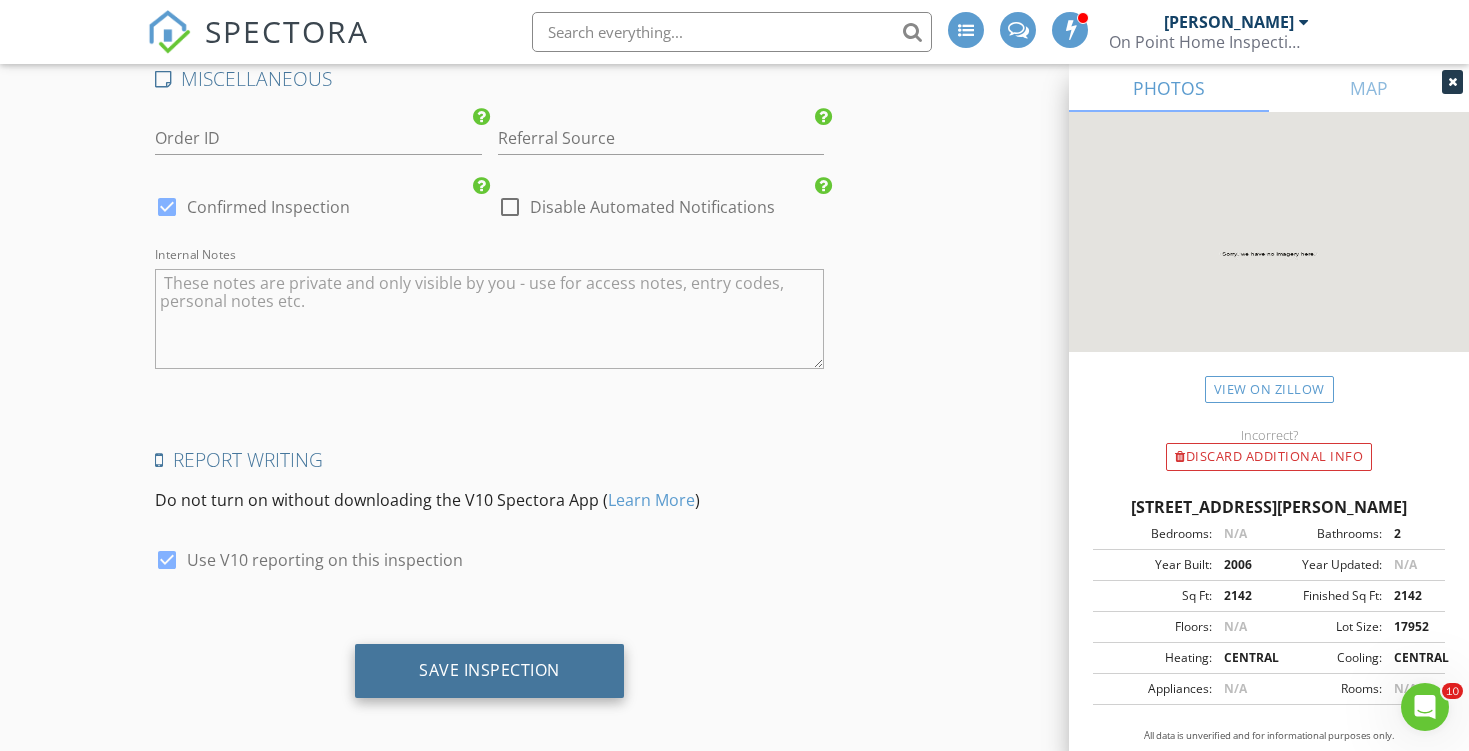 click on "Save Inspection" at bounding box center (489, 670) 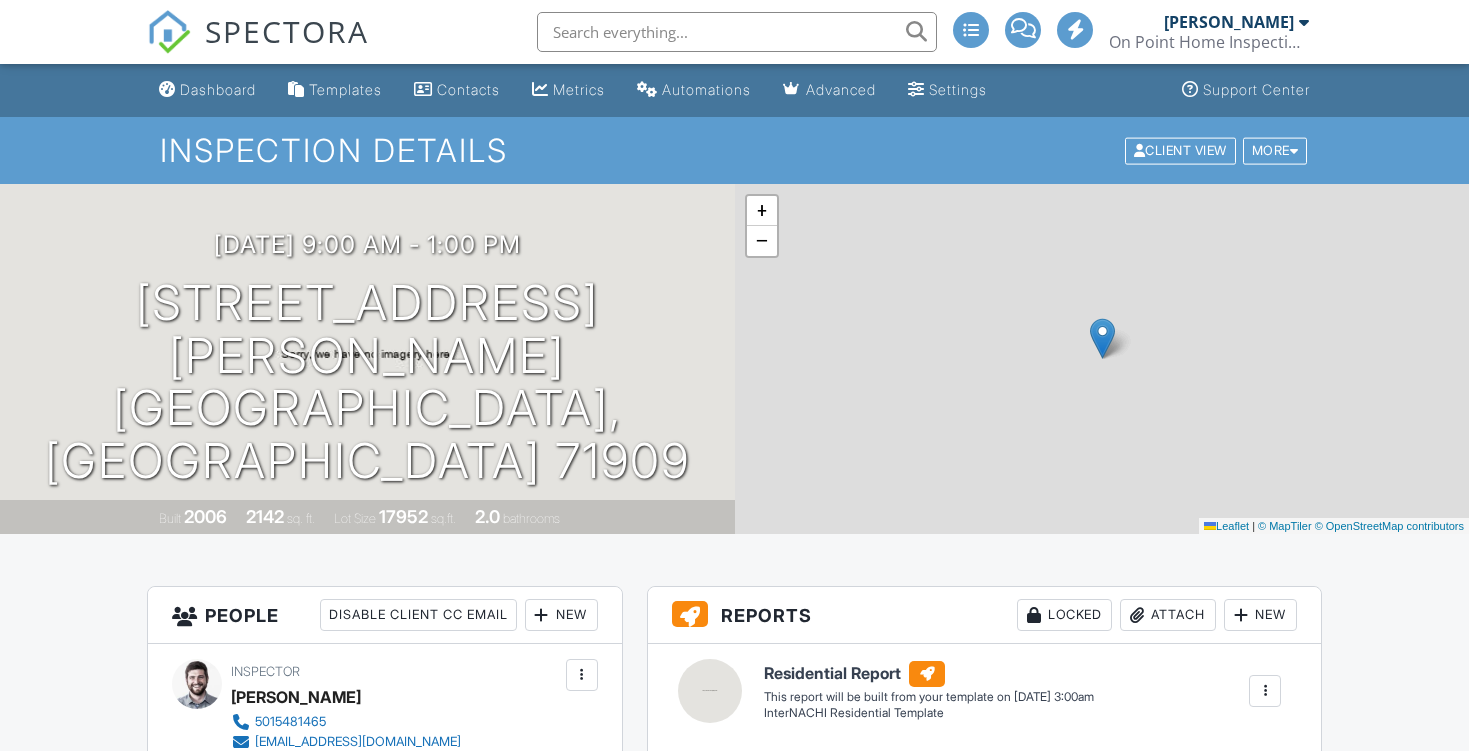scroll, scrollTop: 0, scrollLeft: 0, axis: both 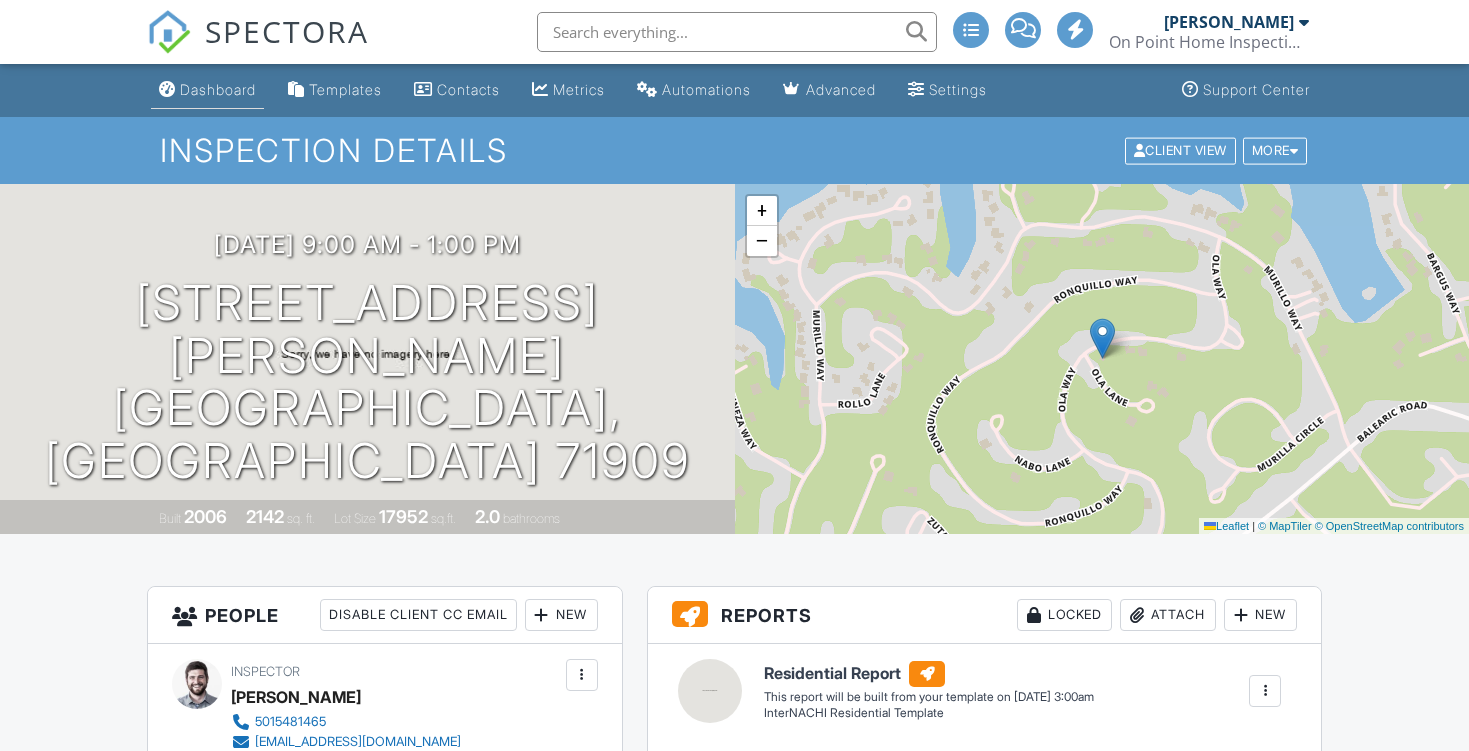click on "Dashboard" at bounding box center (218, 89) 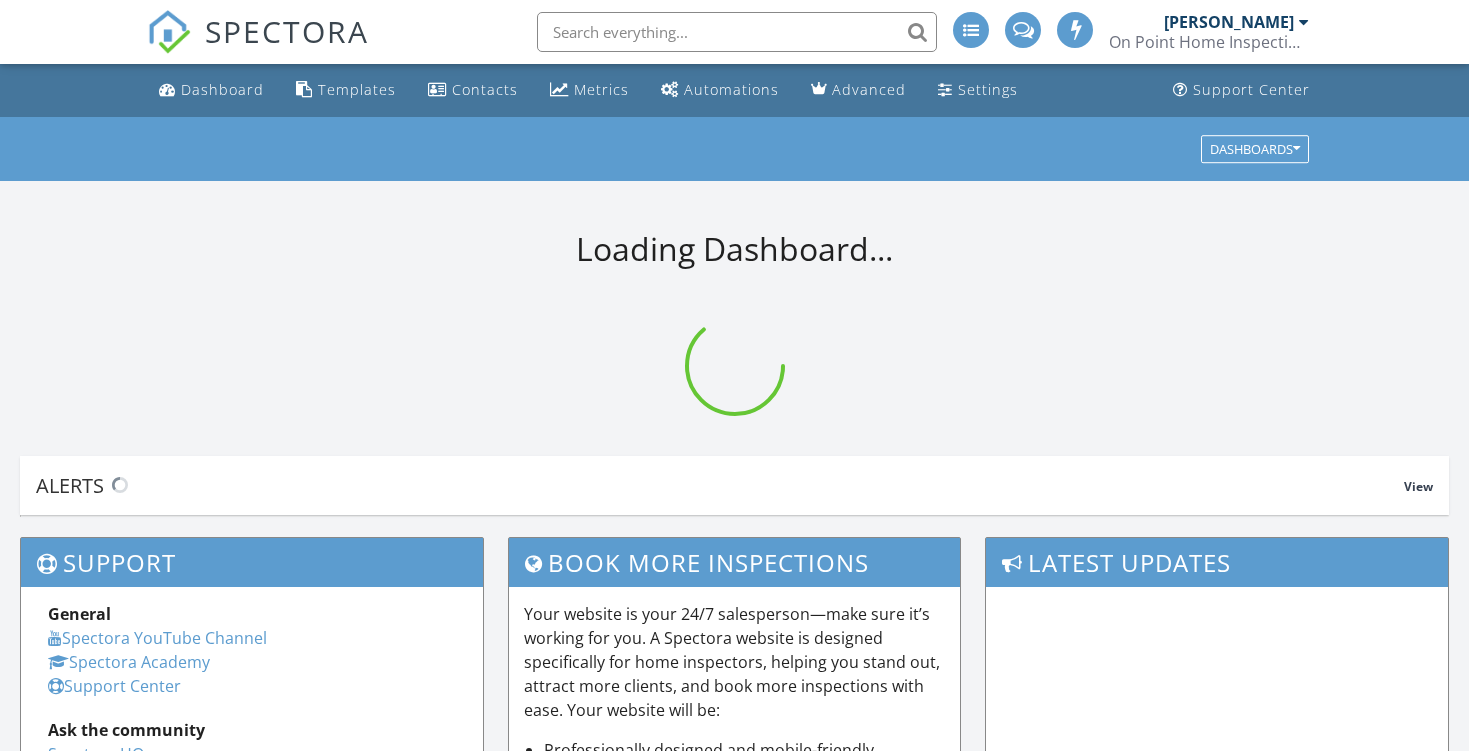 scroll, scrollTop: 0, scrollLeft: 0, axis: both 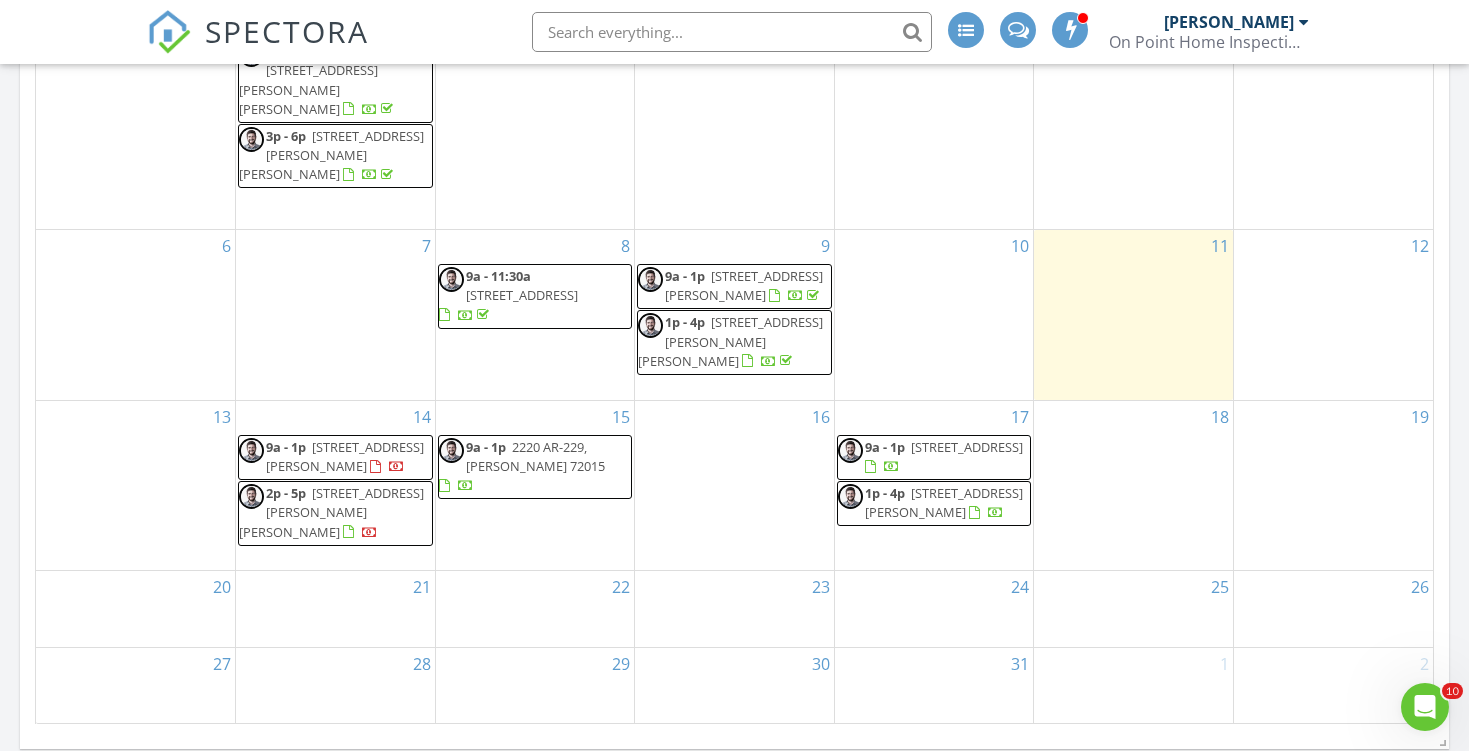 click on "408 Carriage Dr, Benton 72015" at bounding box center [944, 502] 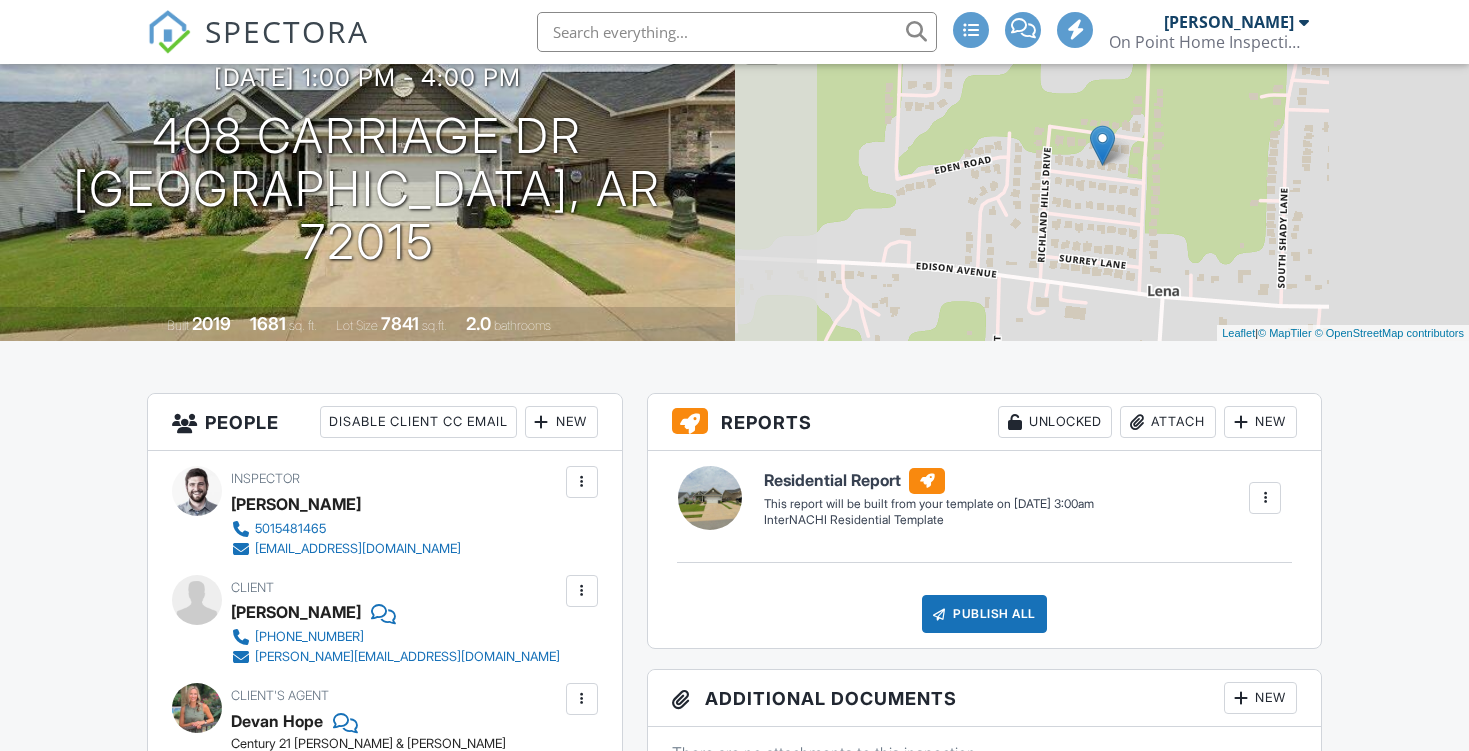 scroll, scrollTop: 0, scrollLeft: 0, axis: both 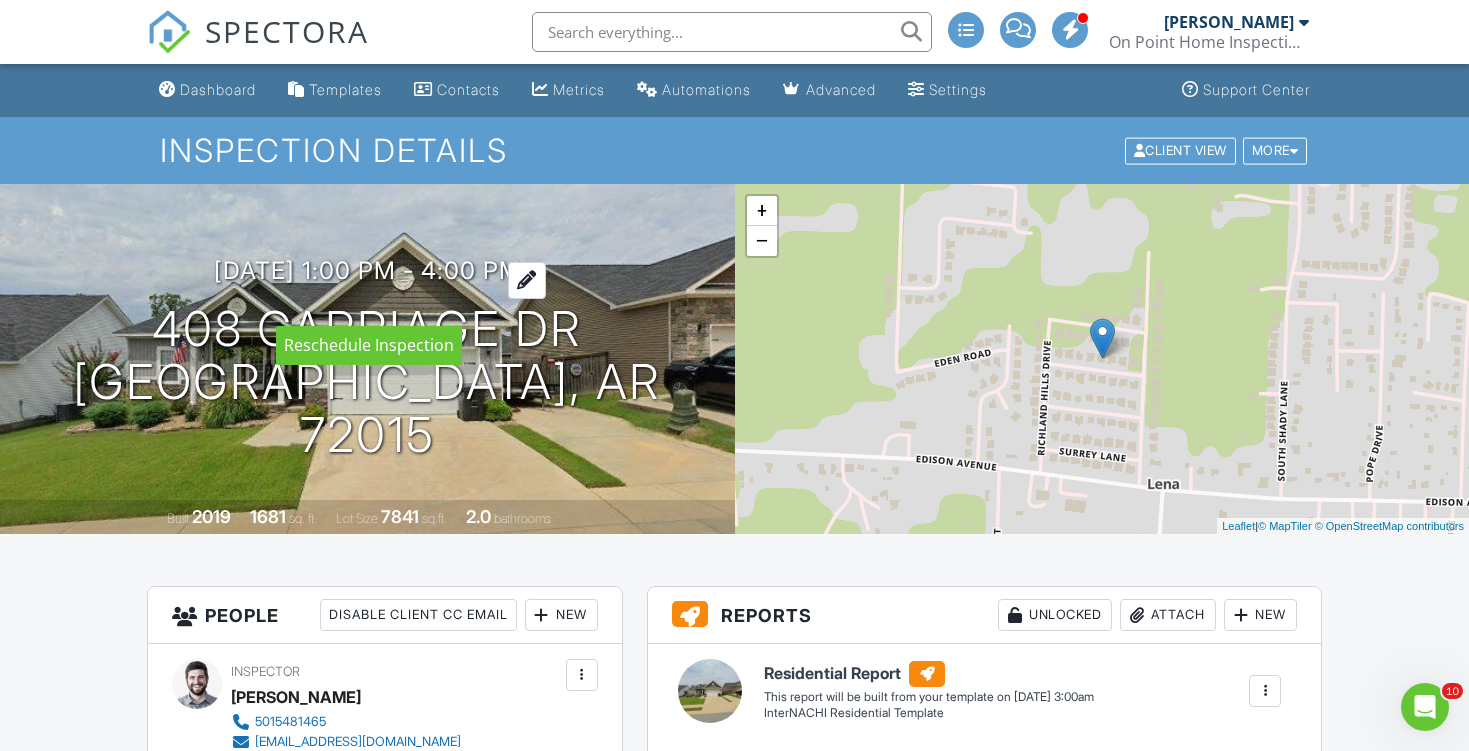 click at bounding box center (527, 280) 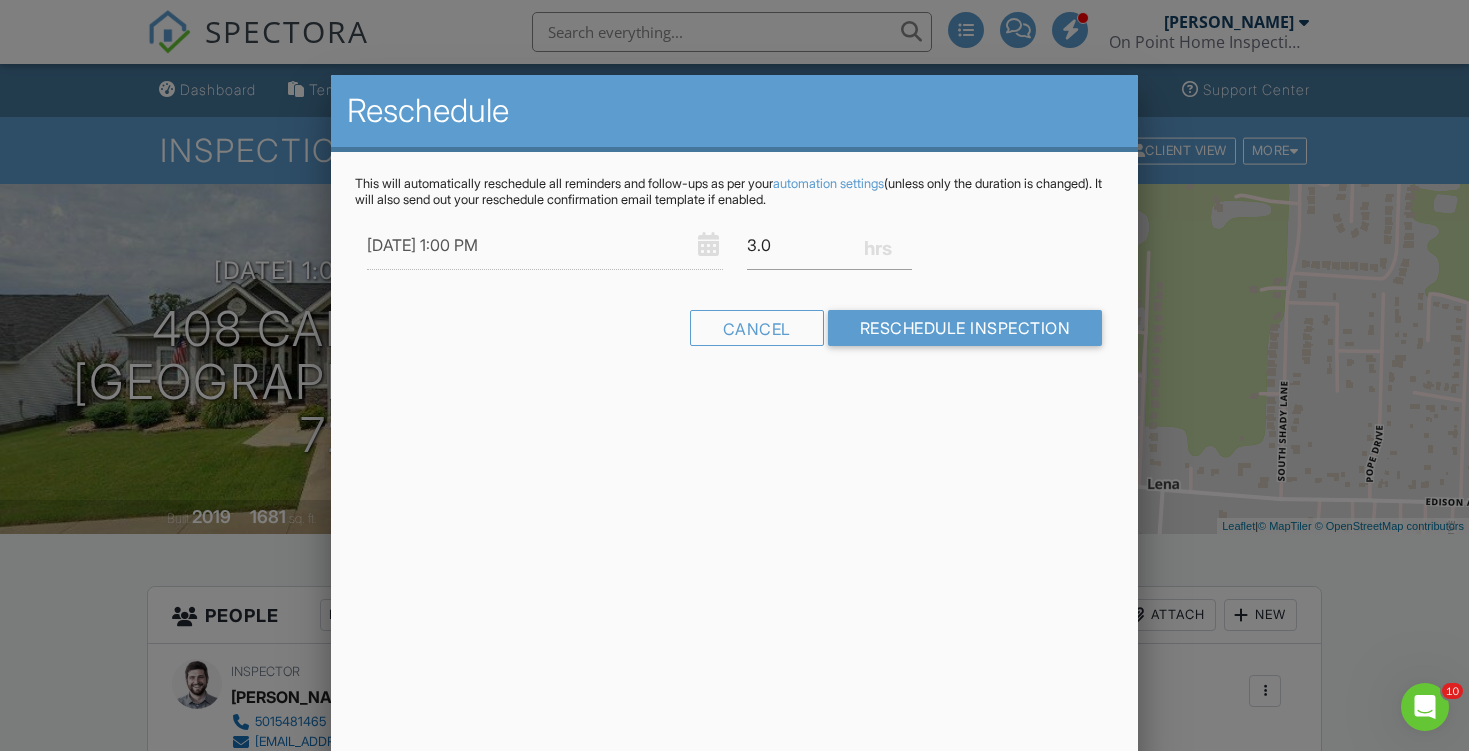 click on "Reschedule
This will automatically reschedule all reminders and follow-ups as per your  automation settings  (unless only the duration is changed). It will also send out your reschedule confirmation email template if enabled.
07/17/2025 1:00 PM
3.0
Warning: this date/time is in the past.
Cancel
Reschedule Inspection" at bounding box center (735, 425) 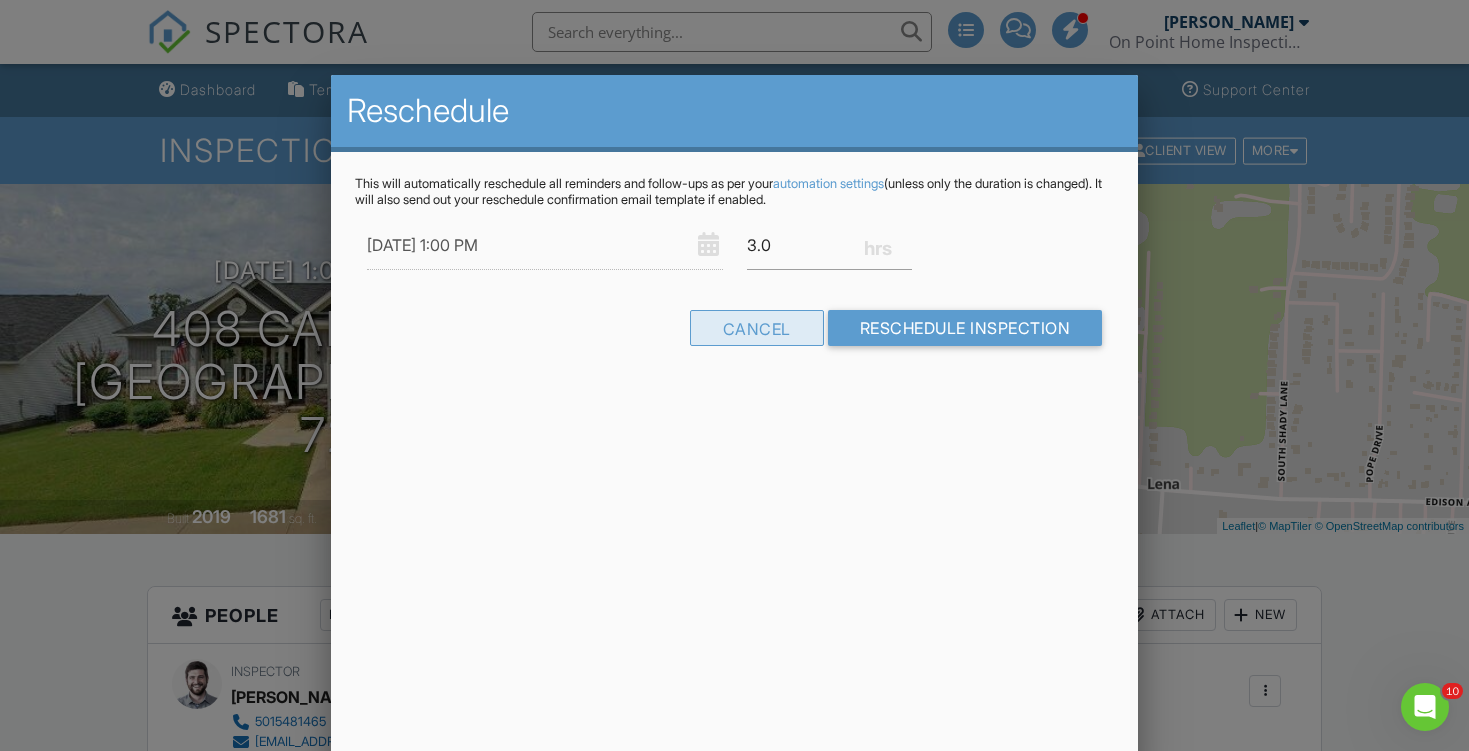 click on "Cancel" at bounding box center [757, 328] 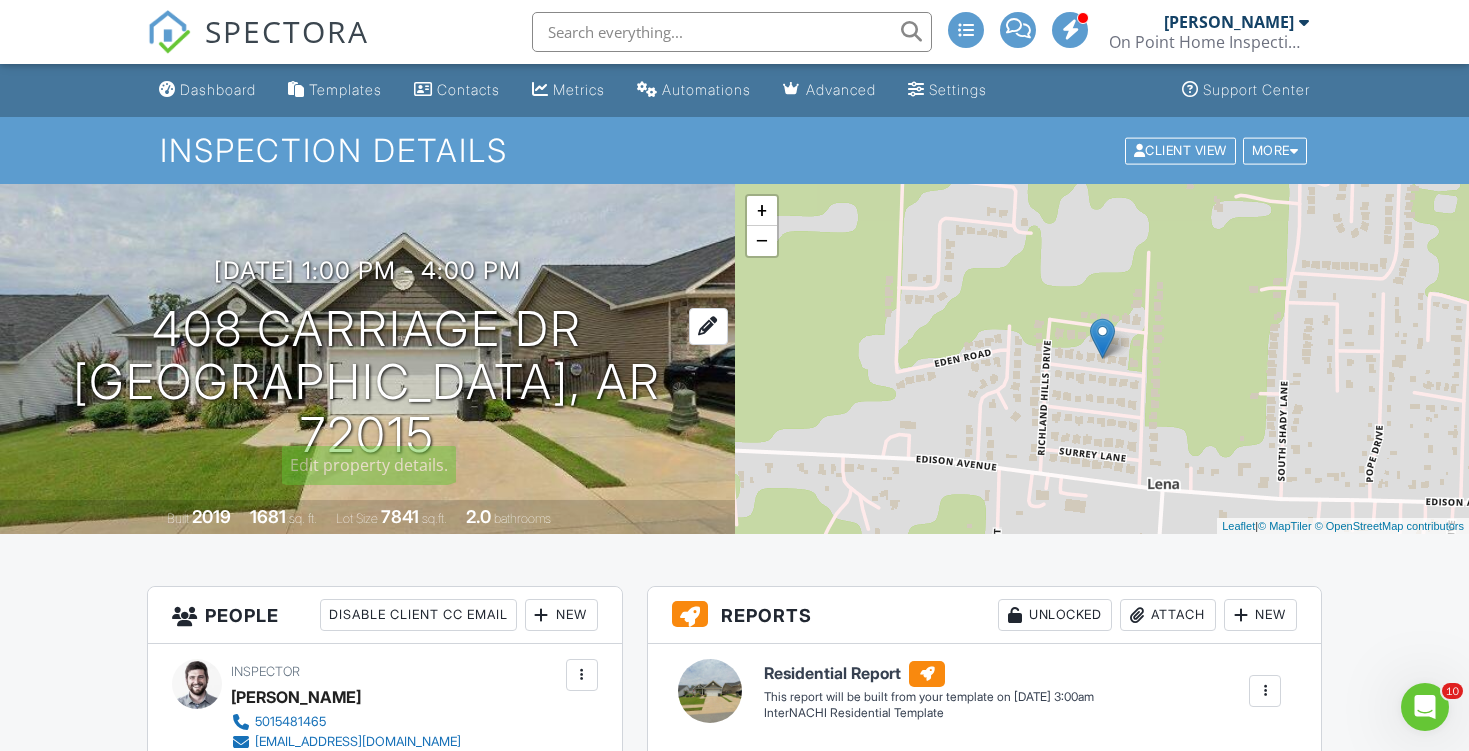 click on "408 Carriage Dr
Benton, AR 72015" at bounding box center [367, 382] 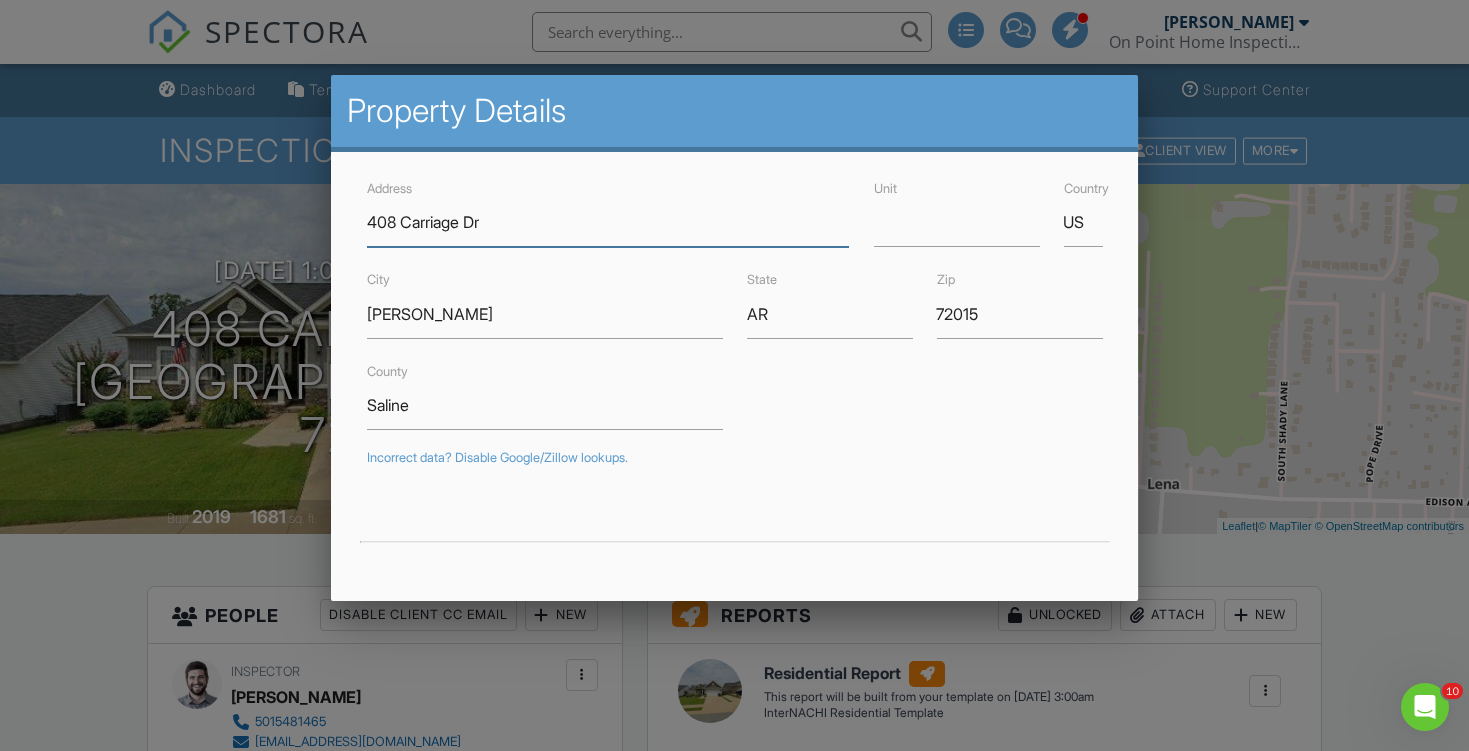 click on "408 Carriage Dr" at bounding box center (608, 222) 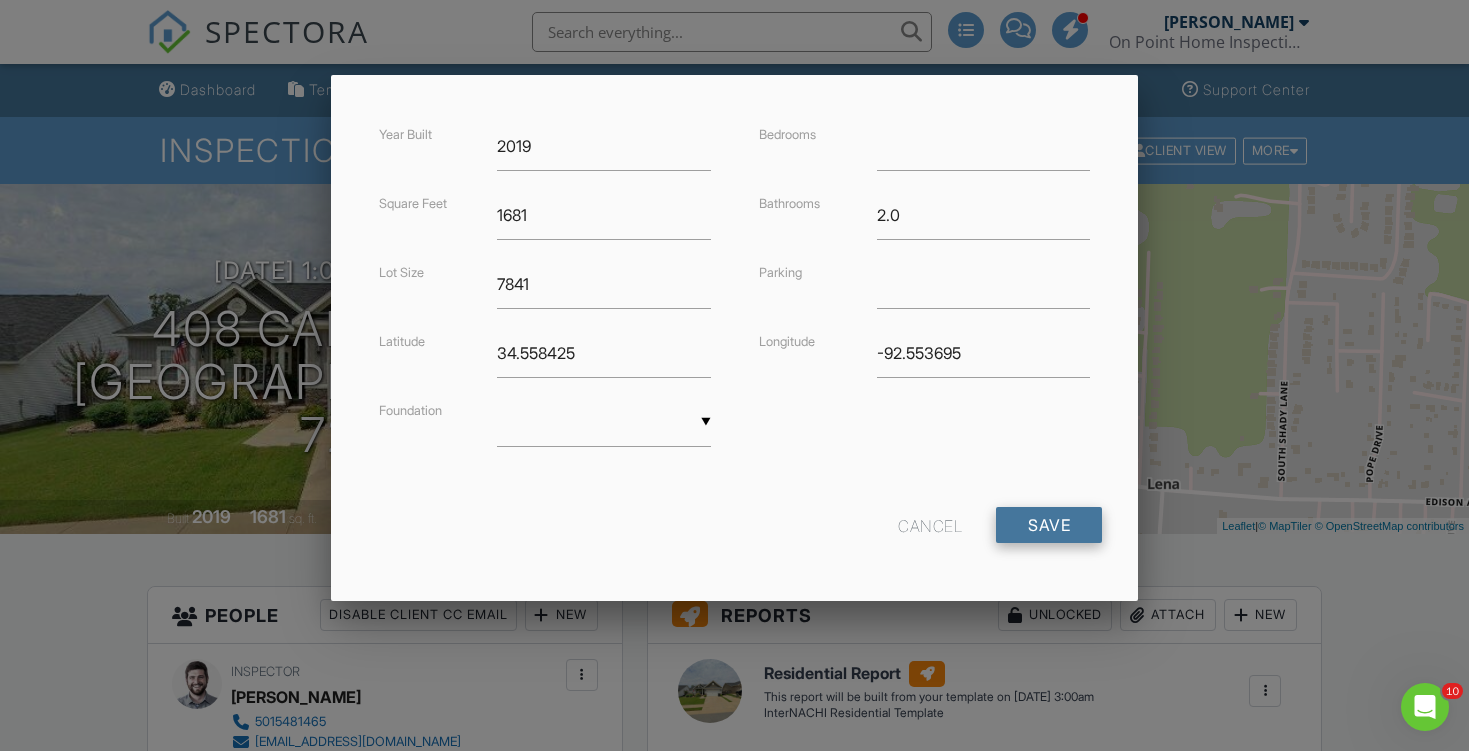 scroll, scrollTop: 472, scrollLeft: 0, axis: vertical 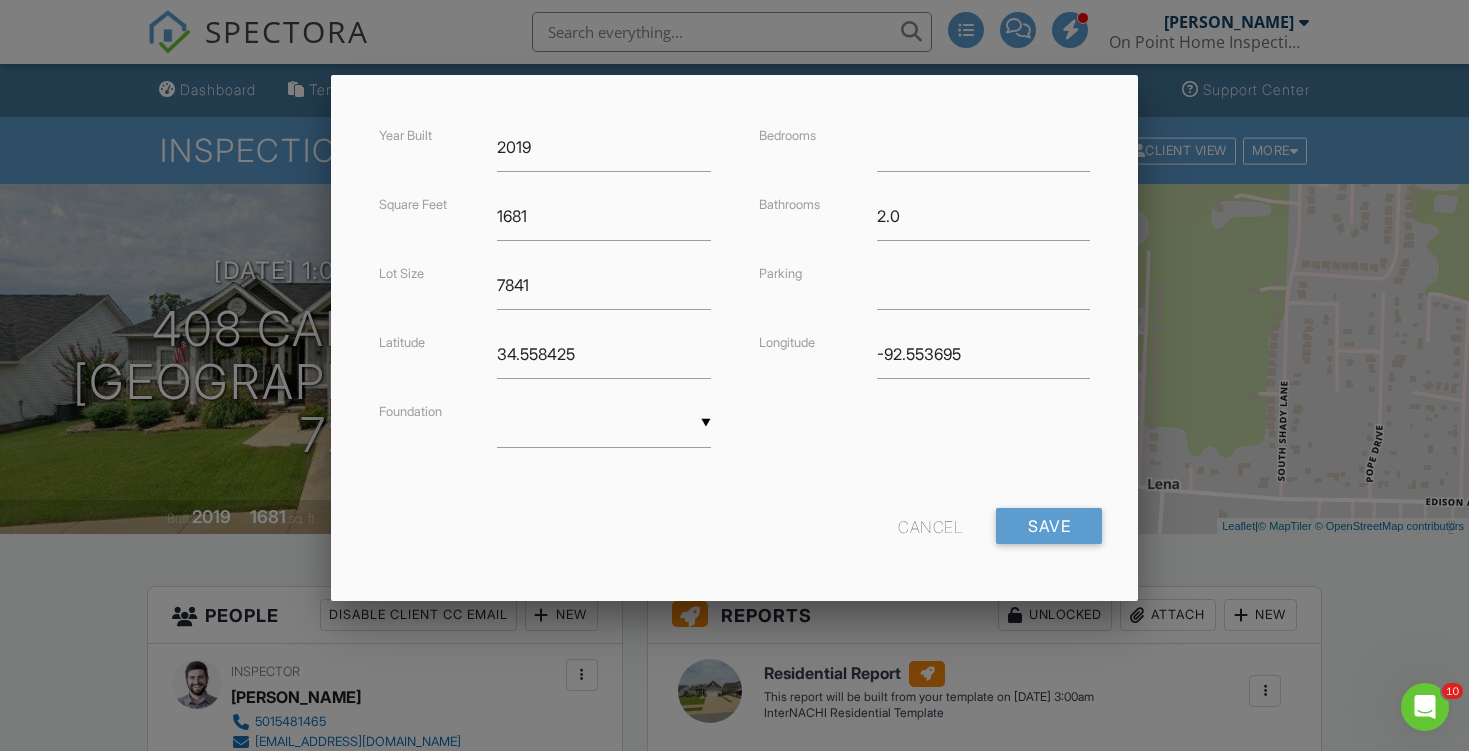 type on "409 Carriage Dr" 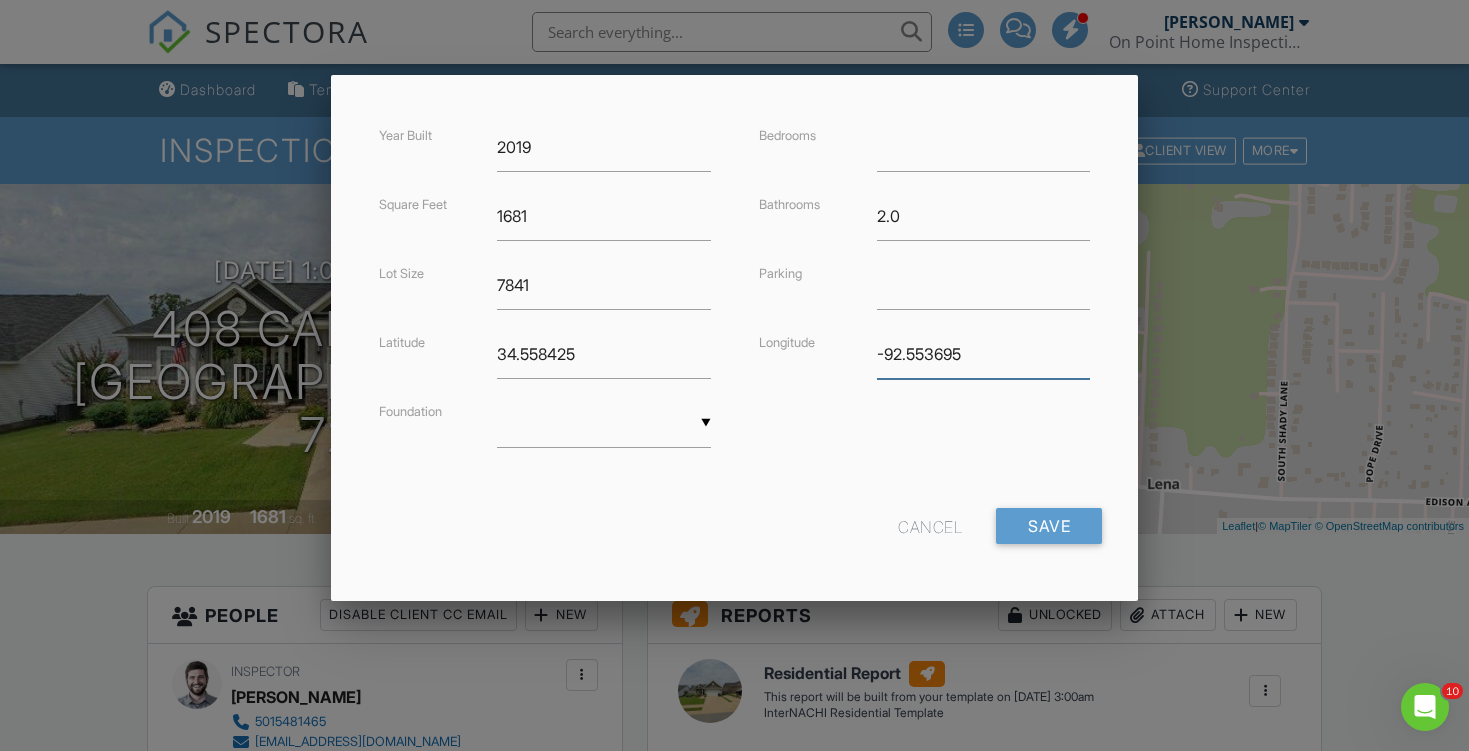 click on "-92.553695" at bounding box center [983, 354] 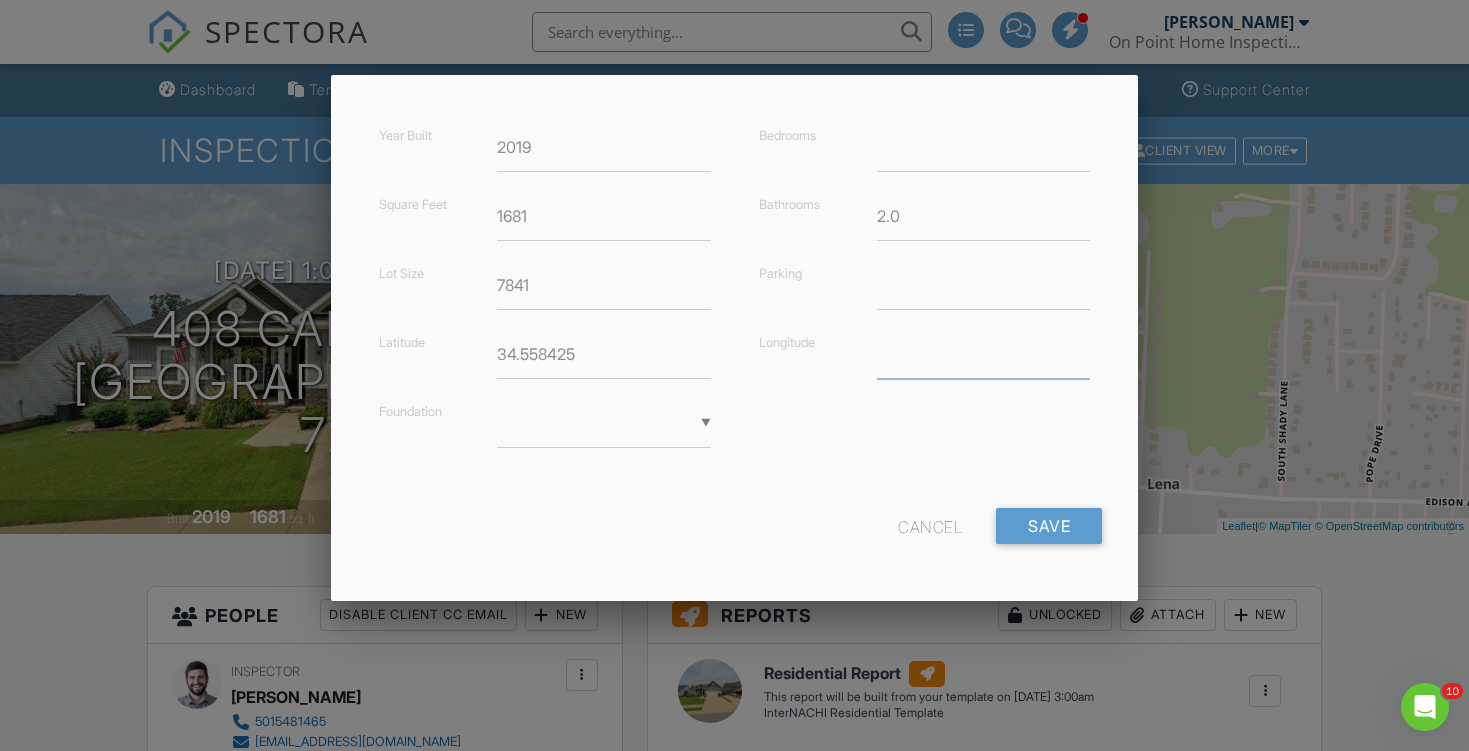 type on "34.5580499" 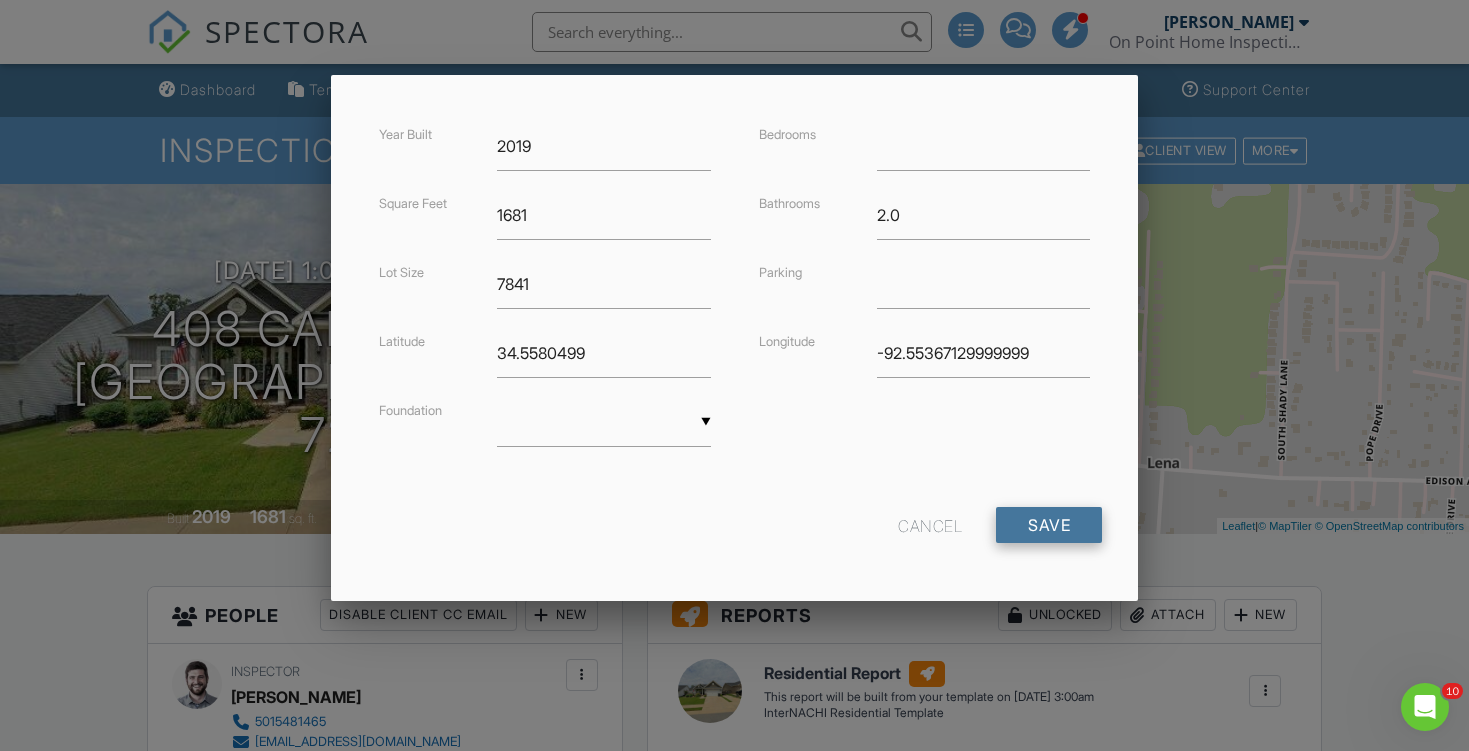 scroll, scrollTop: 472, scrollLeft: 0, axis: vertical 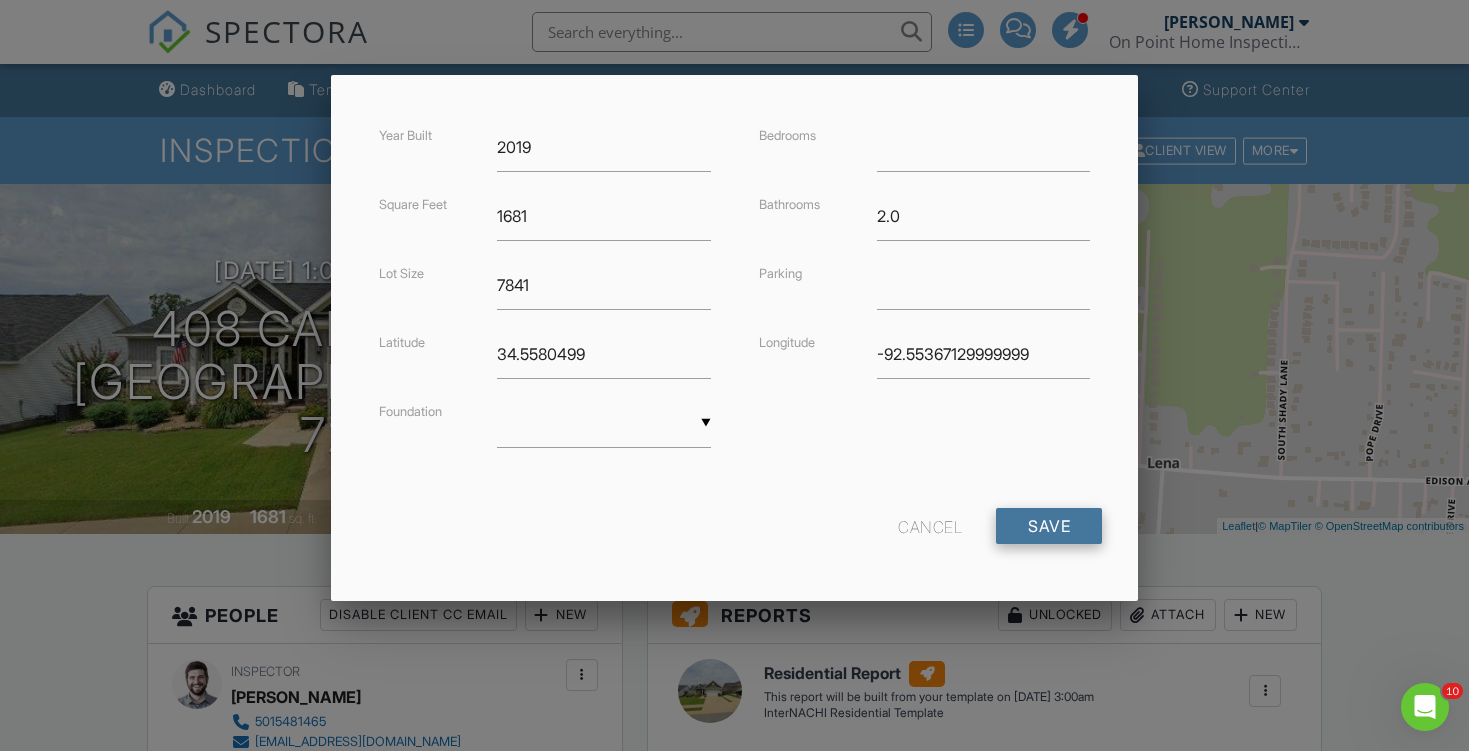 click on "Save" at bounding box center [1049, 526] 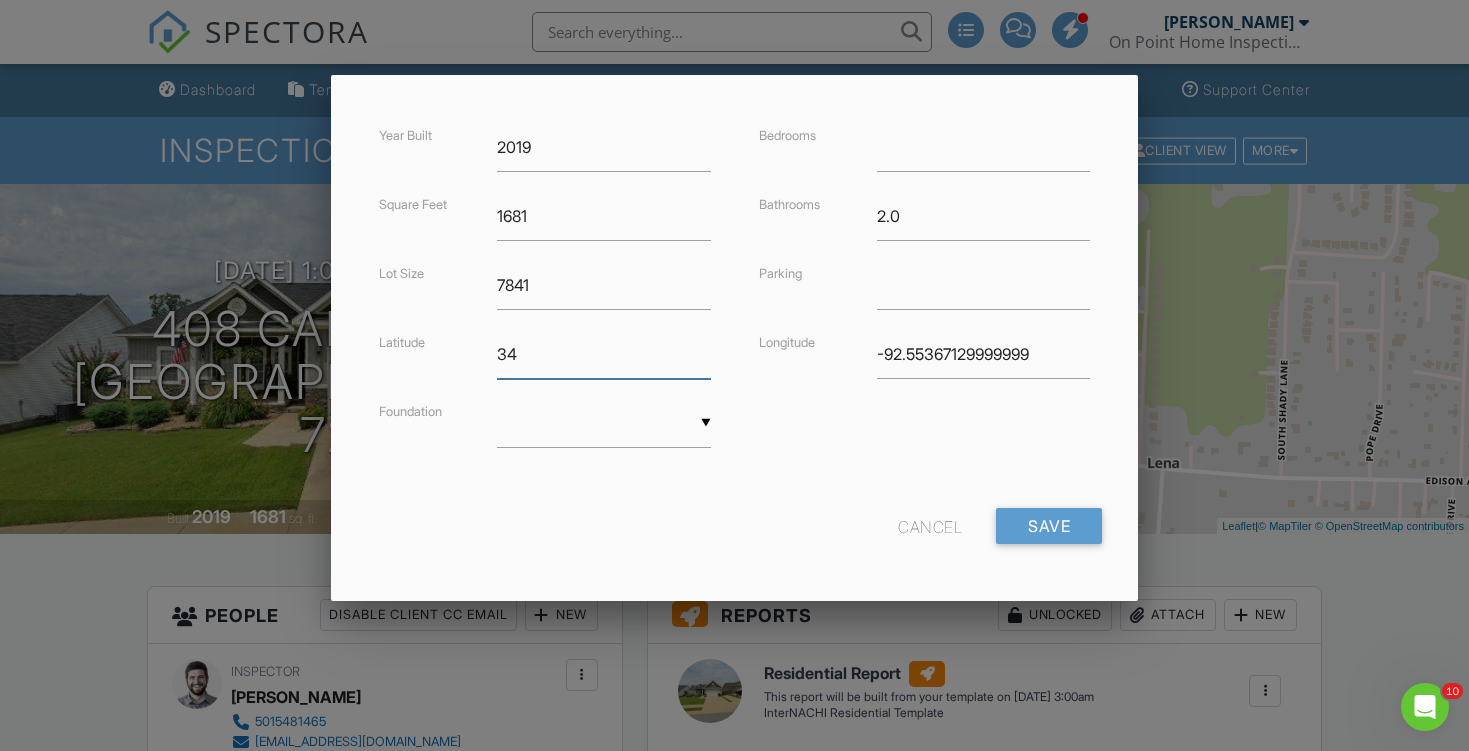 type on "3" 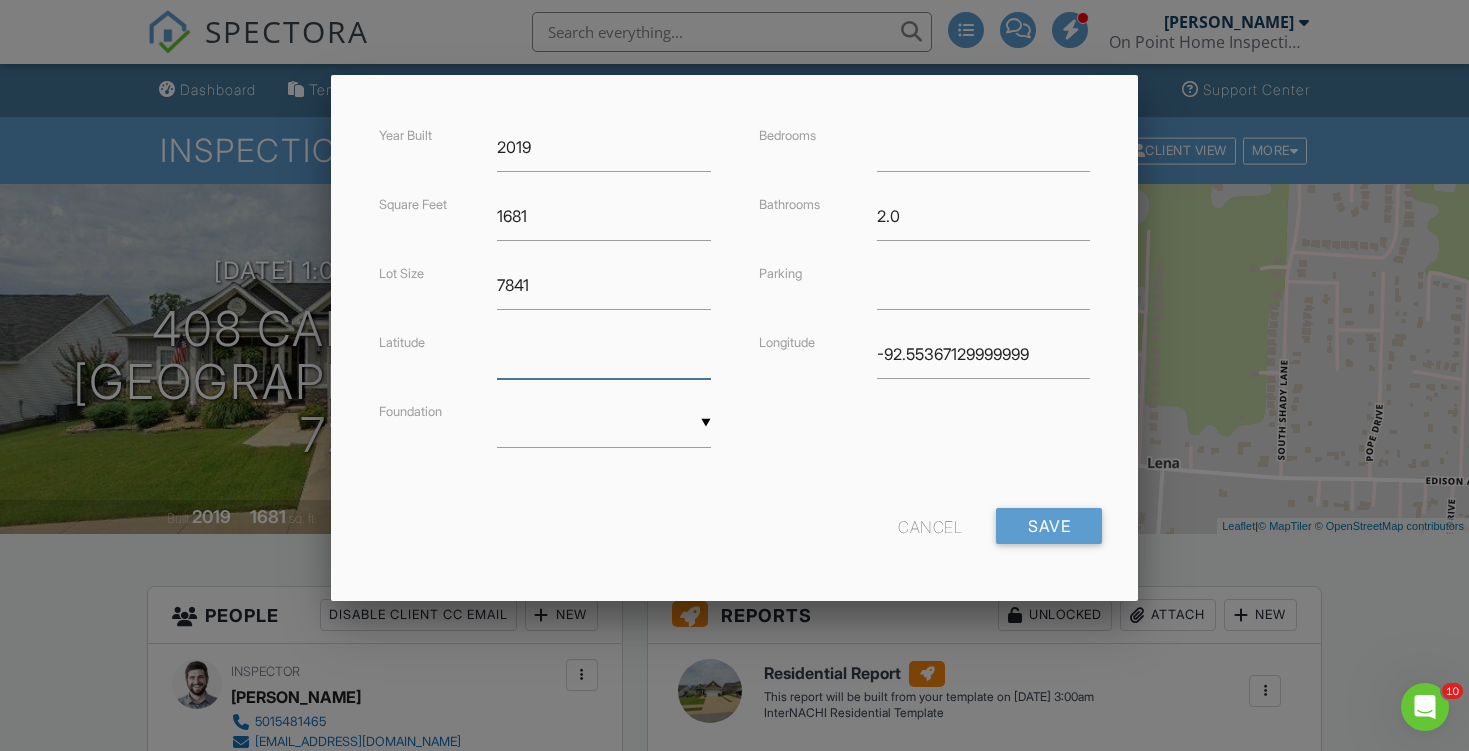 type 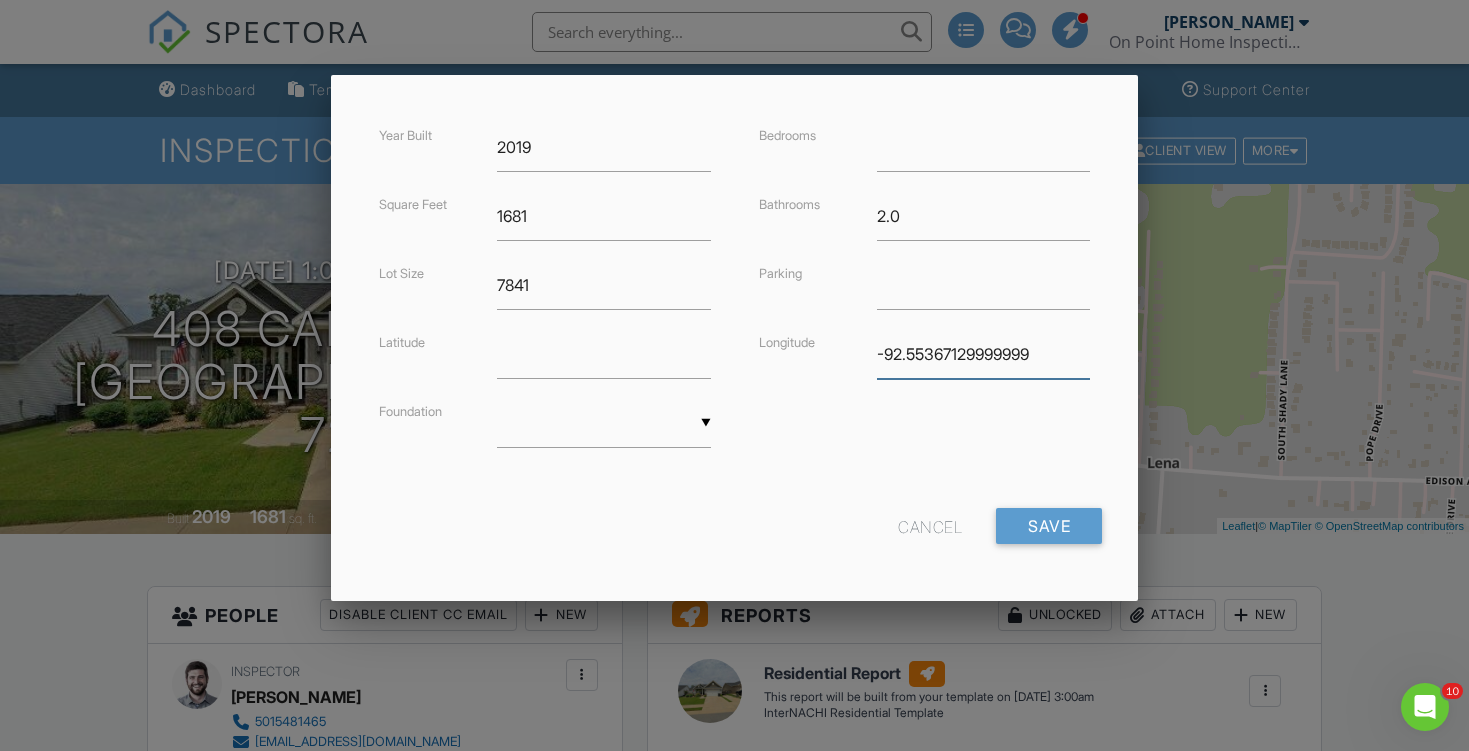drag, startPoint x: 879, startPoint y: 354, endPoint x: 1076, endPoint y: 356, distance: 197.01015 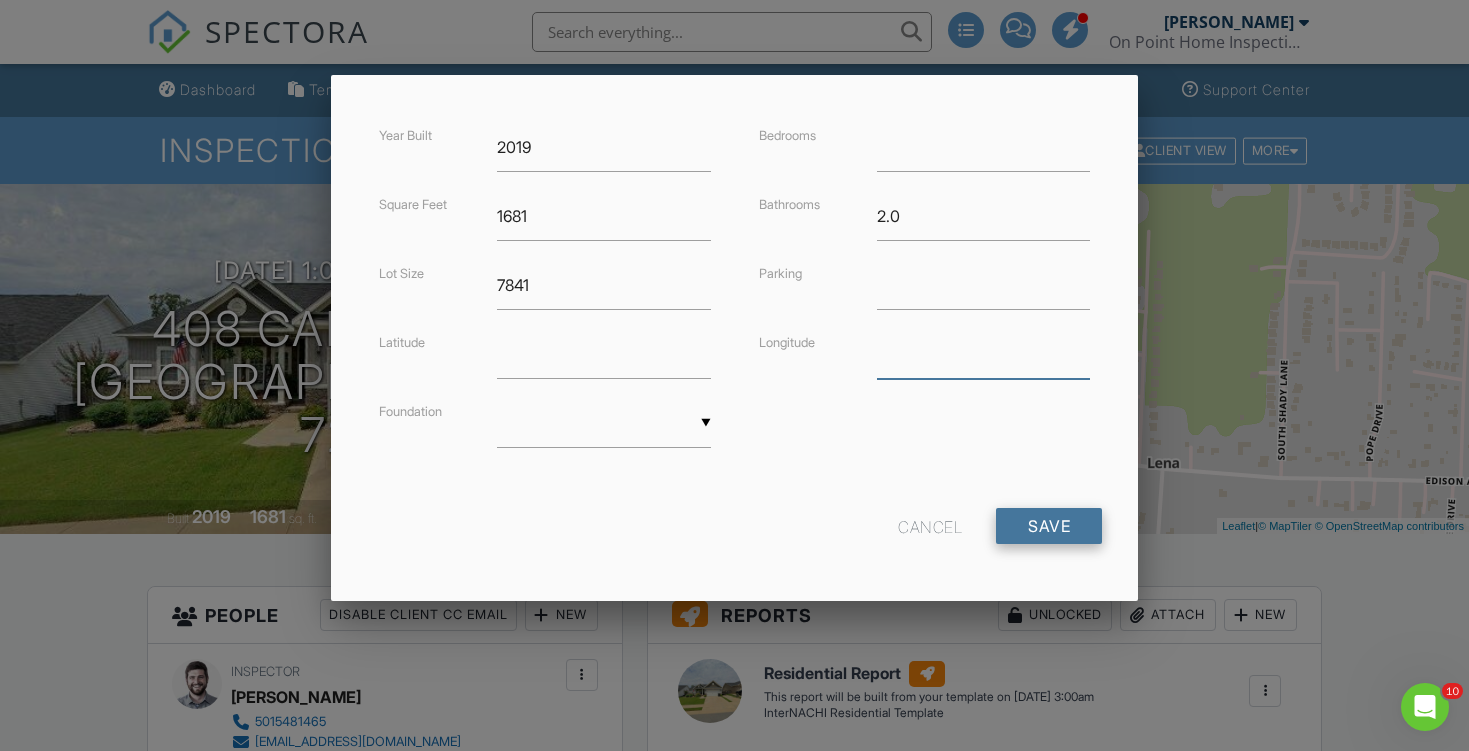 type 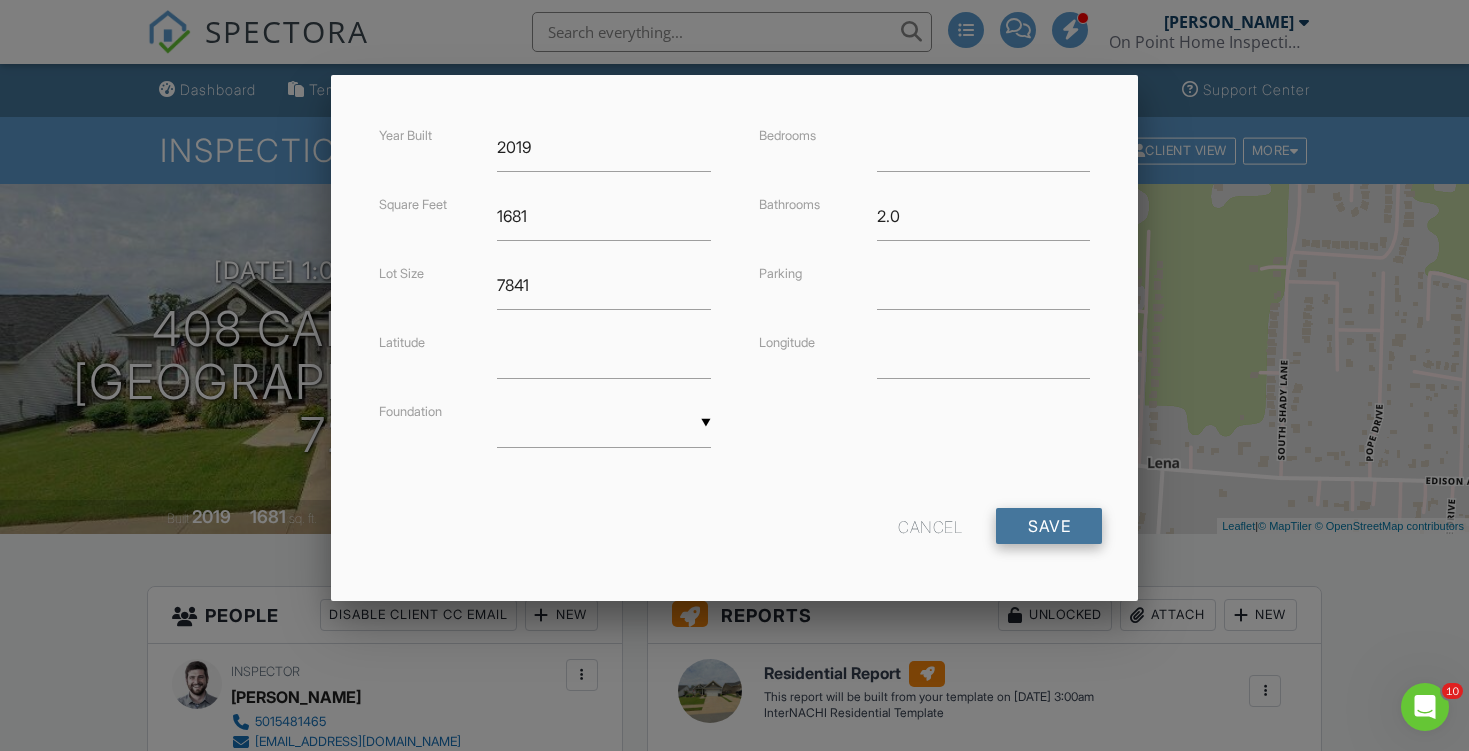 click on "Save" at bounding box center [1049, 526] 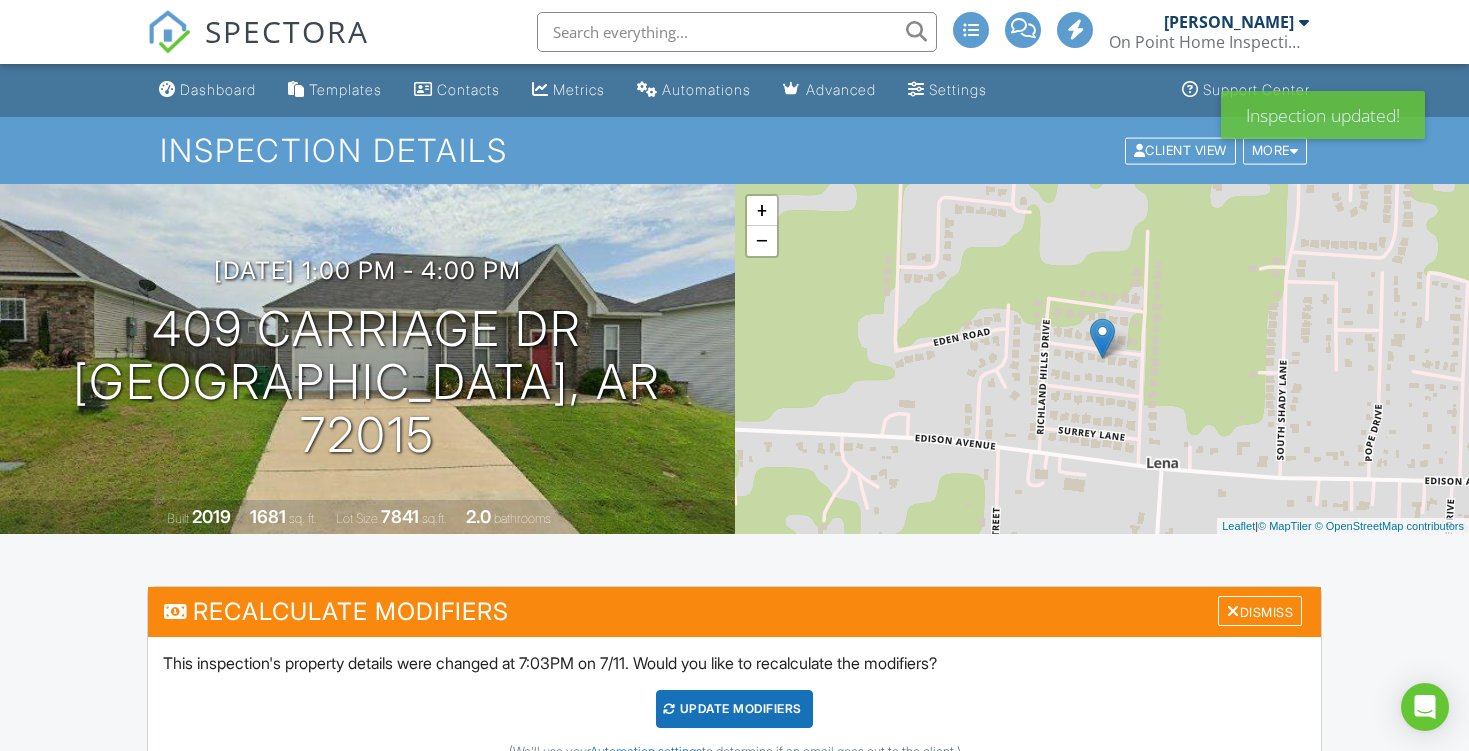 scroll, scrollTop: 0, scrollLeft: 0, axis: both 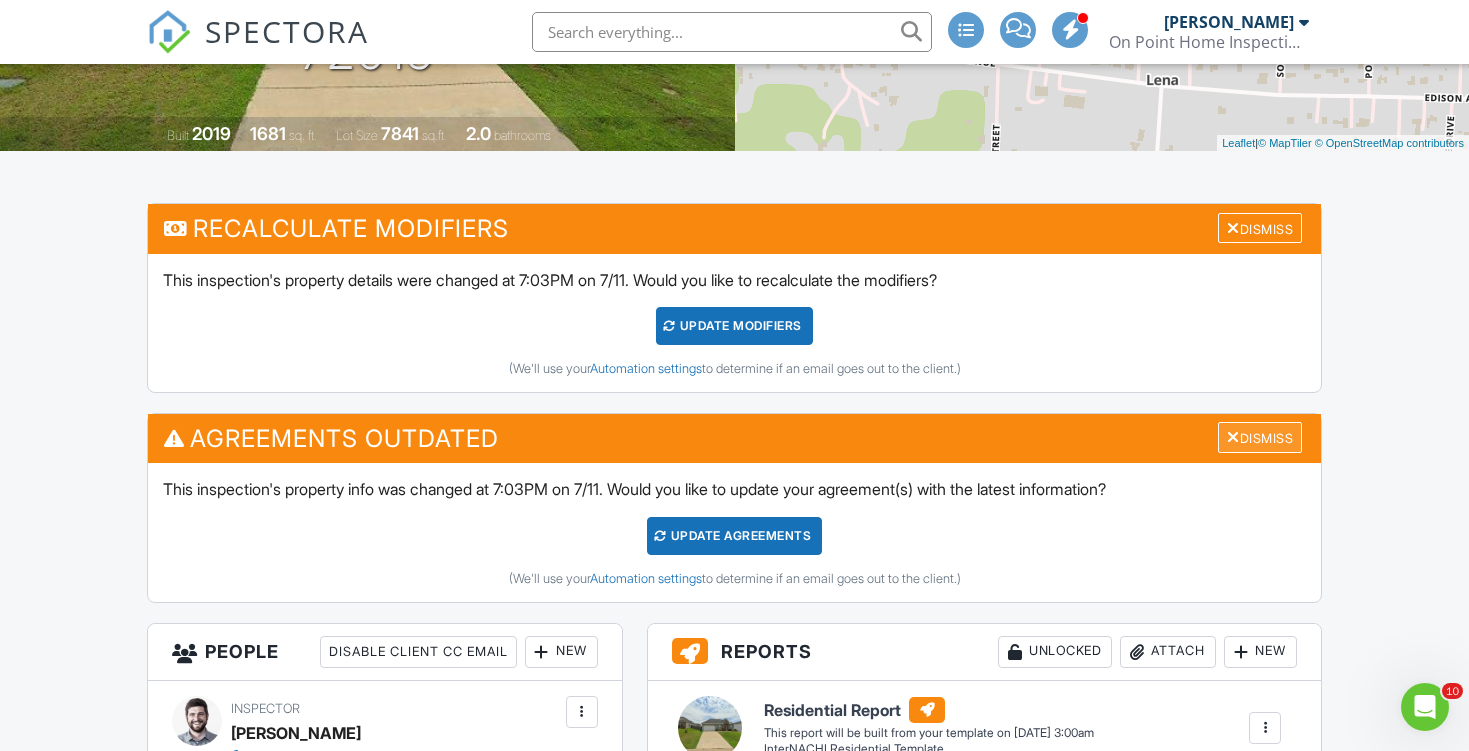 click on "Dismiss" at bounding box center (1260, 437) 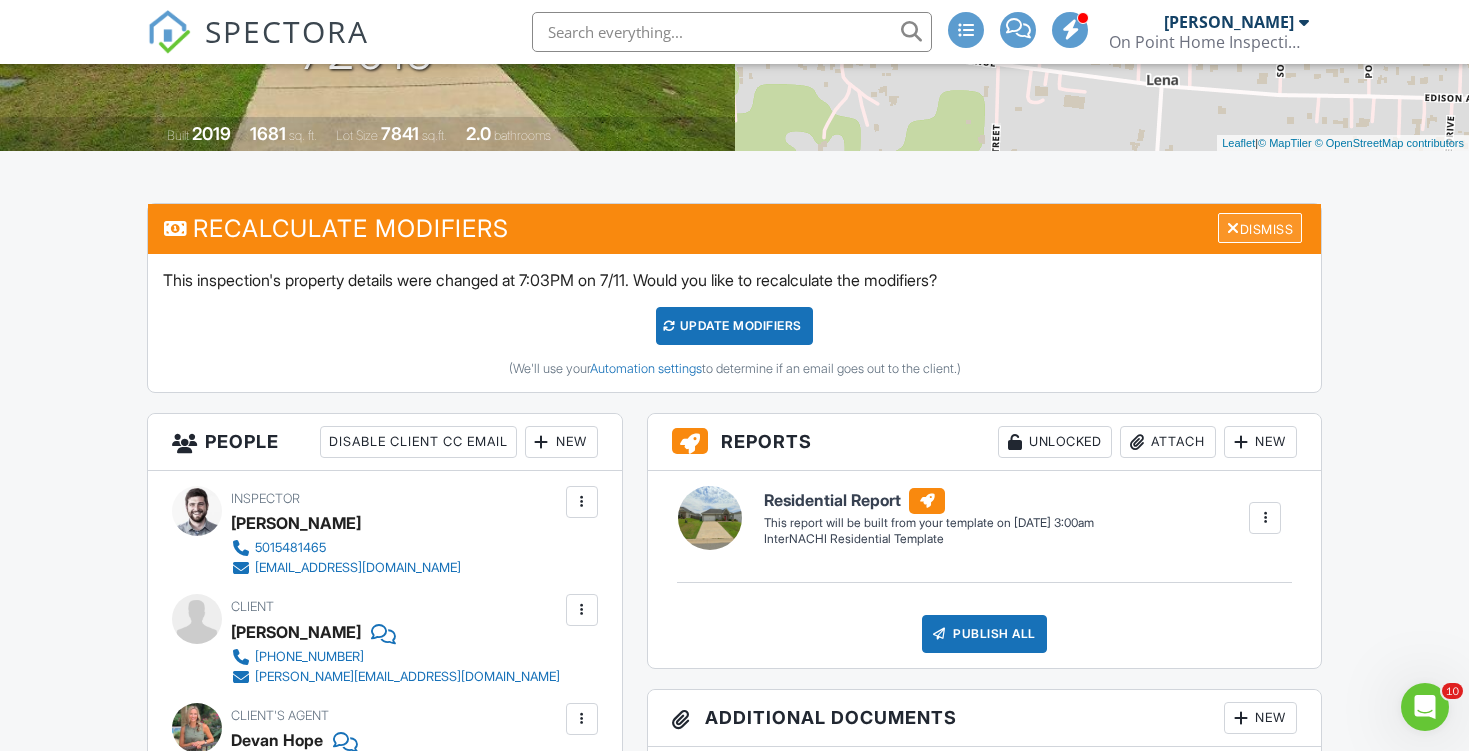 click on "Dismiss" at bounding box center [1260, 228] 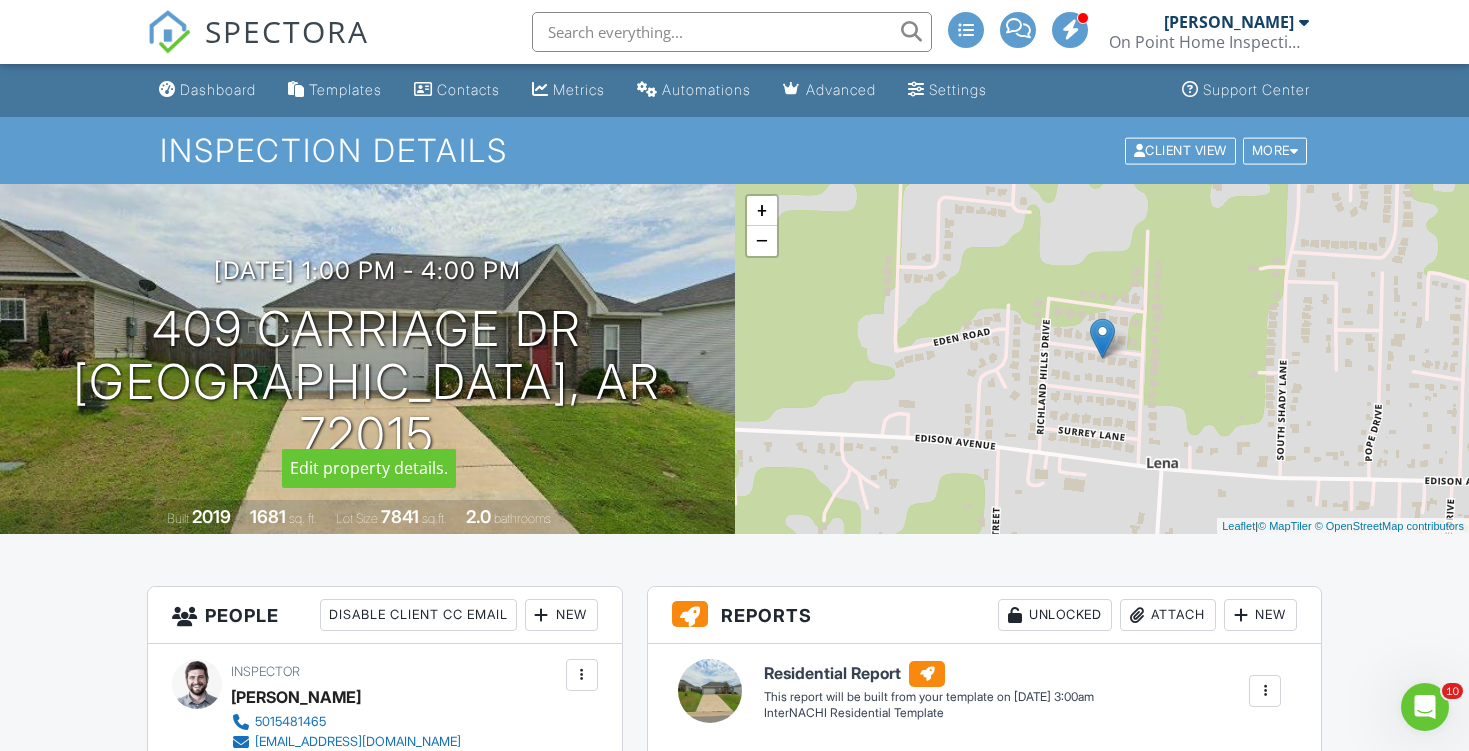 scroll, scrollTop: 0, scrollLeft: 0, axis: both 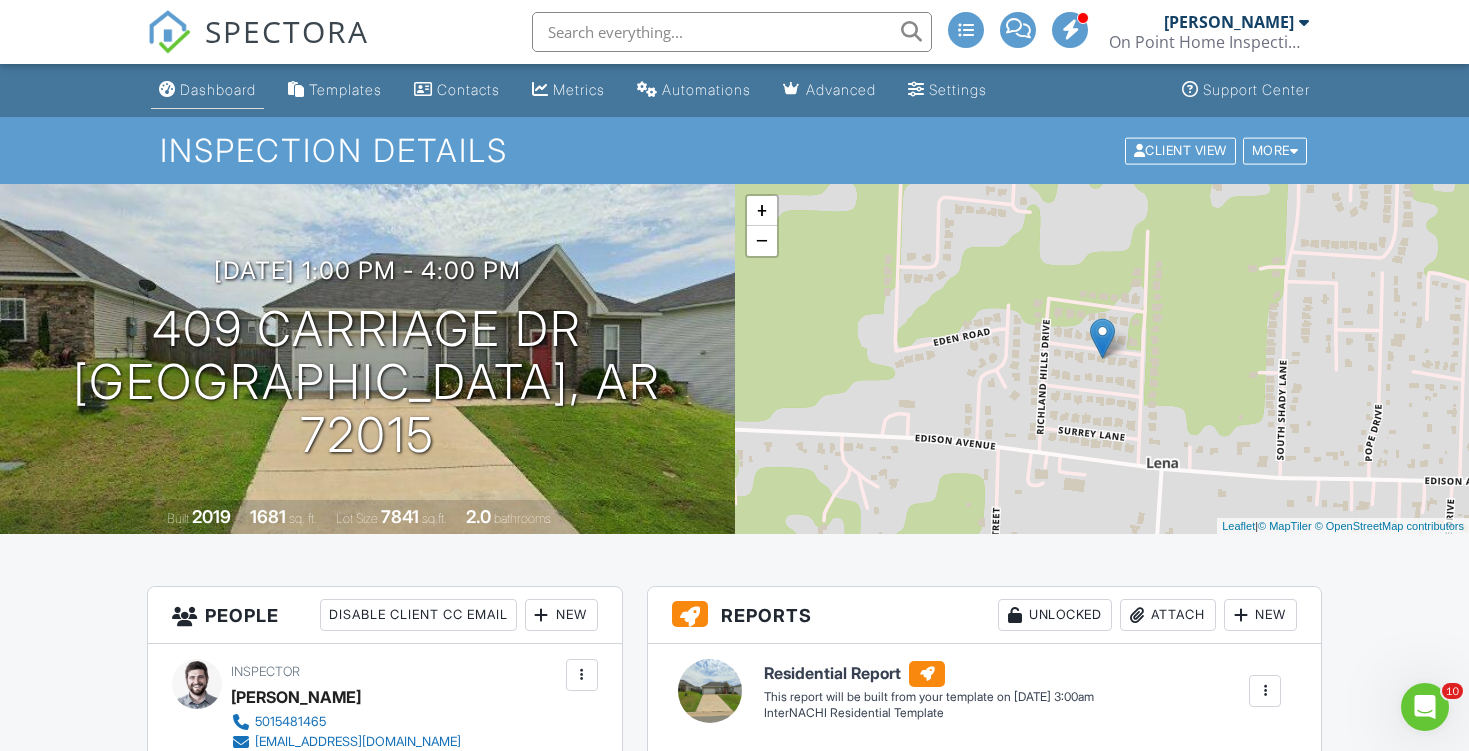 click on "Dashboard" at bounding box center [218, 89] 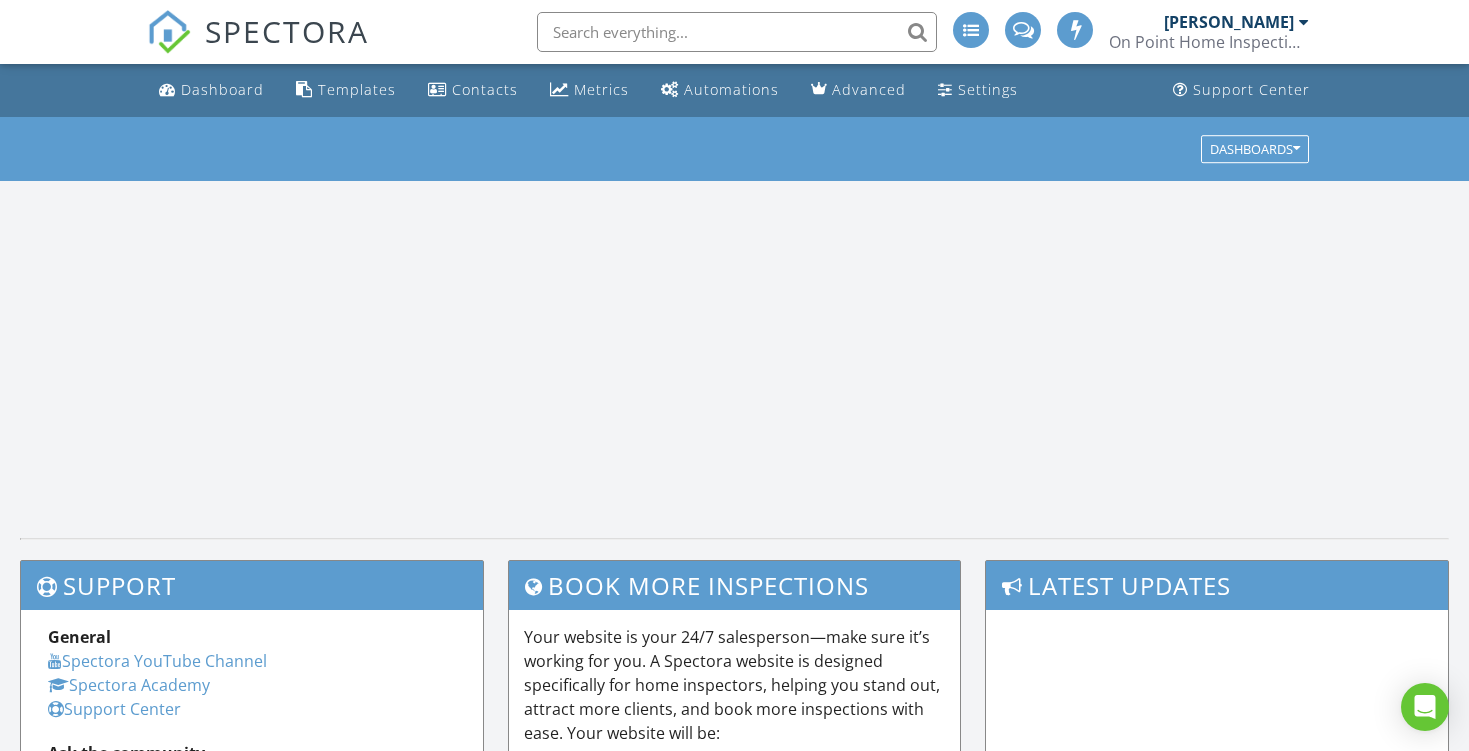 scroll, scrollTop: 0, scrollLeft: 0, axis: both 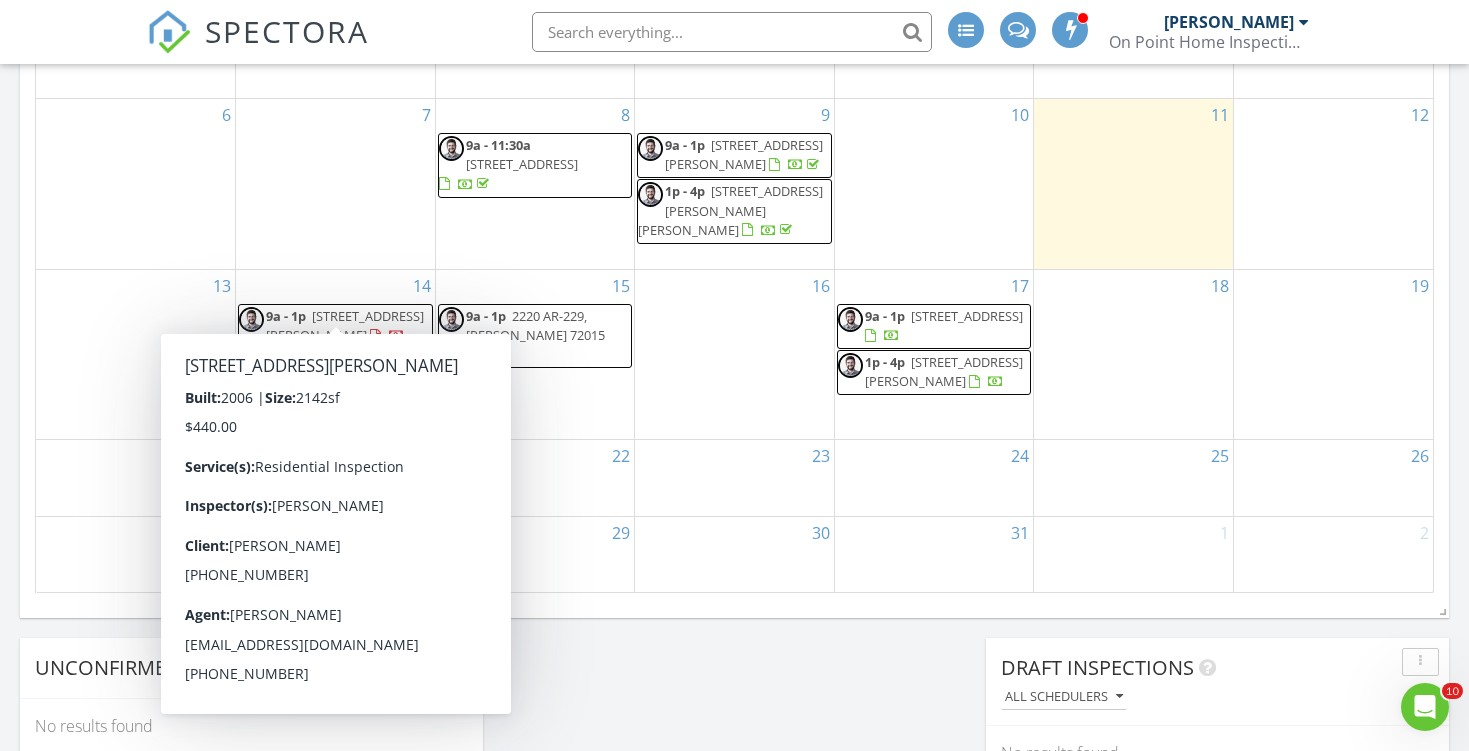 click on "1 Ola Lane, HOT SPRINGS VILLAGE 71909" at bounding box center [345, 325] 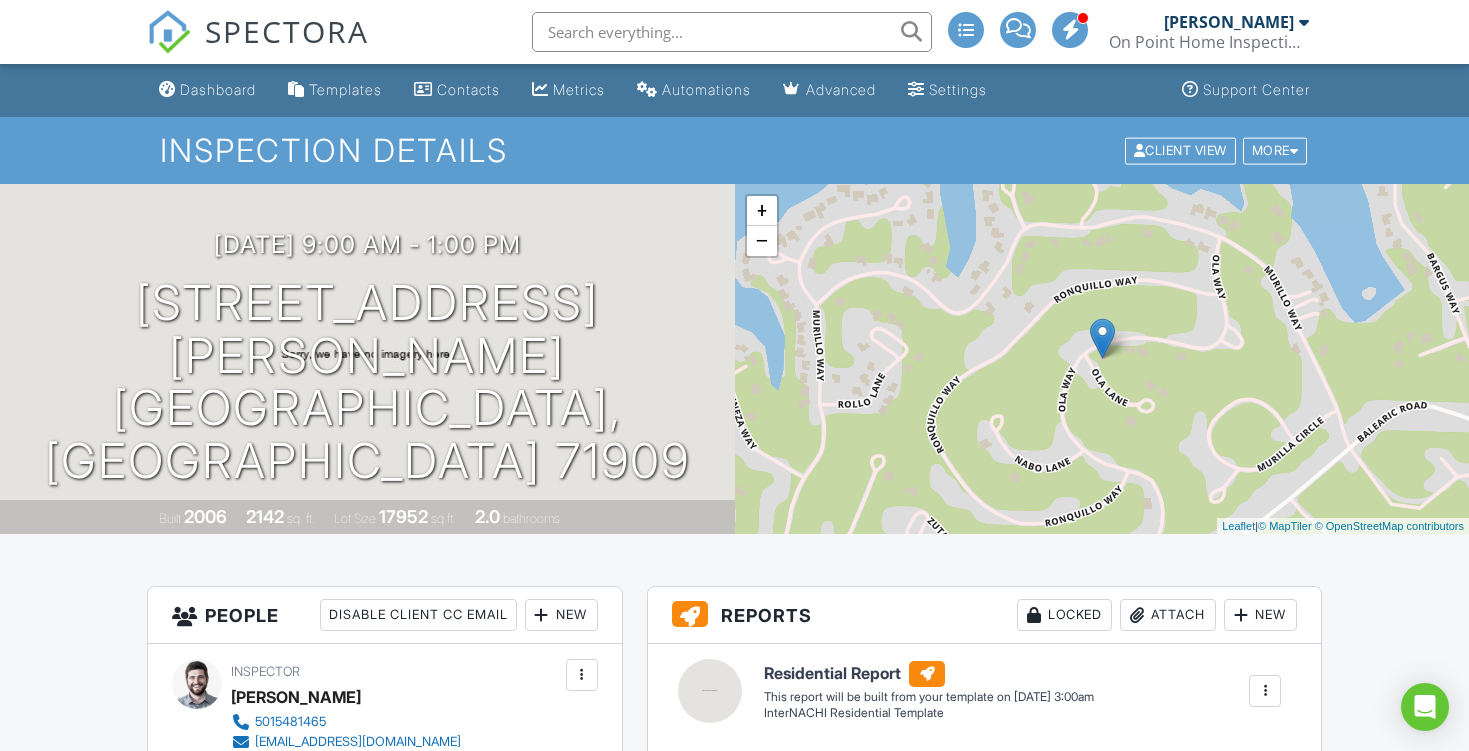 scroll, scrollTop: 298, scrollLeft: 0, axis: vertical 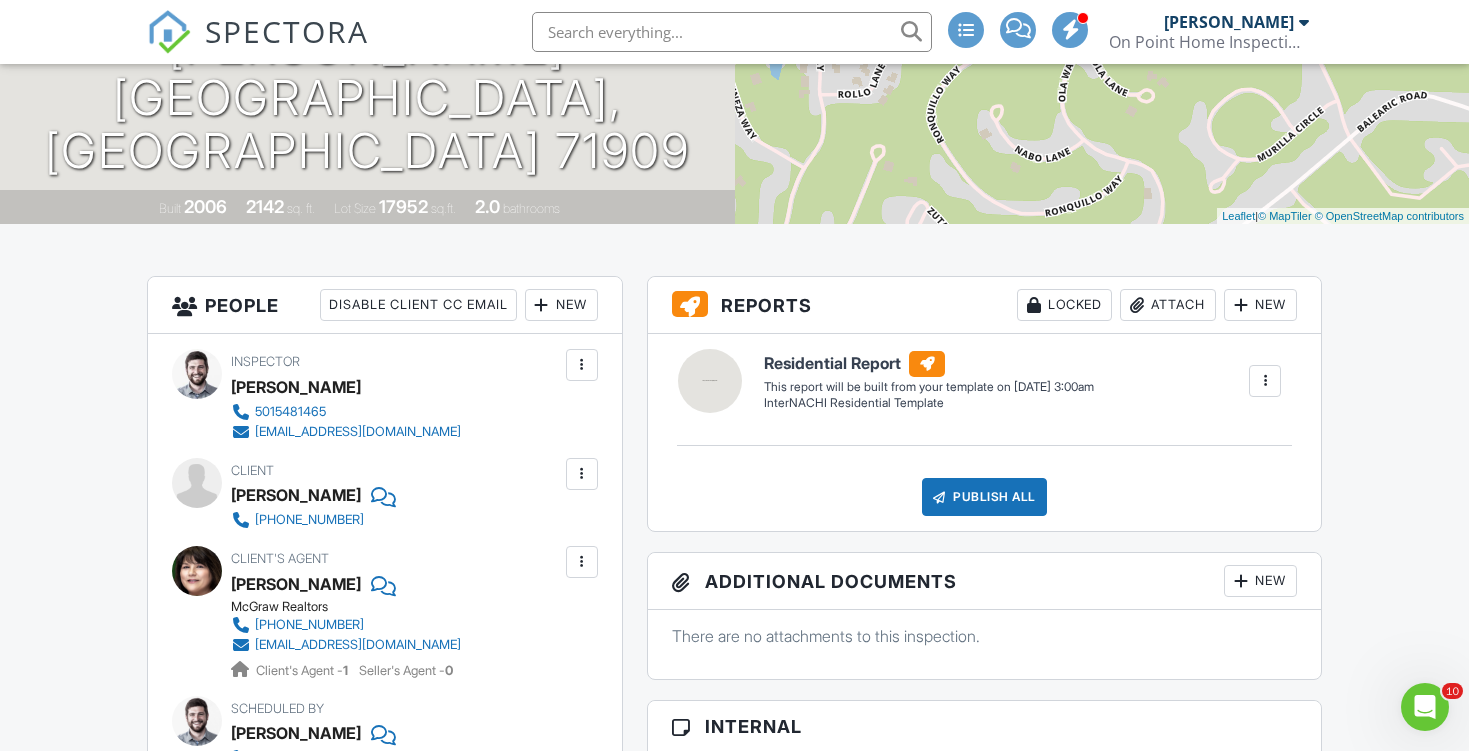 click at bounding box center (582, 474) 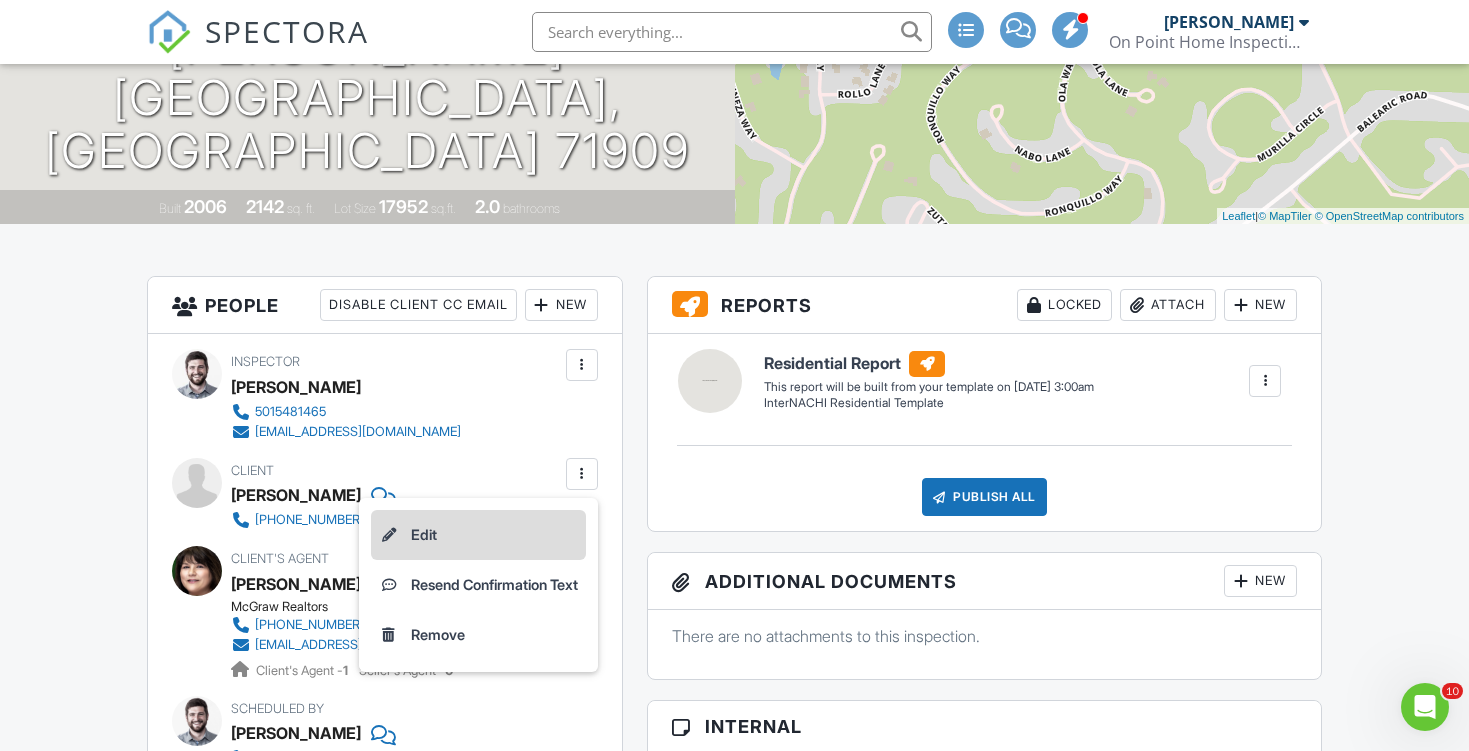 click on "Edit" at bounding box center (478, 535) 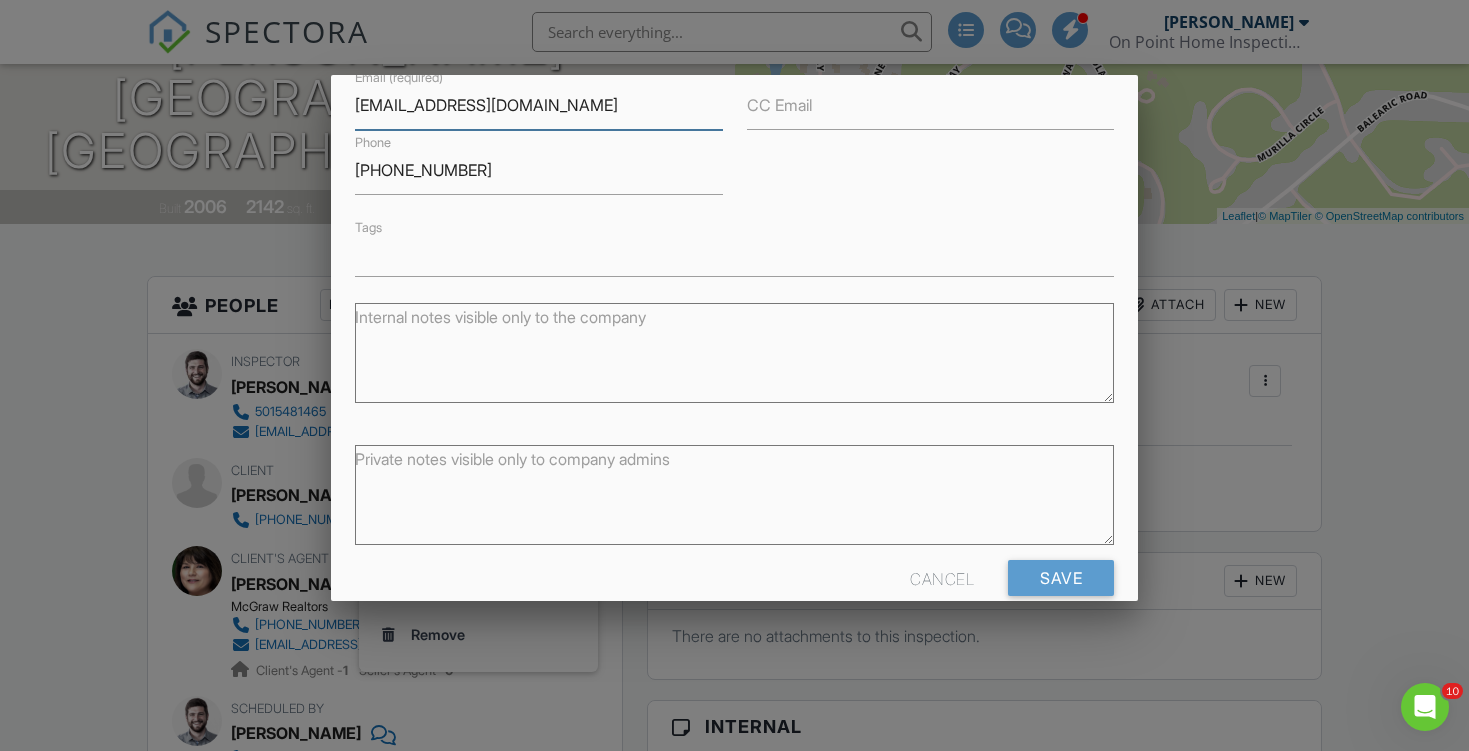 scroll, scrollTop: 209, scrollLeft: 0, axis: vertical 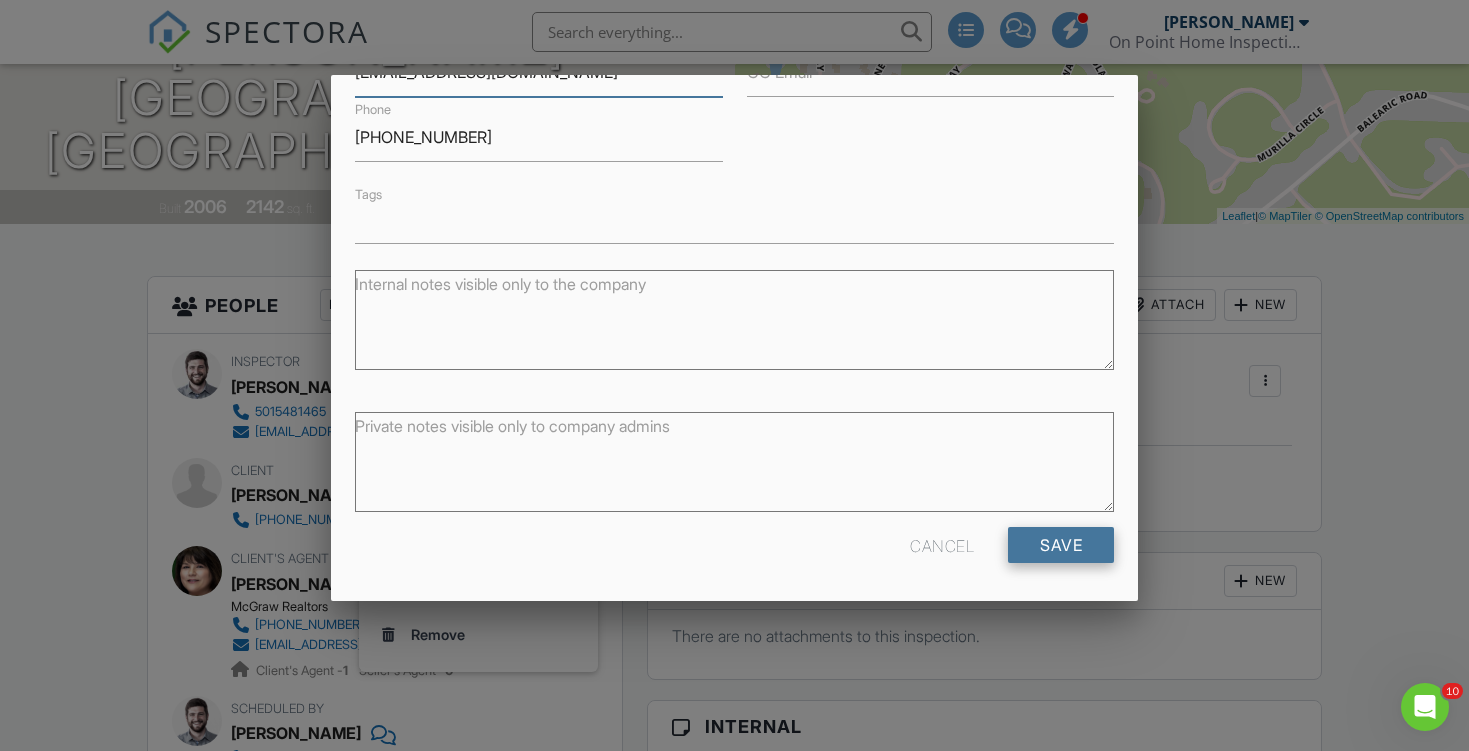 type on "[EMAIL_ADDRESS][DOMAIN_NAME]" 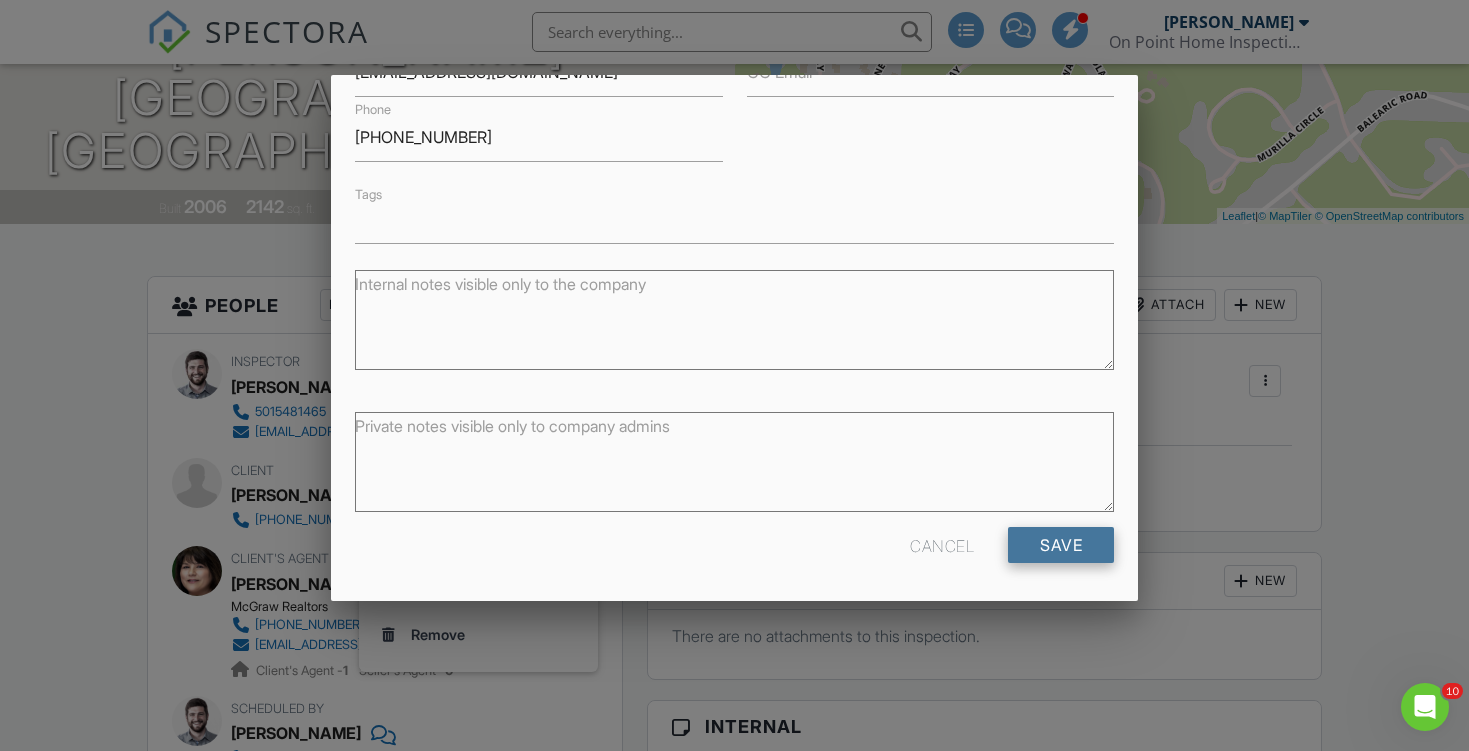 click on "Save" at bounding box center [1061, 545] 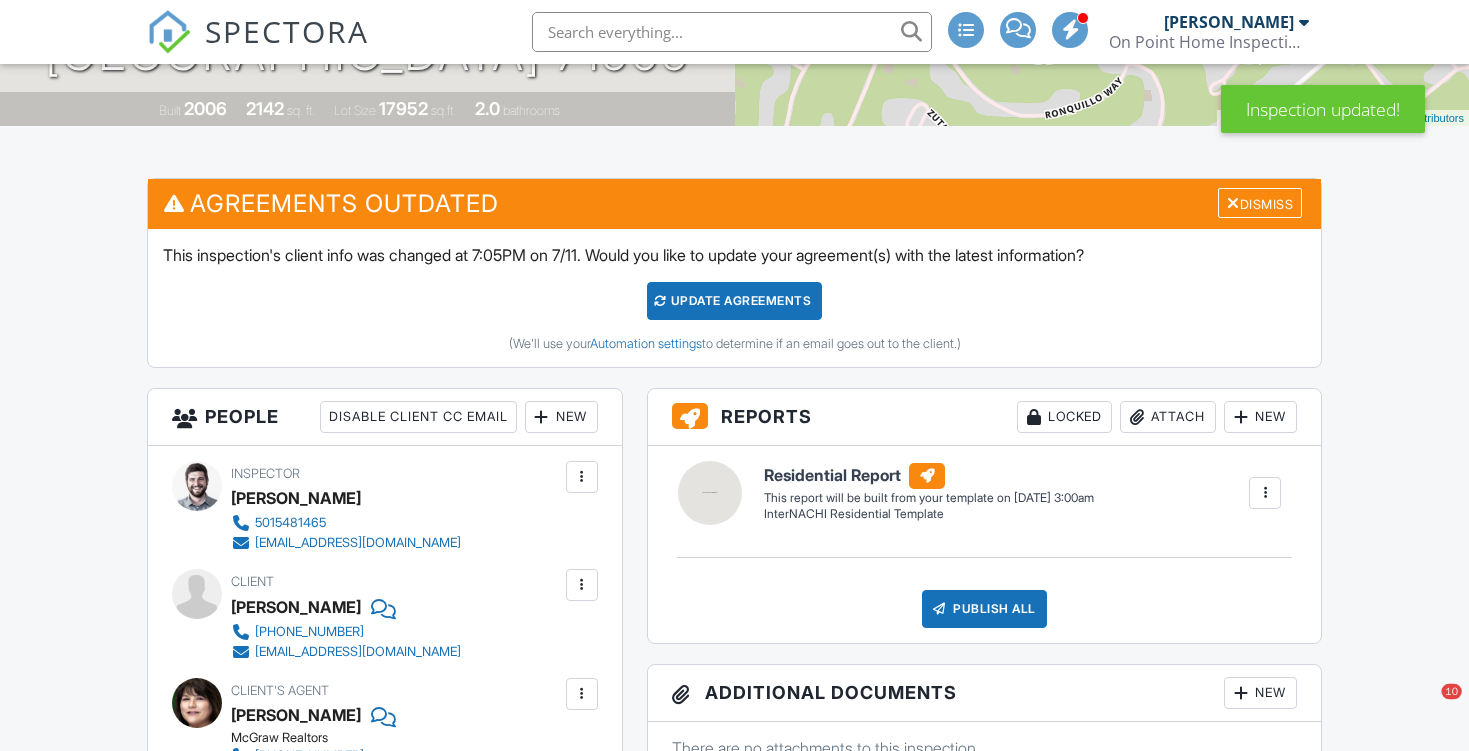 scroll, scrollTop: 408, scrollLeft: 0, axis: vertical 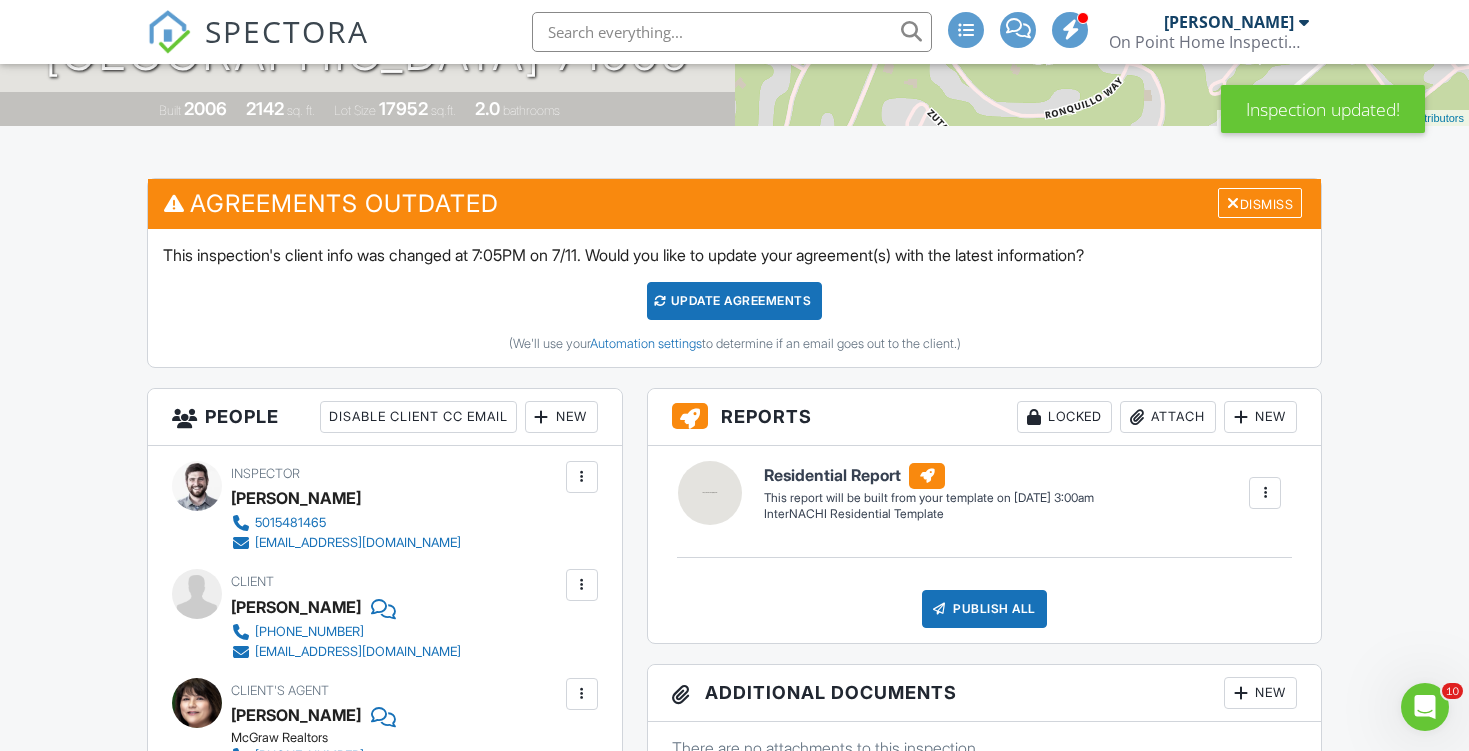 click on "Update Agreements" at bounding box center (734, 301) 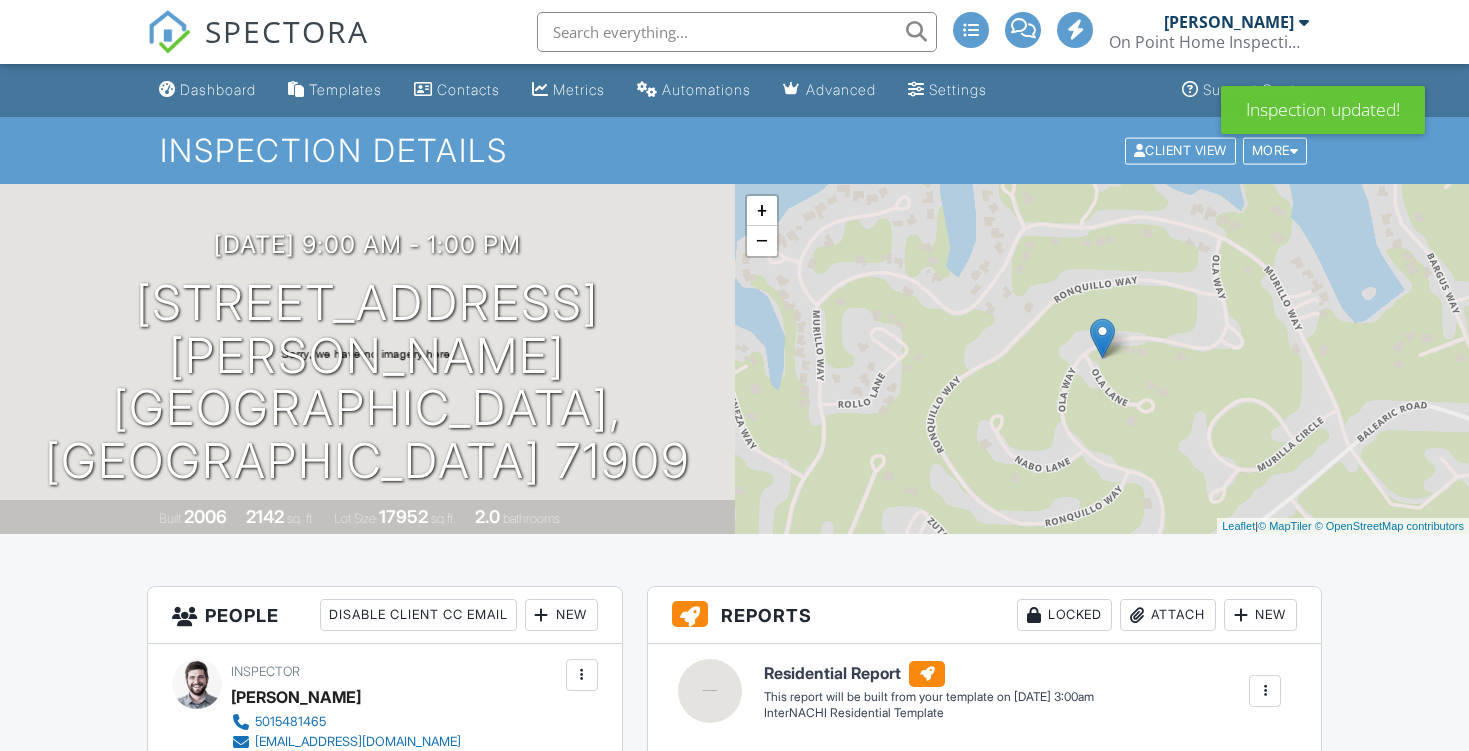 scroll, scrollTop: 0, scrollLeft: 0, axis: both 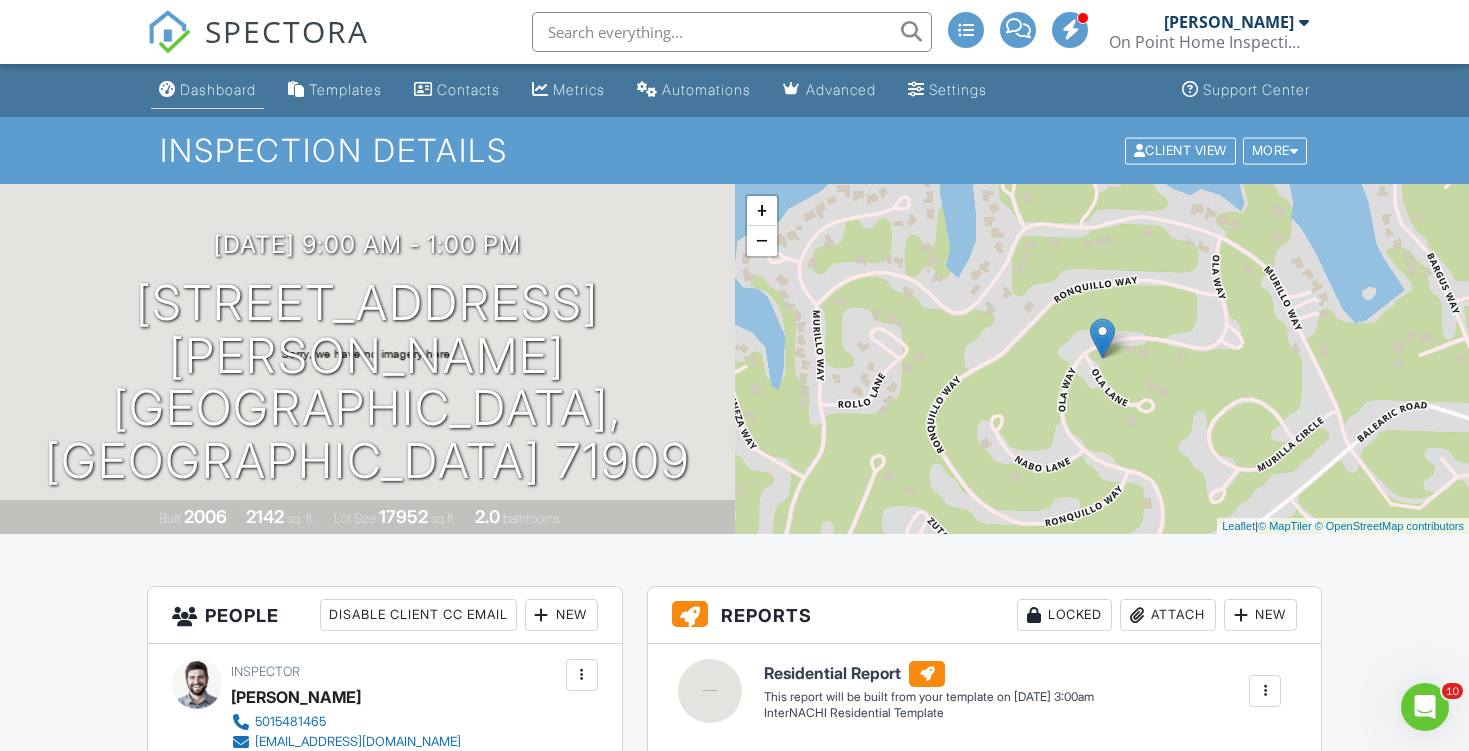 click on "Dashboard" at bounding box center (218, 89) 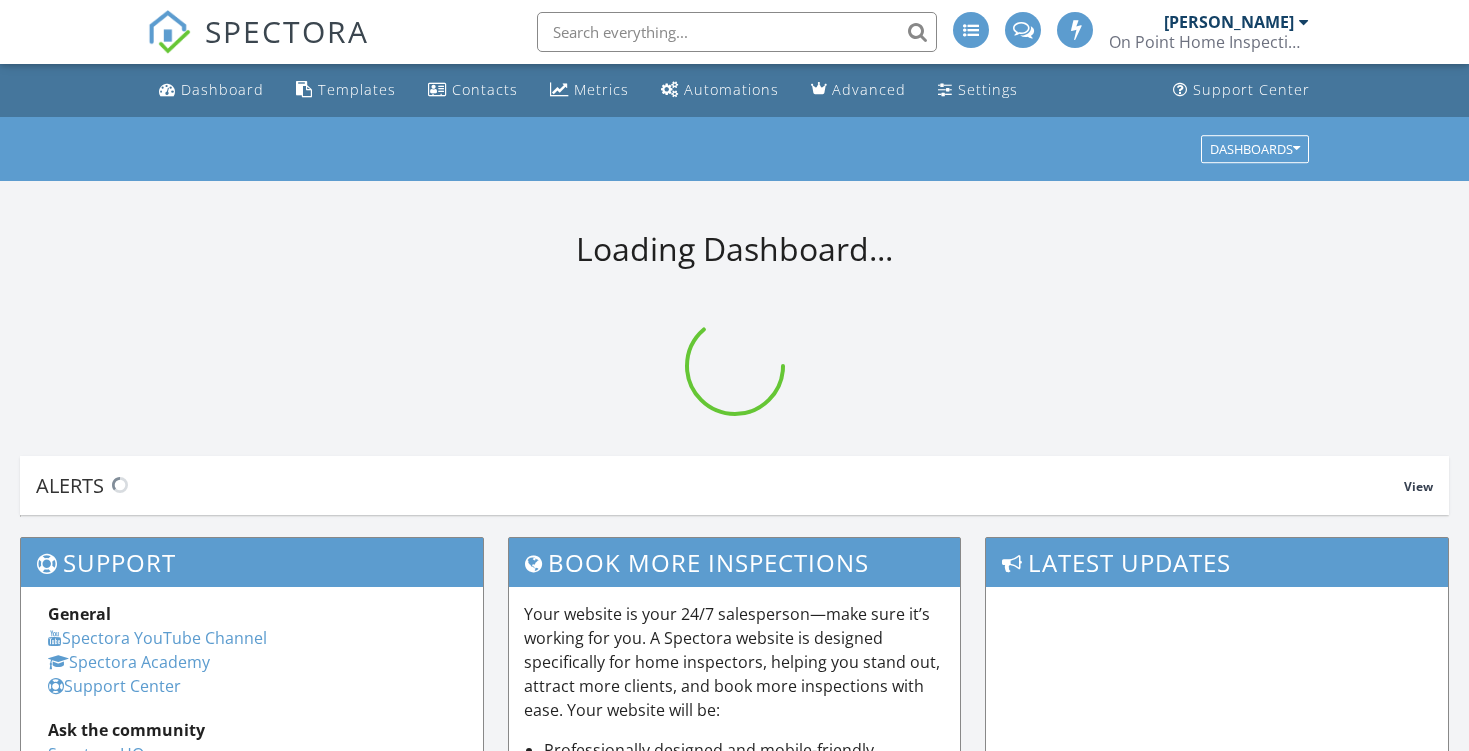 scroll, scrollTop: 0, scrollLeft: 0, axis: both 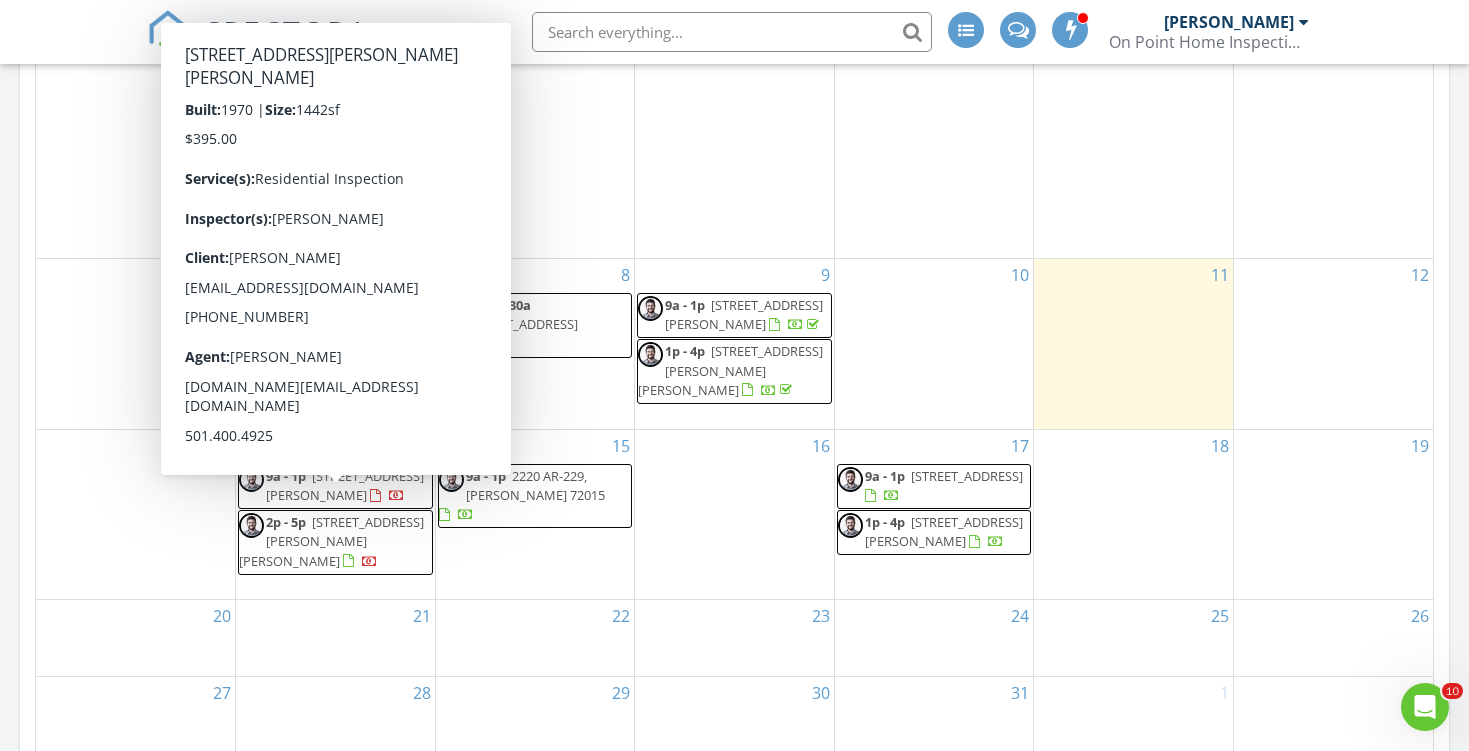 click on "15
9a - 1p
2220 AR-229, Haskell 72015" at bounding box center [535, 515] 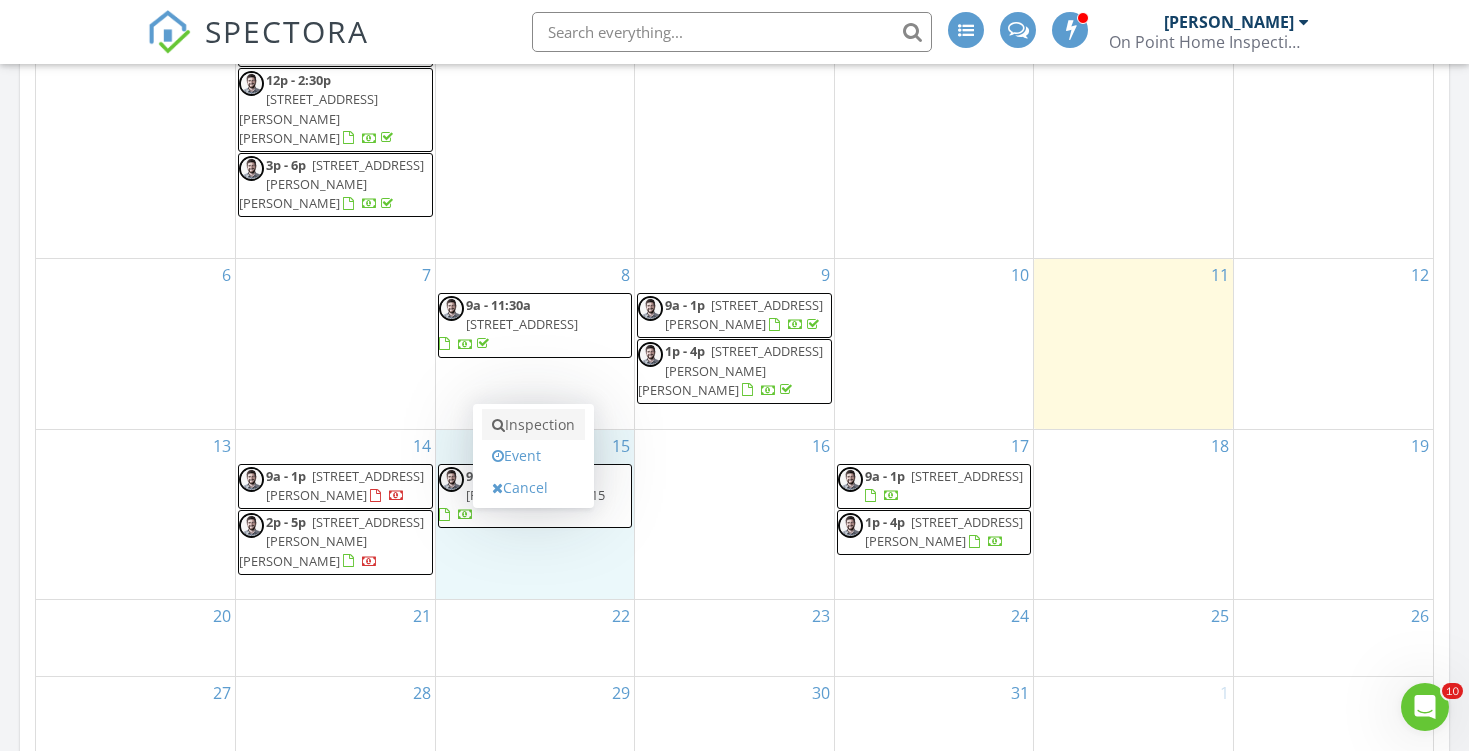 click on "Inspection" at bounding box center (533, 425) 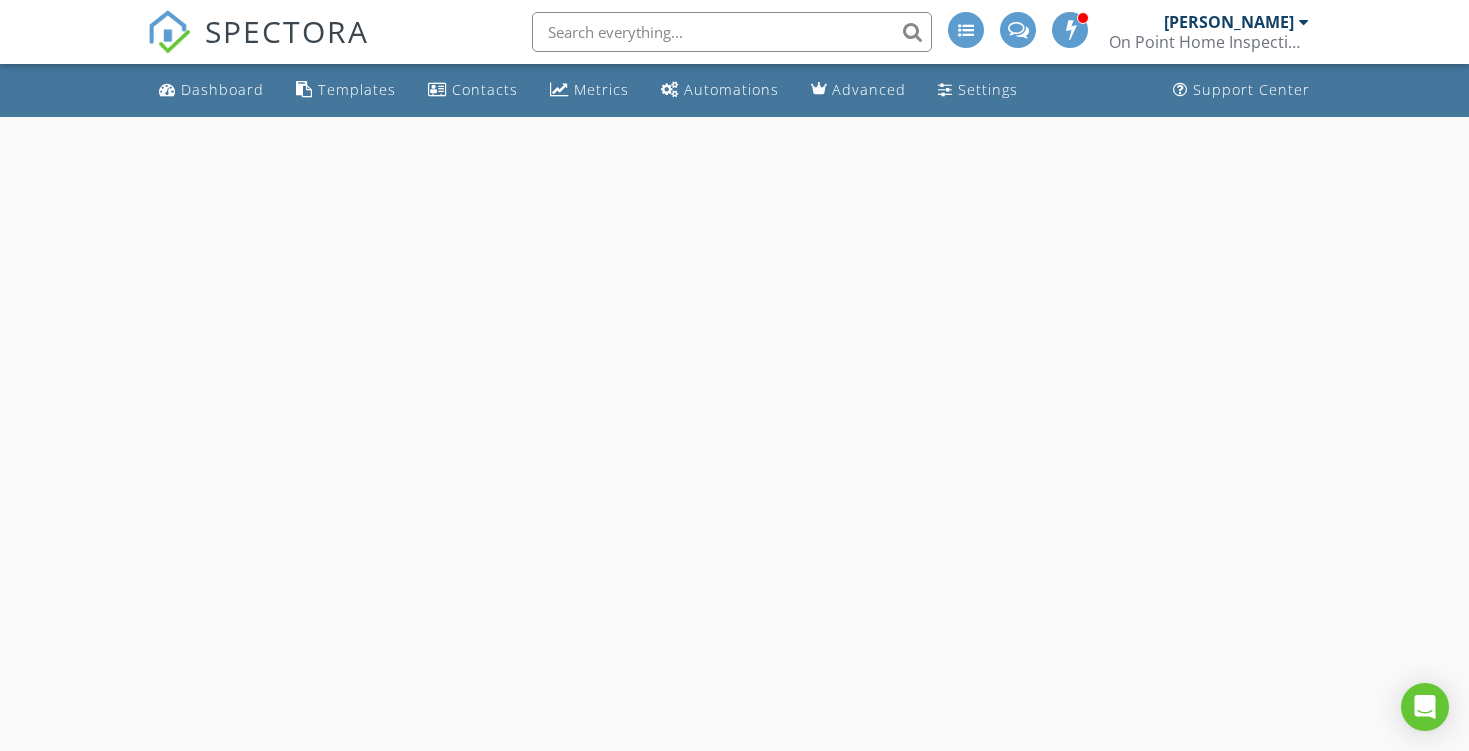 scroll, scrollTop: 0, scrollLeft: 0, axis: both 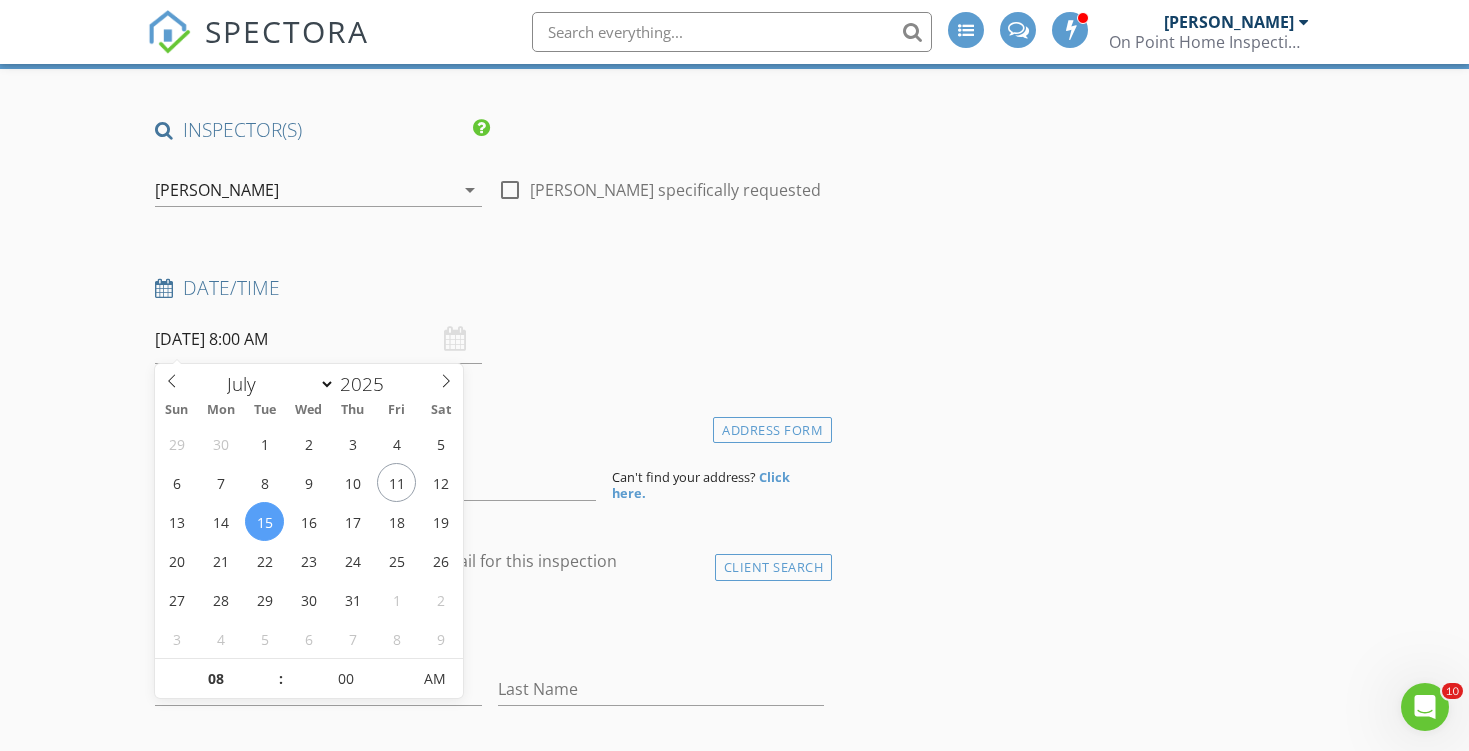 click on "[DATE] 8:00 AM" at bounding box center [318, 339] 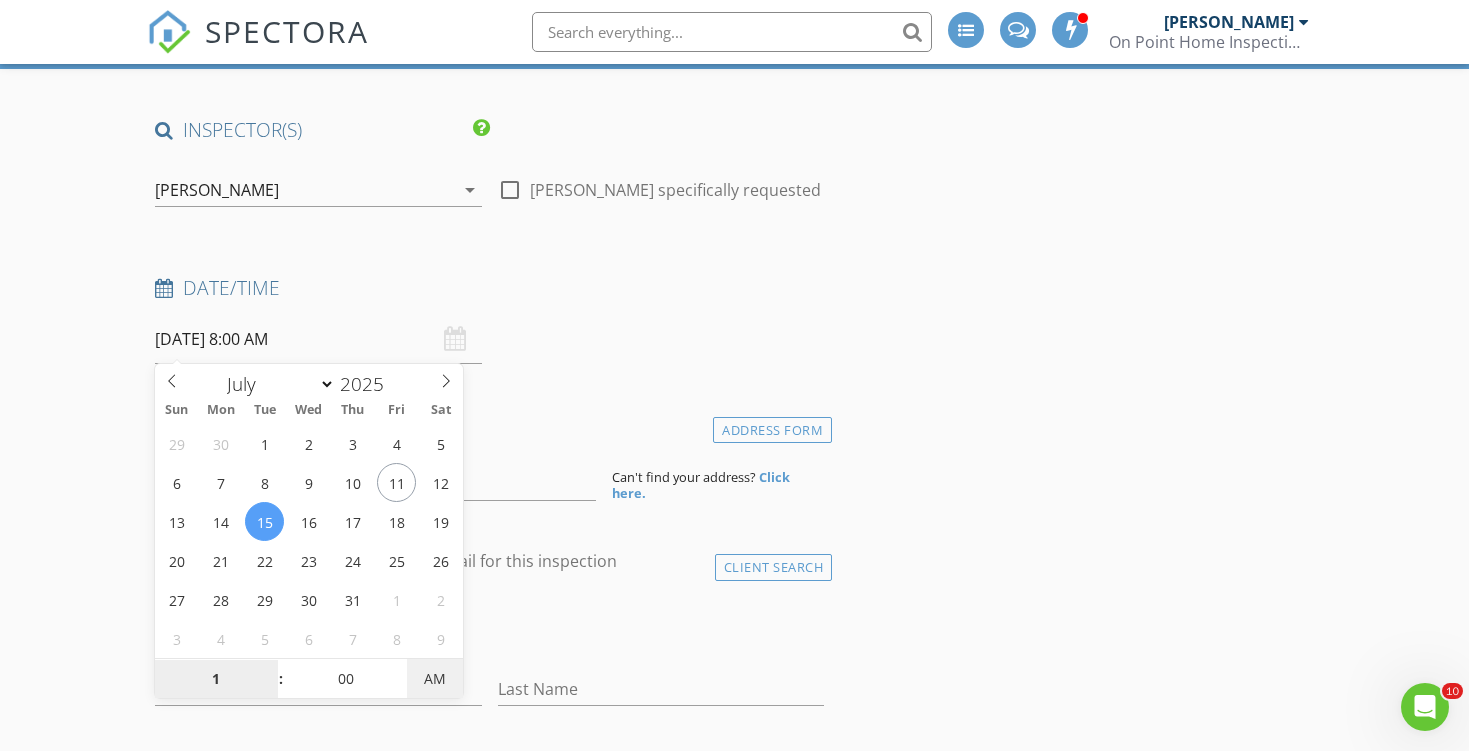 type on "01" 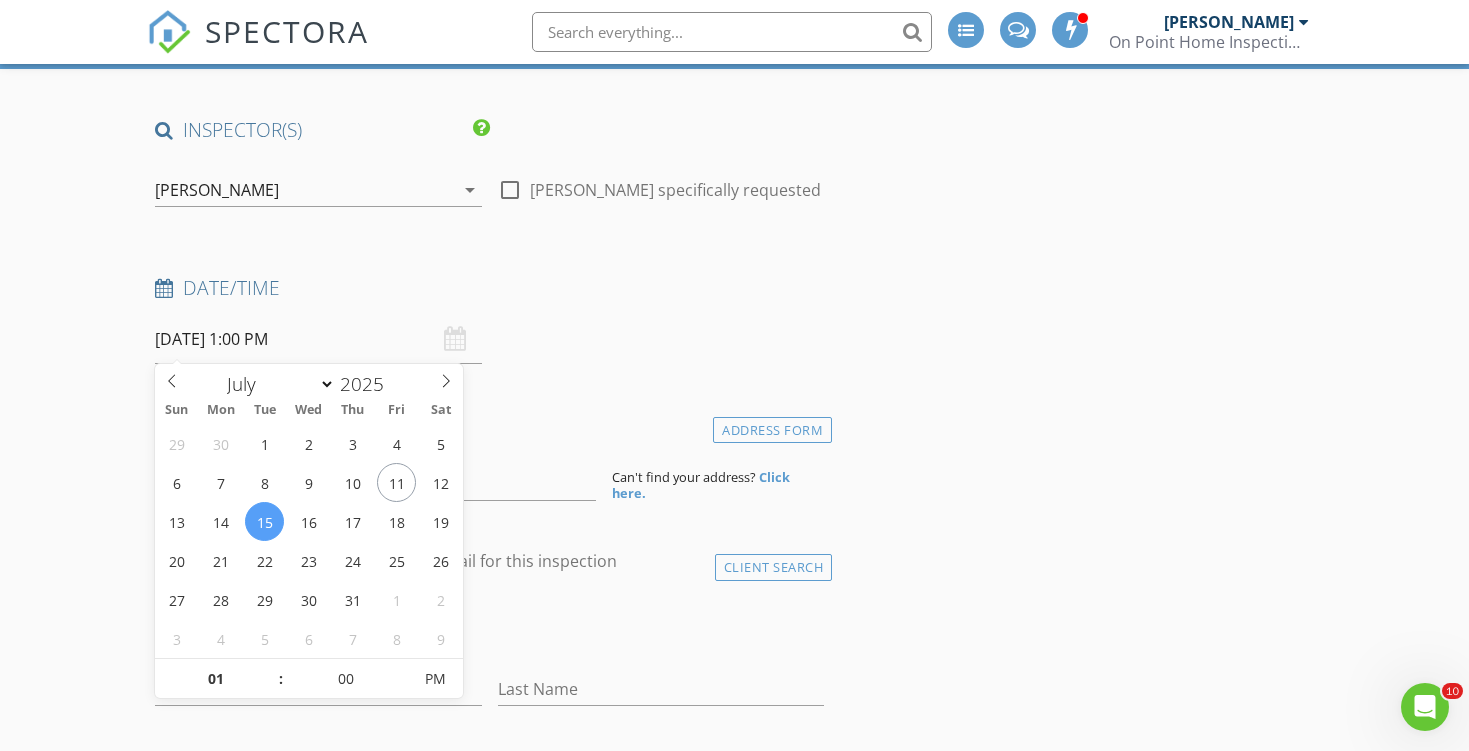 click on "check_box_outline_blank Client is a Company/Organization" at bounding box center [490, 631] 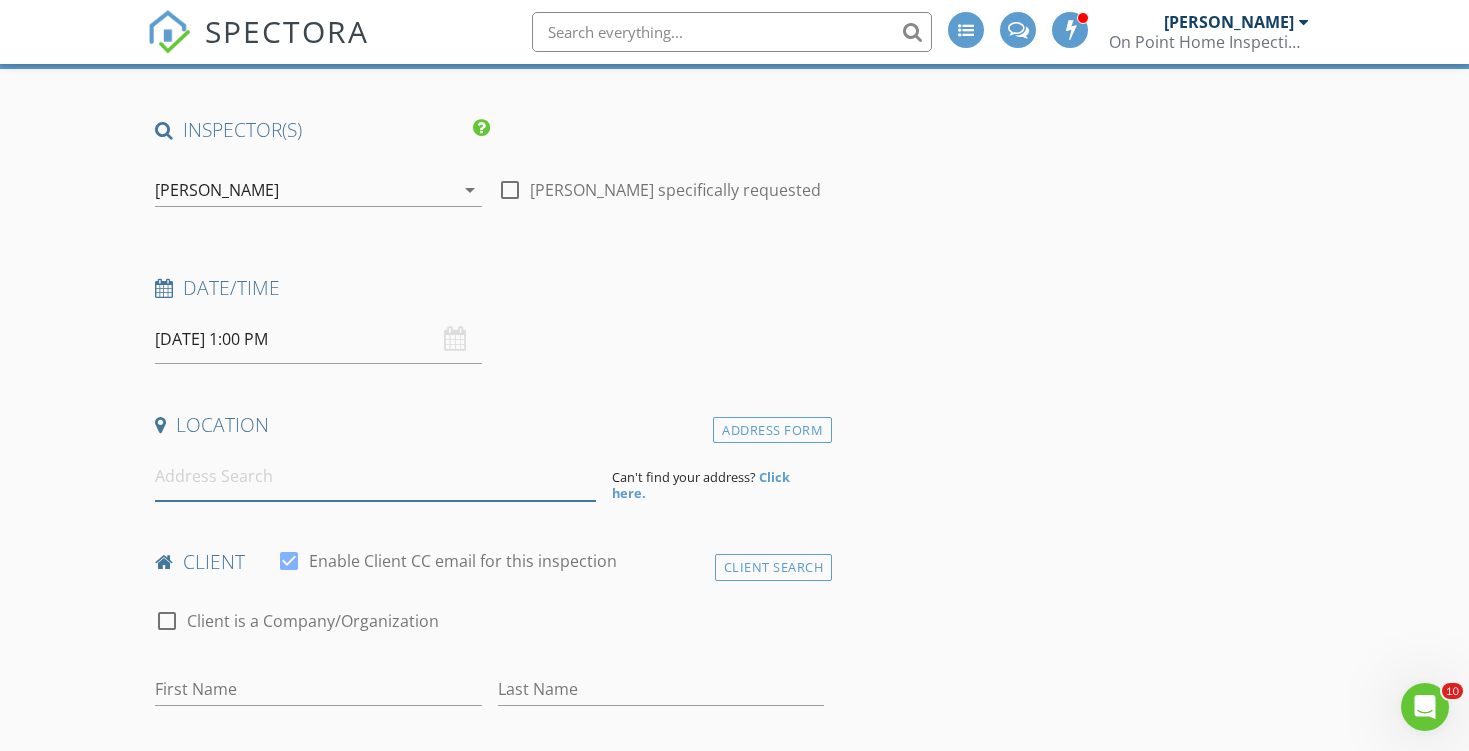 click at bounding box center [375, 476] 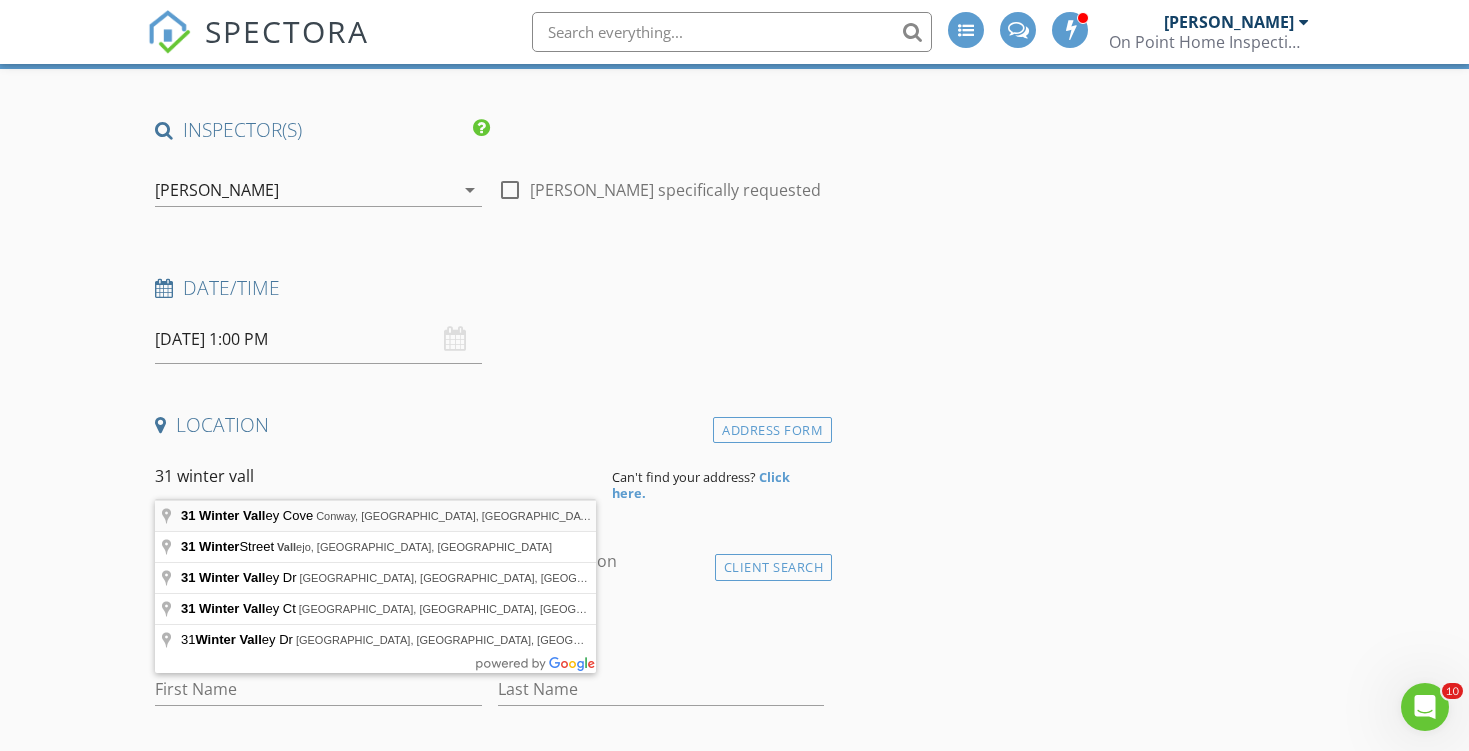 type on "31 Winter Valley Cove, Conway, AR, USA" 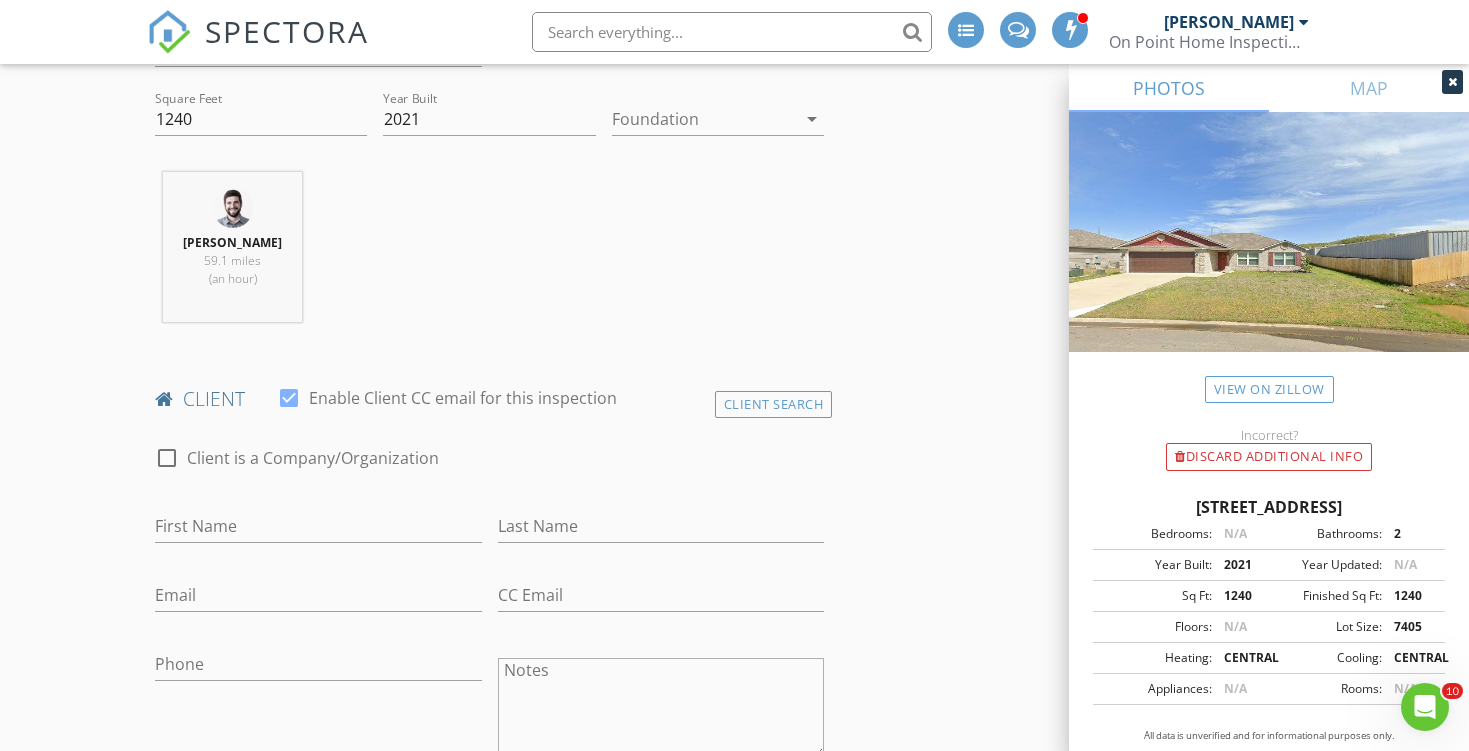 scroll, scrollTop: 750, scrollLeft: 0, axis: vertical 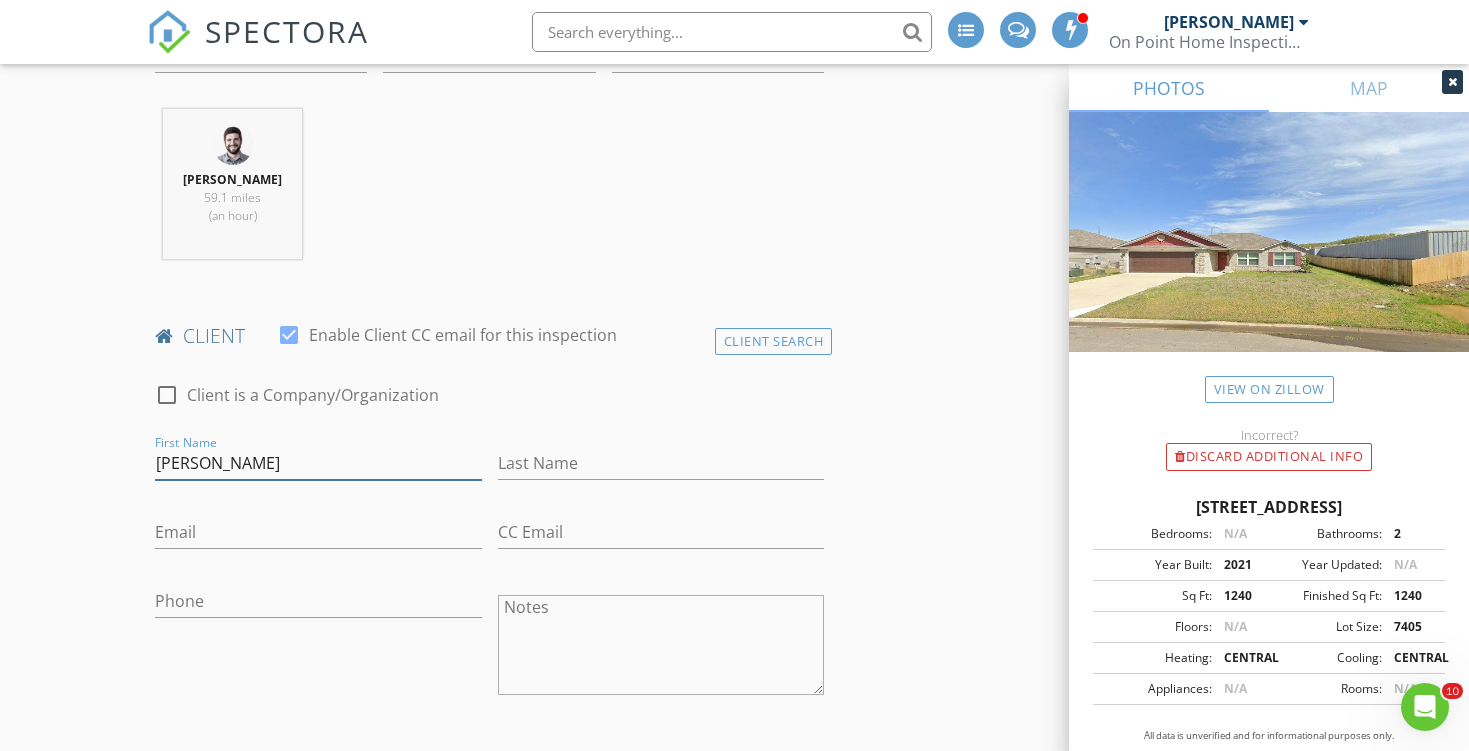 type on "[PERSON_NAME]" 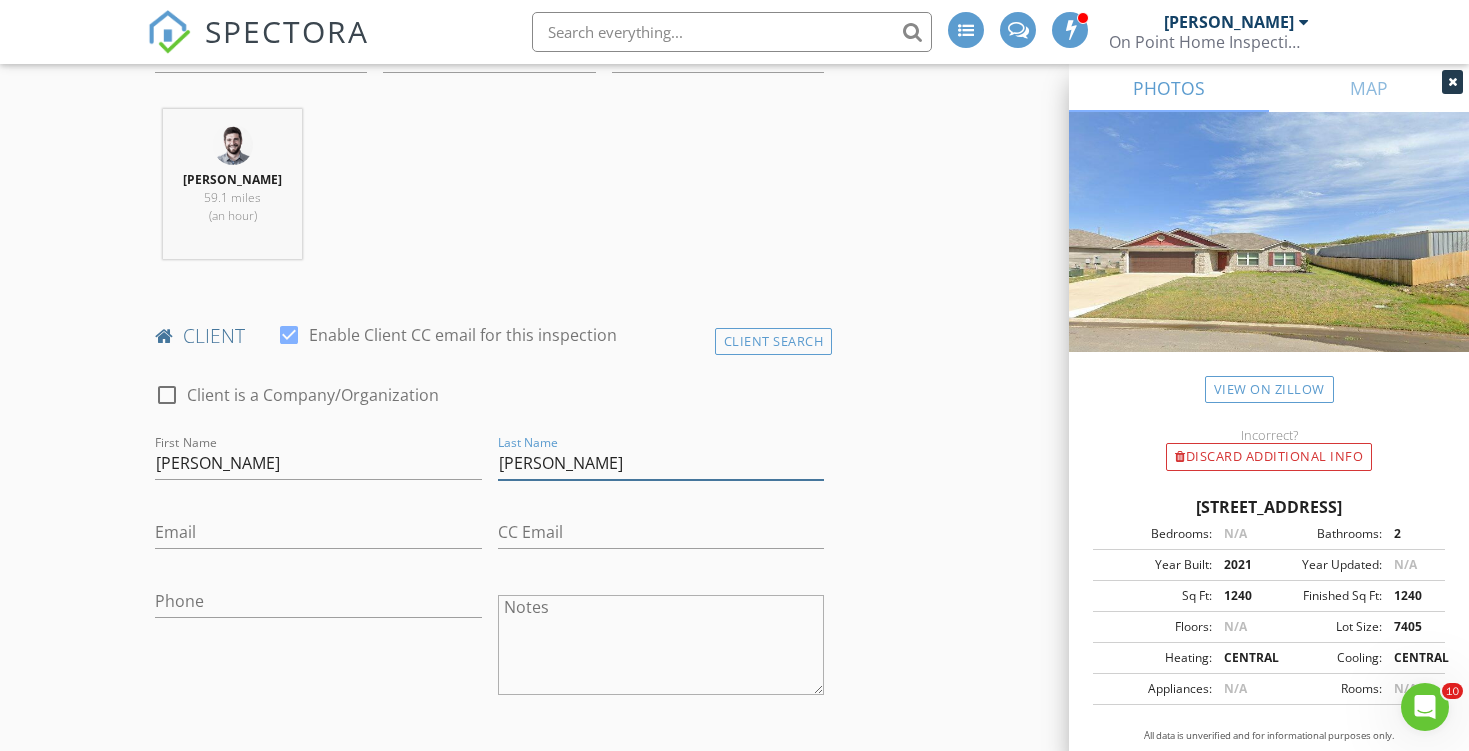 type on "[PERSON_NAME]" 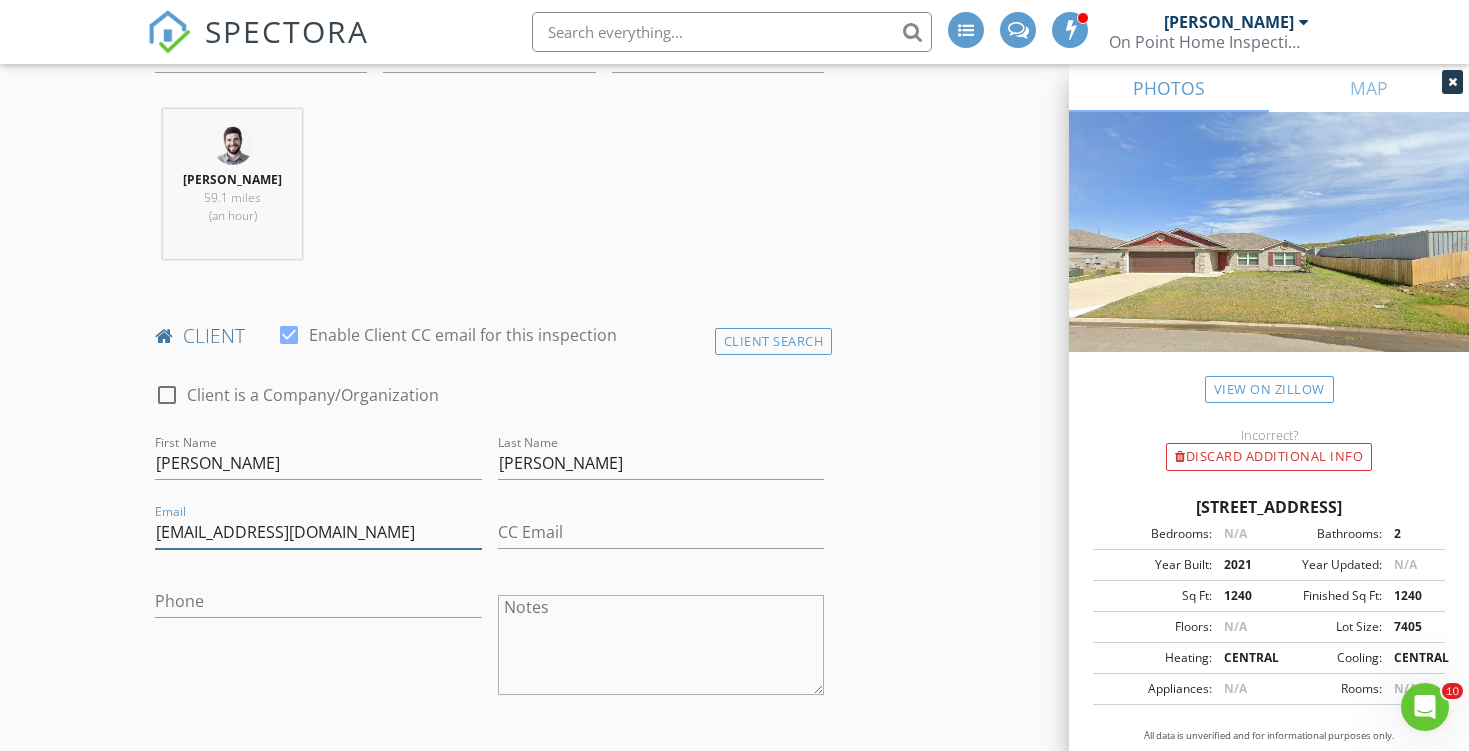 type on "[EMAIL_ADDRESS][DOMAIN_NAME]" 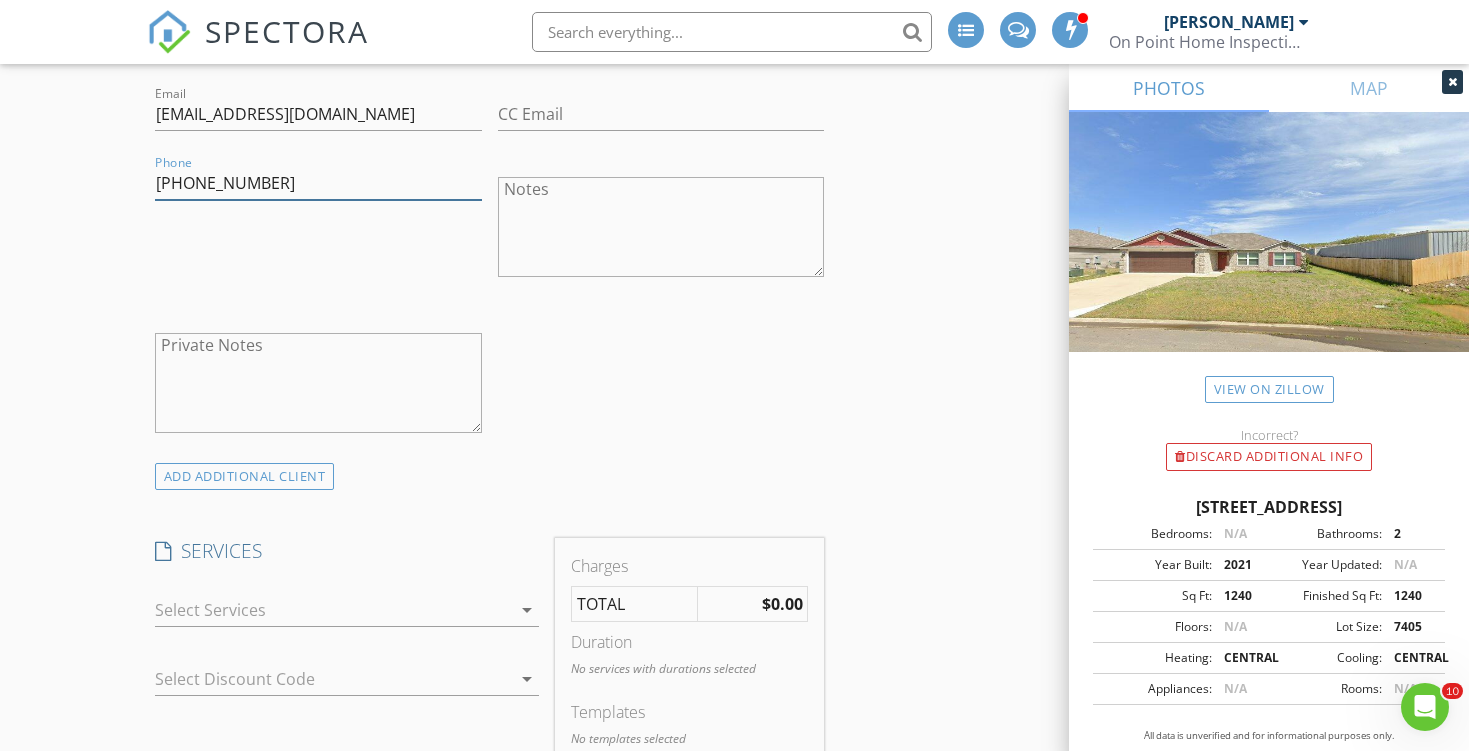 scroll, scrollTop: 1170, scrollLeft: 0, axis: vertical 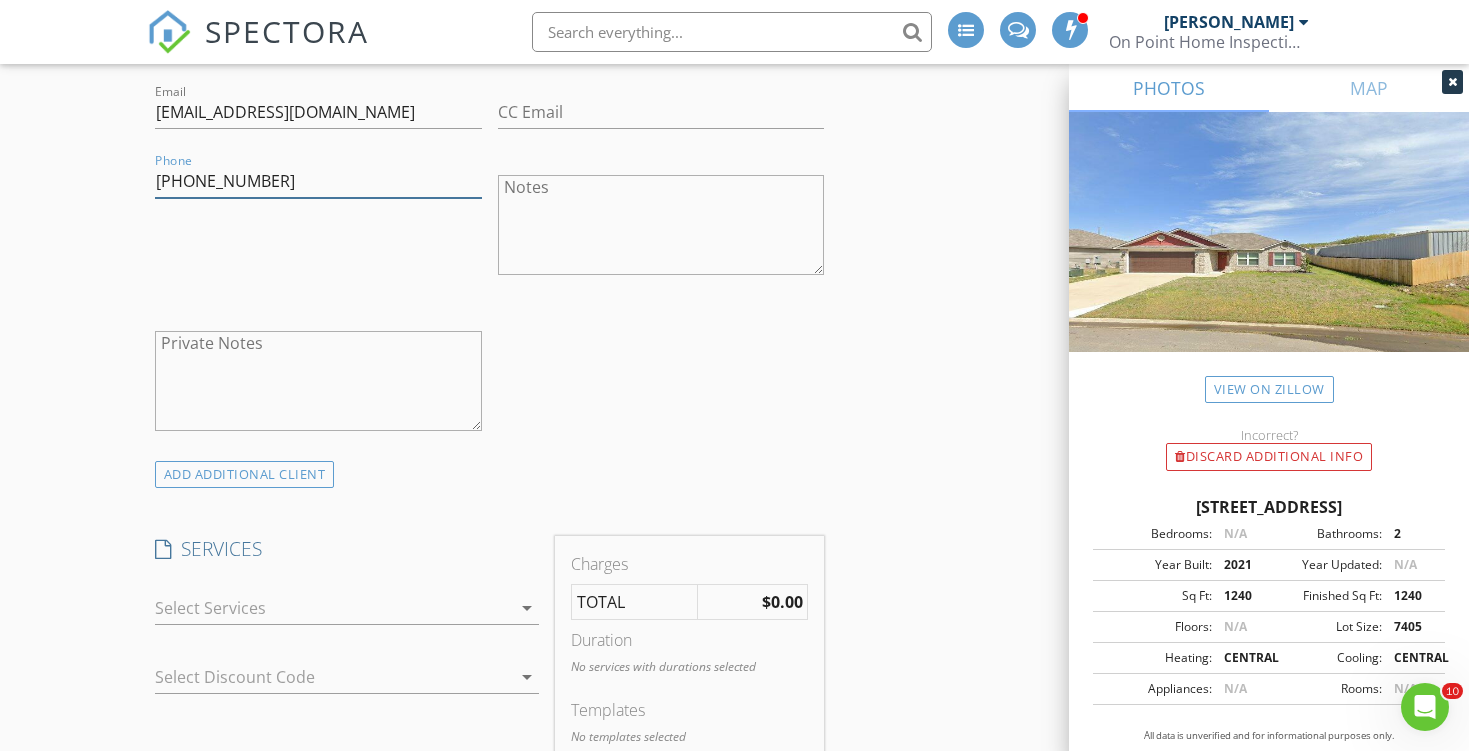 type on "[PHONE_NUMBER]" 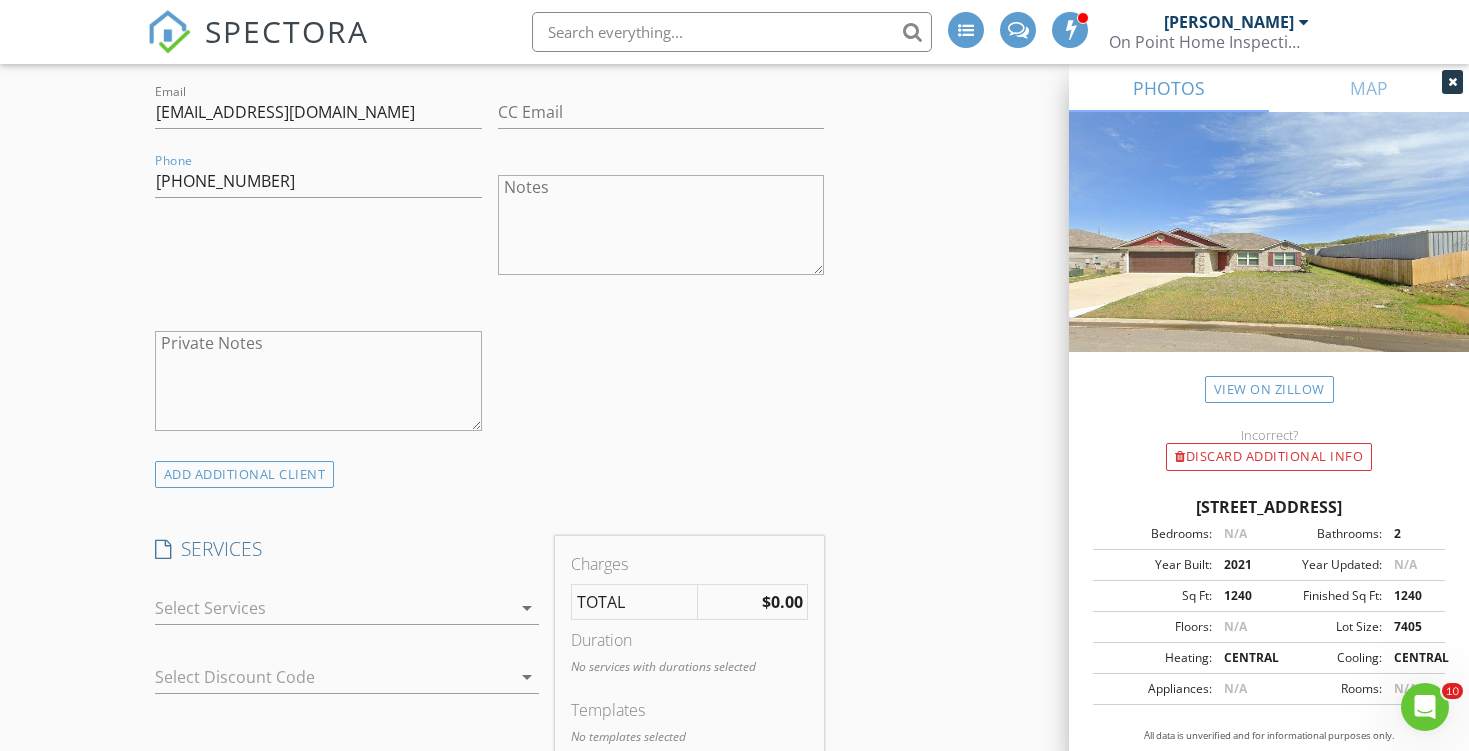 click at bounding box center [333, 608] 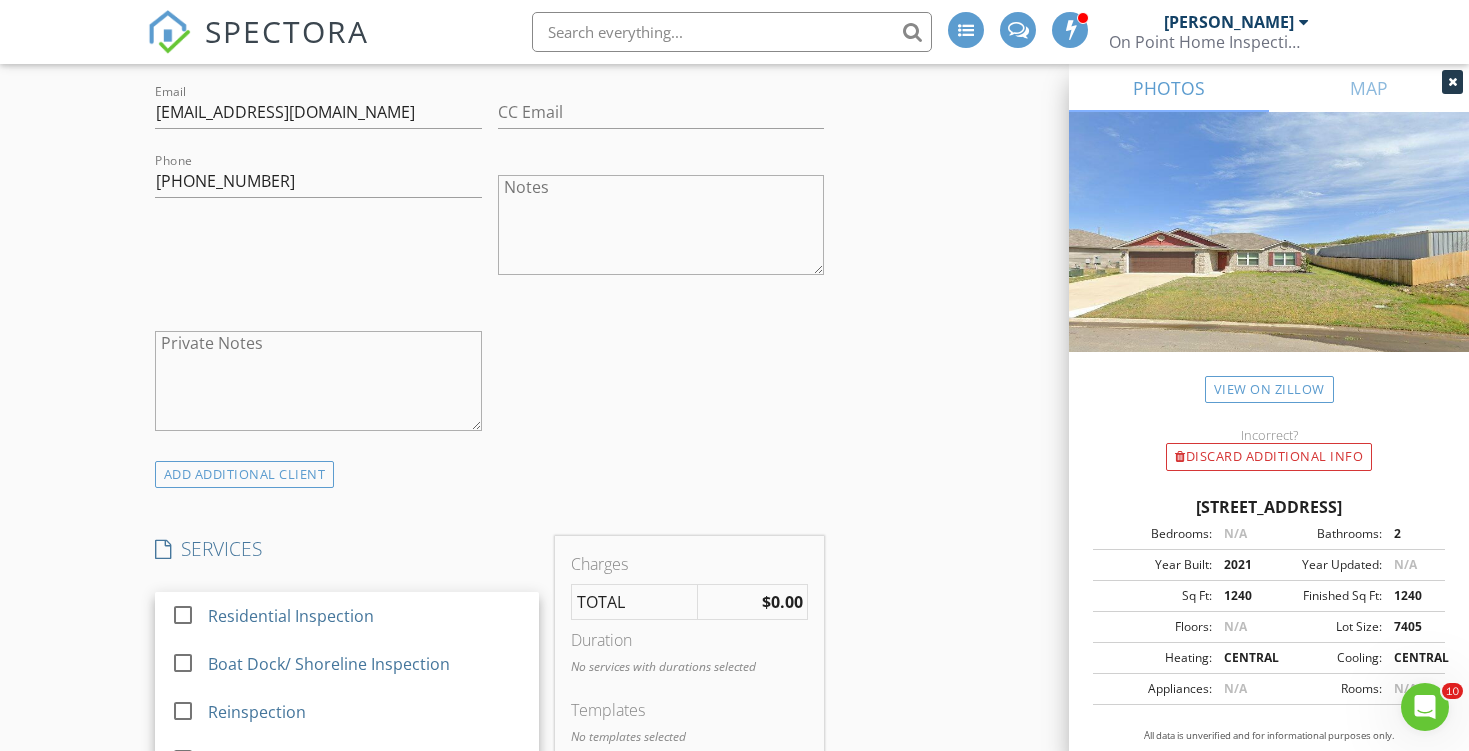 click on "Residential Inspection" at bounding box center (365, 616) 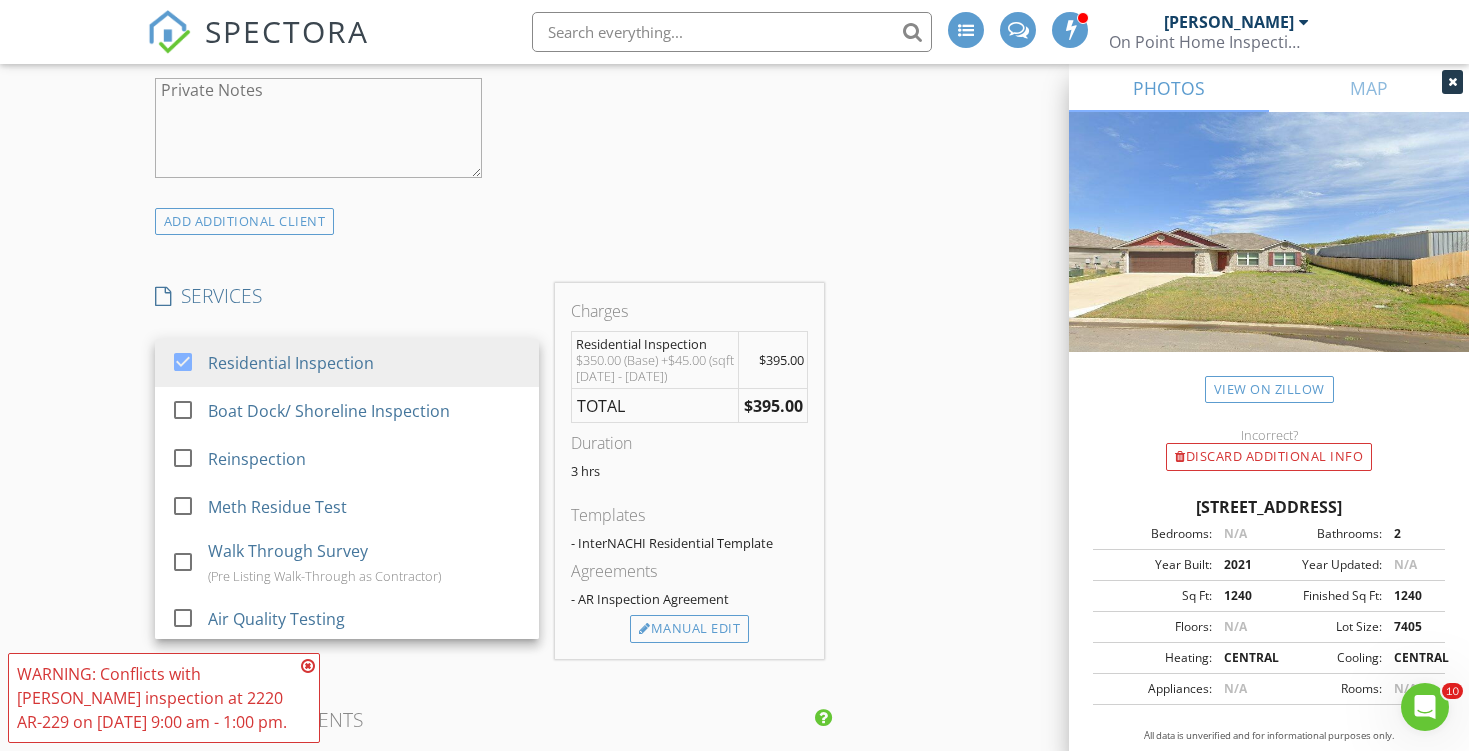 scroll, scrollTop: 1646, scrollLeft: 0, axis: vertical 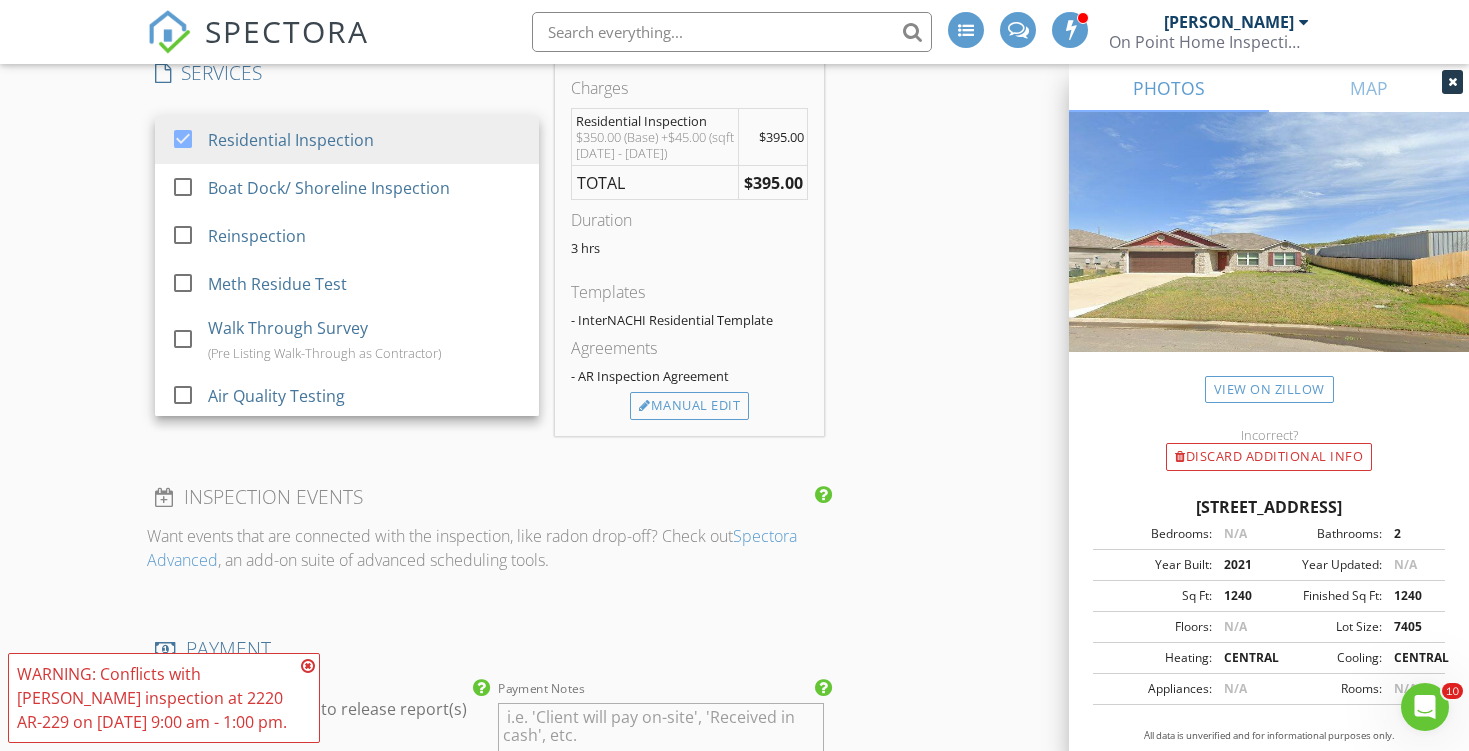 click at bounding box center (308, 666) 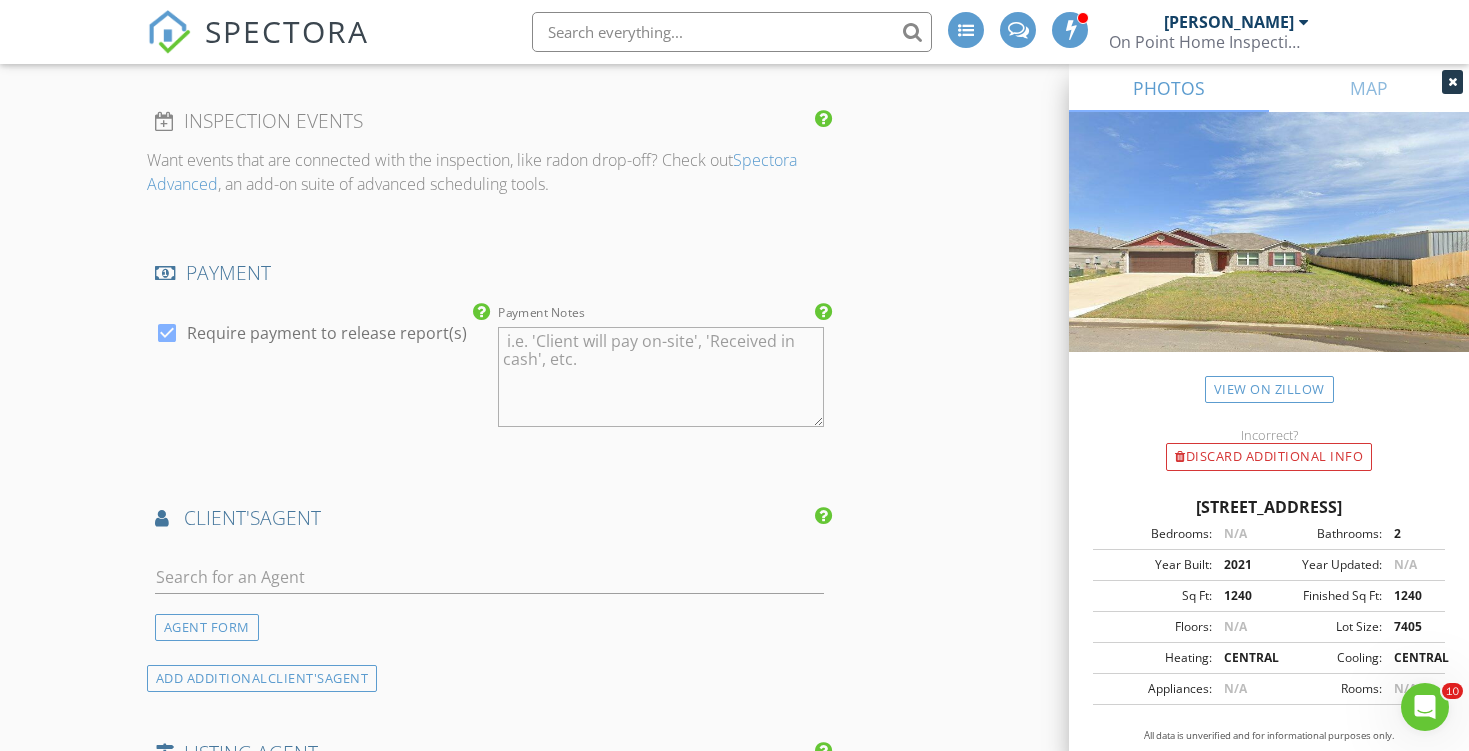 scroll, scrollTop: 2024, scrollLeft: 0, axis: vertical 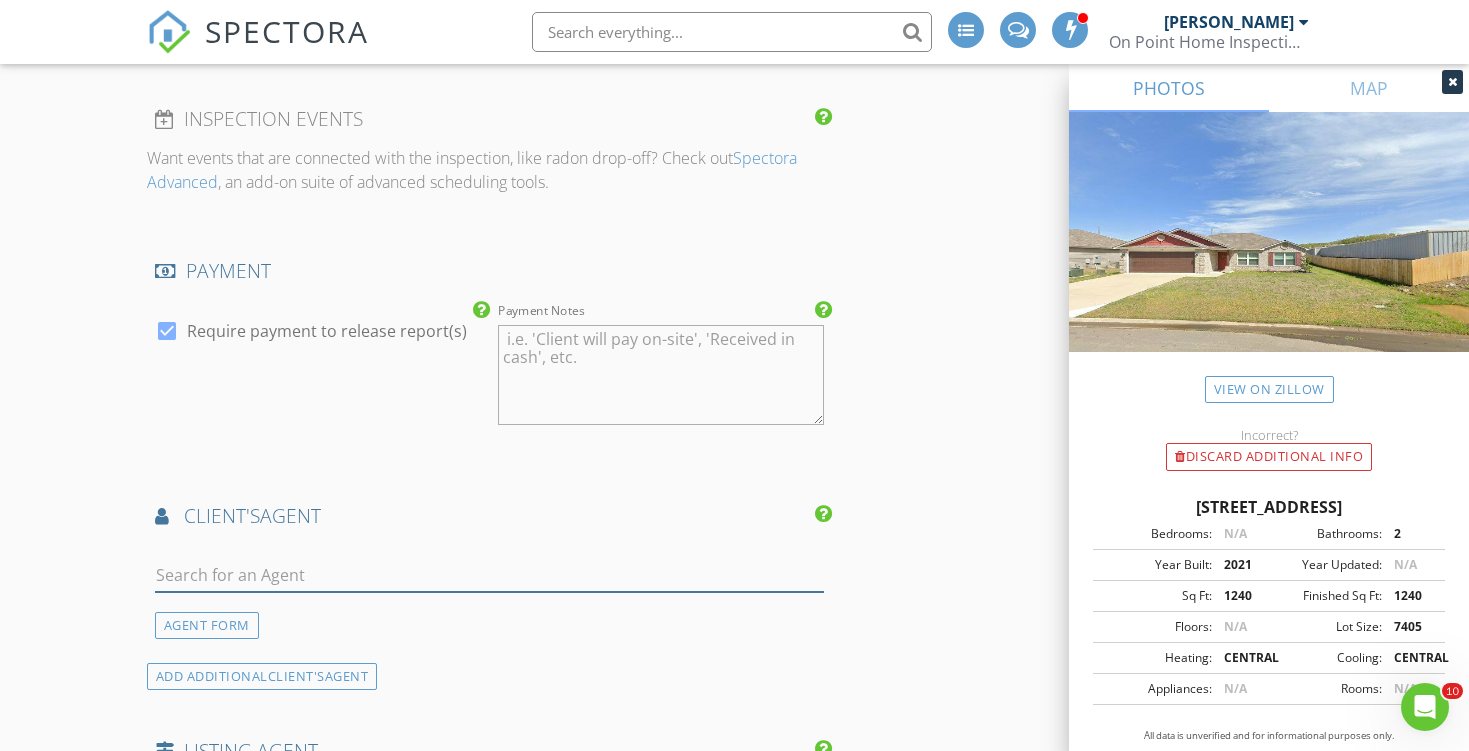 click at bounding box center (490, 575) 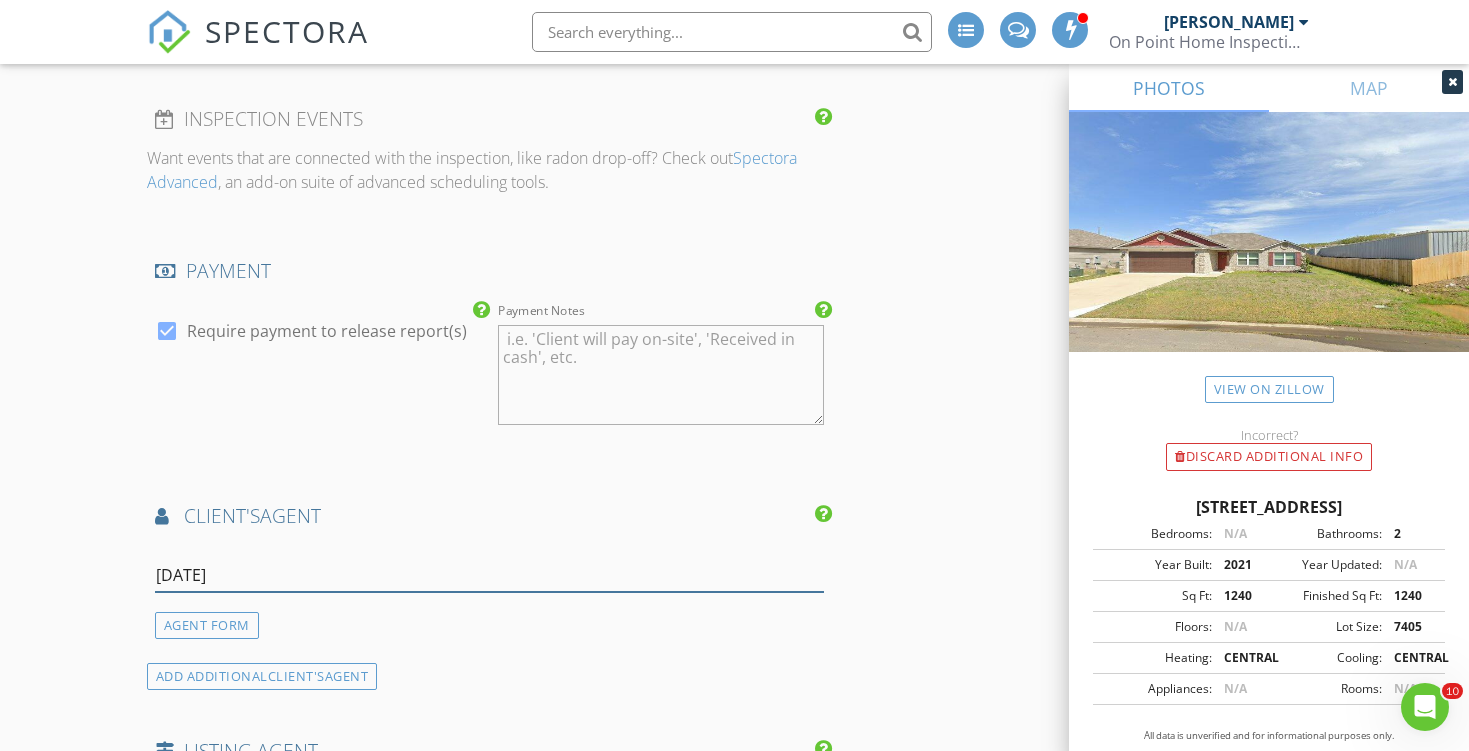 type on "juli" 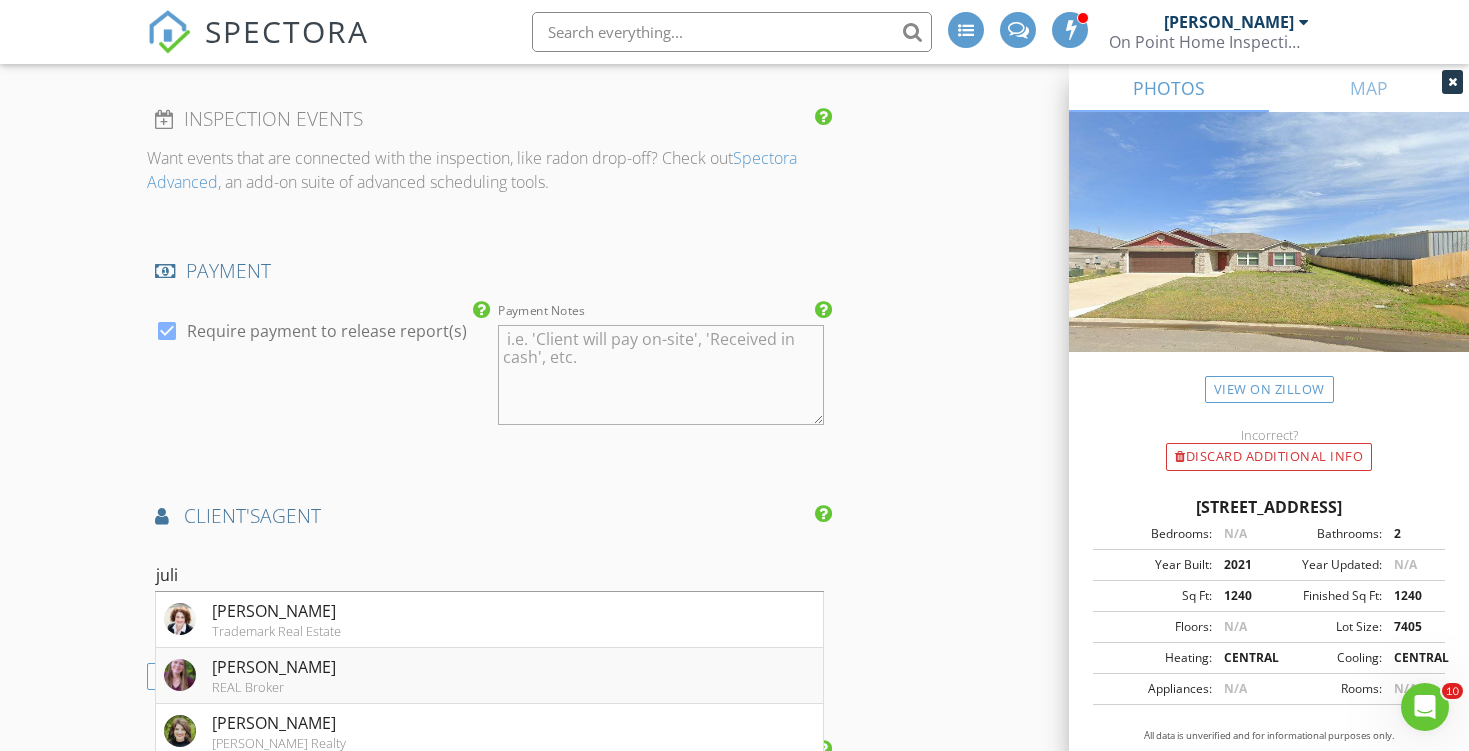 click on "Julia Myers
REAL Broker" at bounding box center [490, 676] 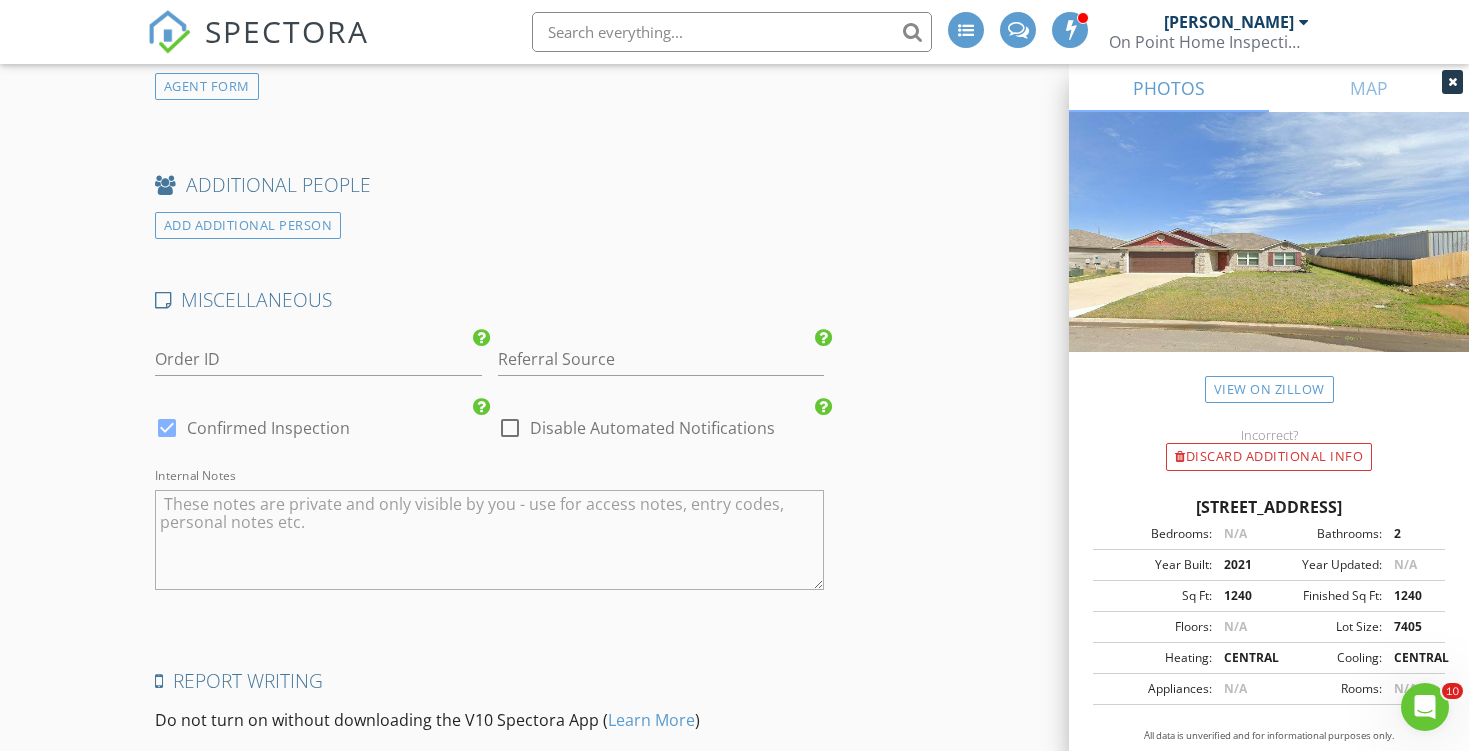 scroll, scrollTop: 3437, scrollLeft: 0, axis: vertical 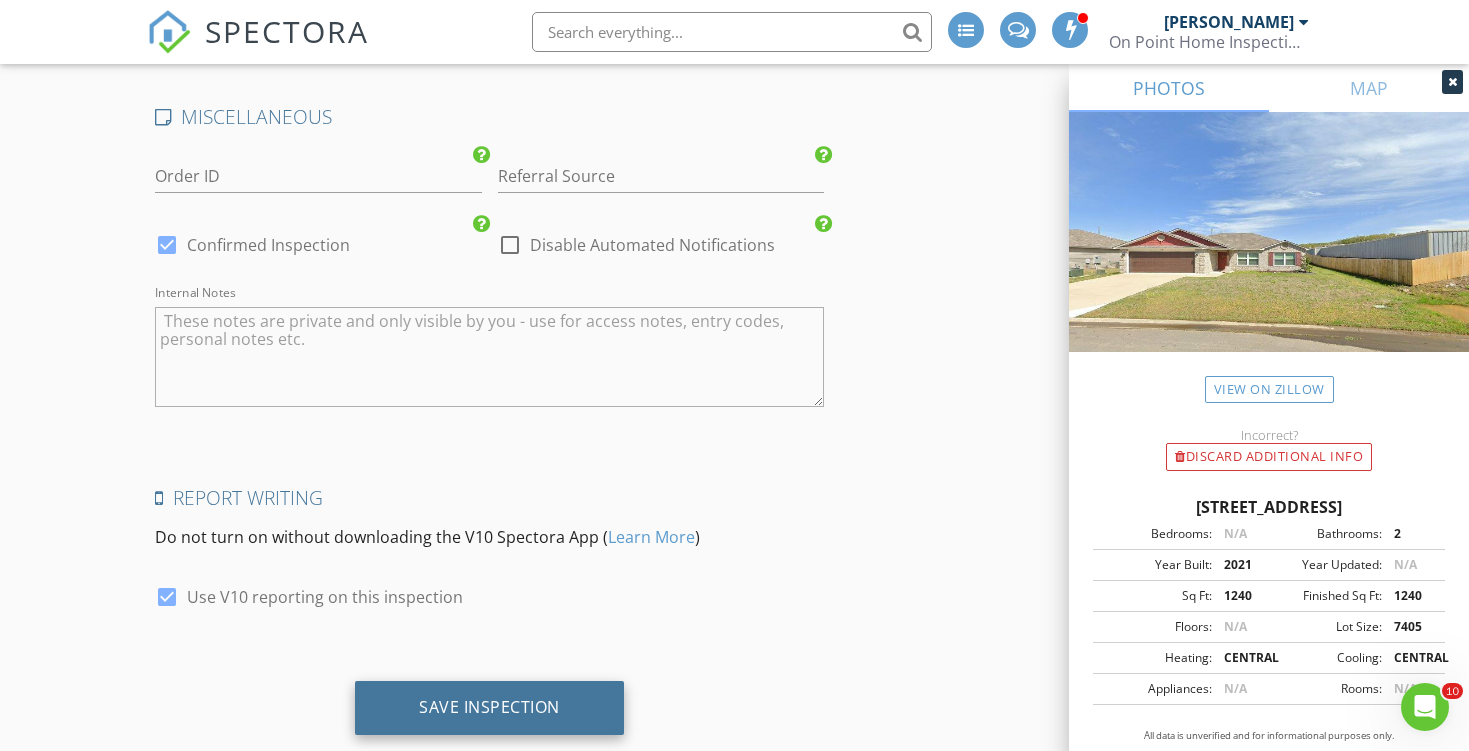 click on "Save Inspection" at bounding box center [489, 707] 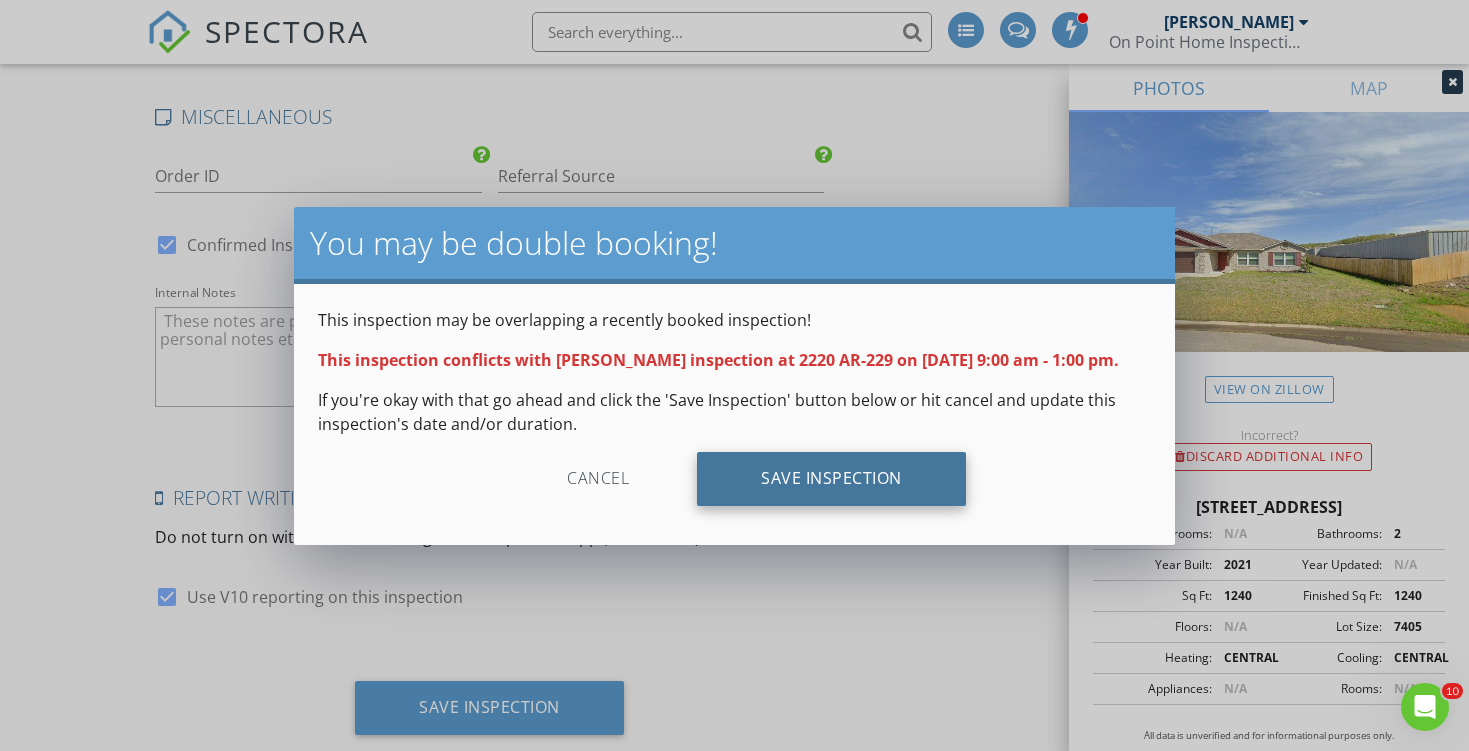 click on "Save Inspection" at bounding box center [831, 479] 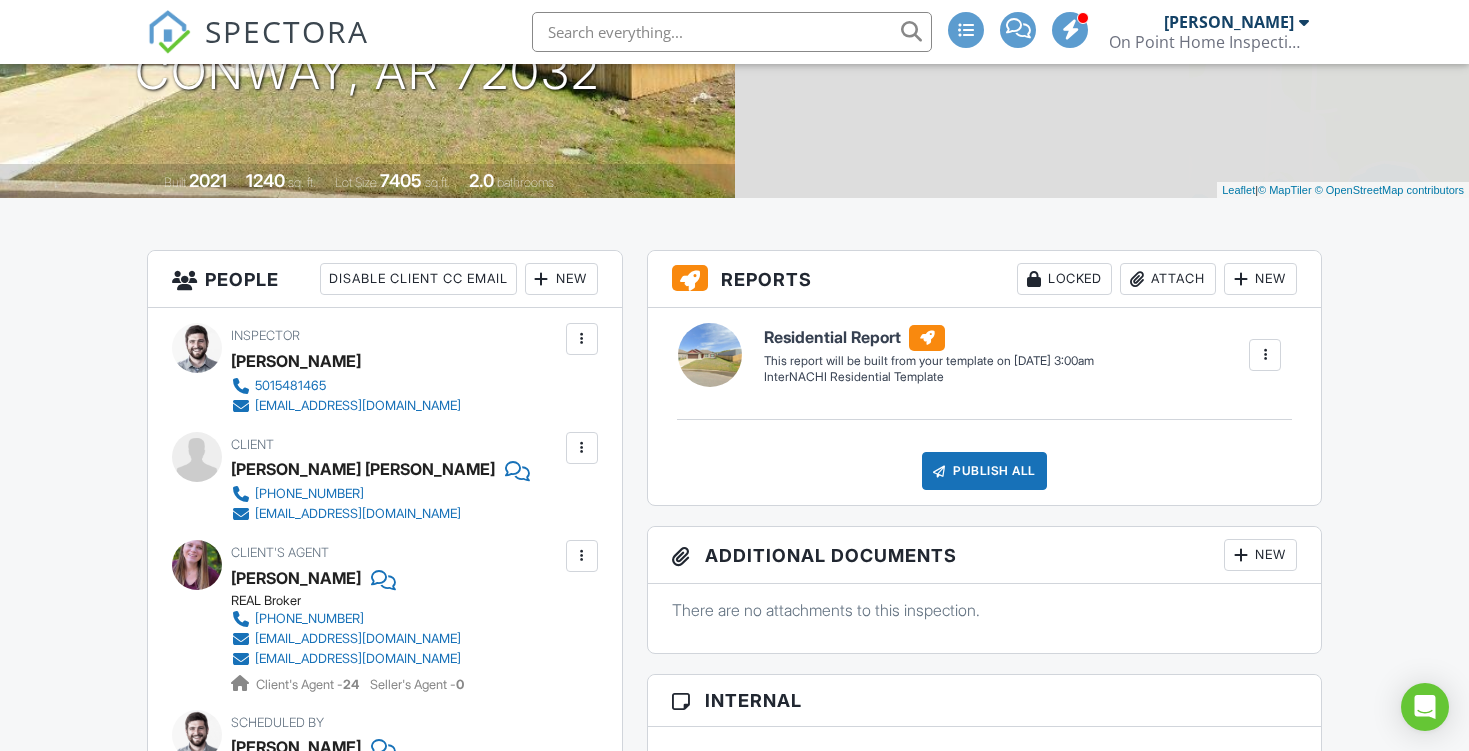 scroll, scrollTop: 345, scrollLeft: 0, axis: vertical 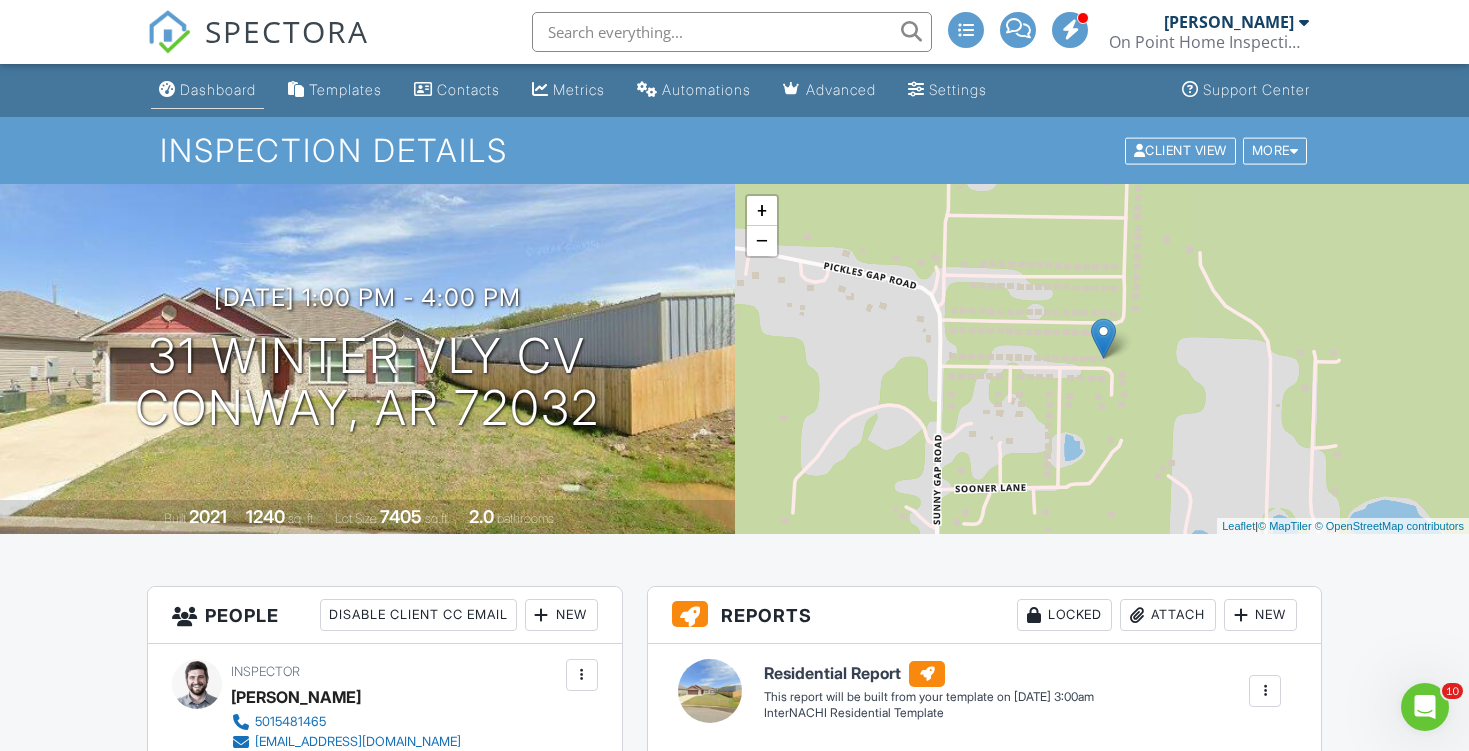 click on "Dashboard" at bounding box center (207, 90) 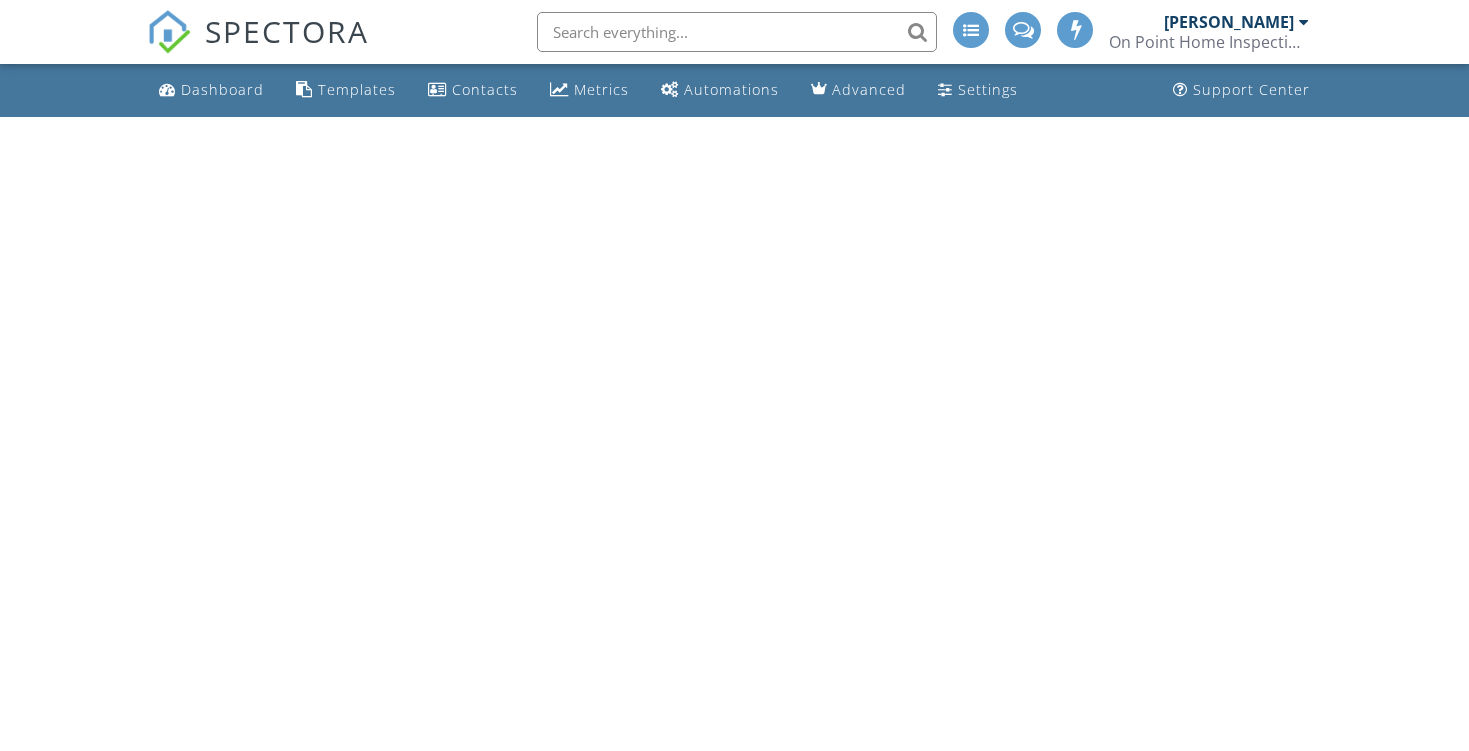scroll, scrollTop: 0, scrollLeft: 0, axis: both 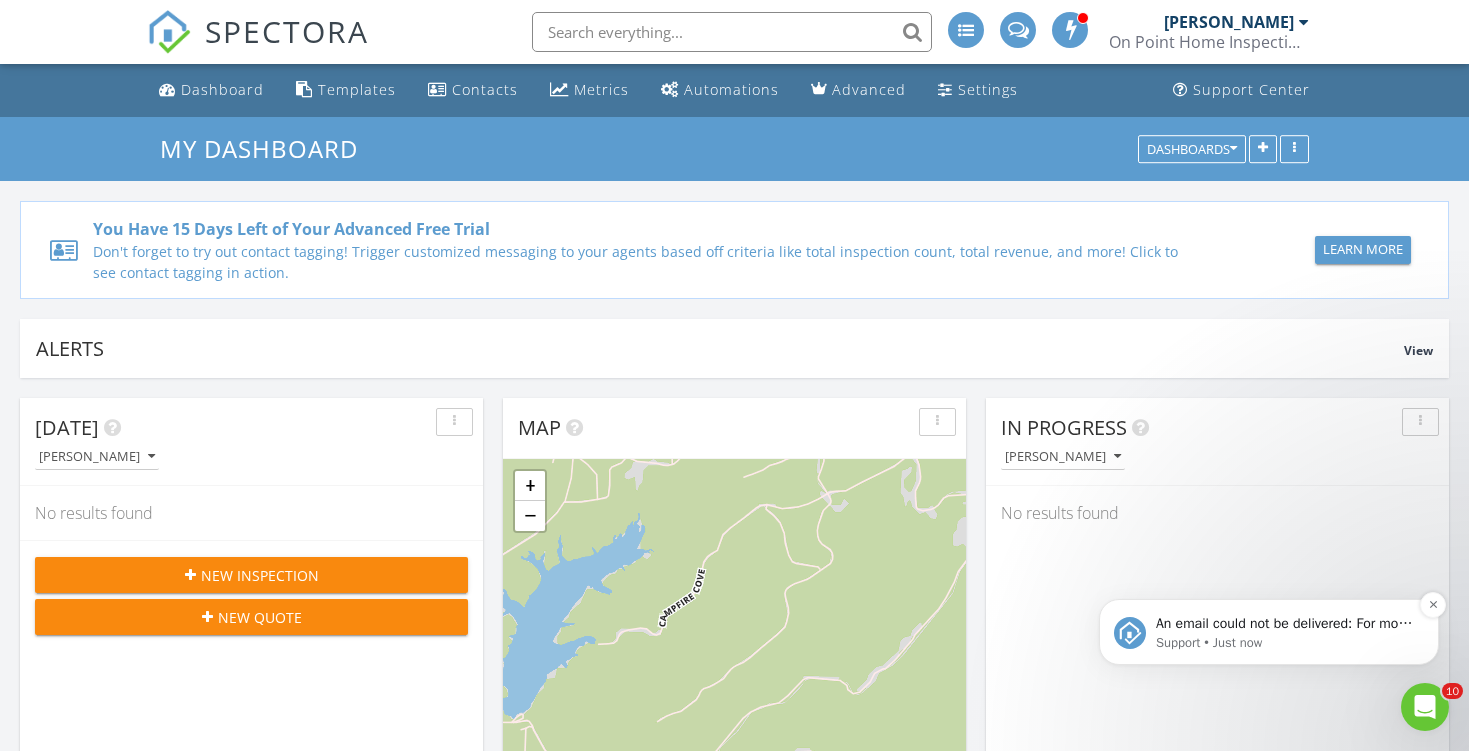 click on "Support • Just now" at bounding box center [1285, 643] 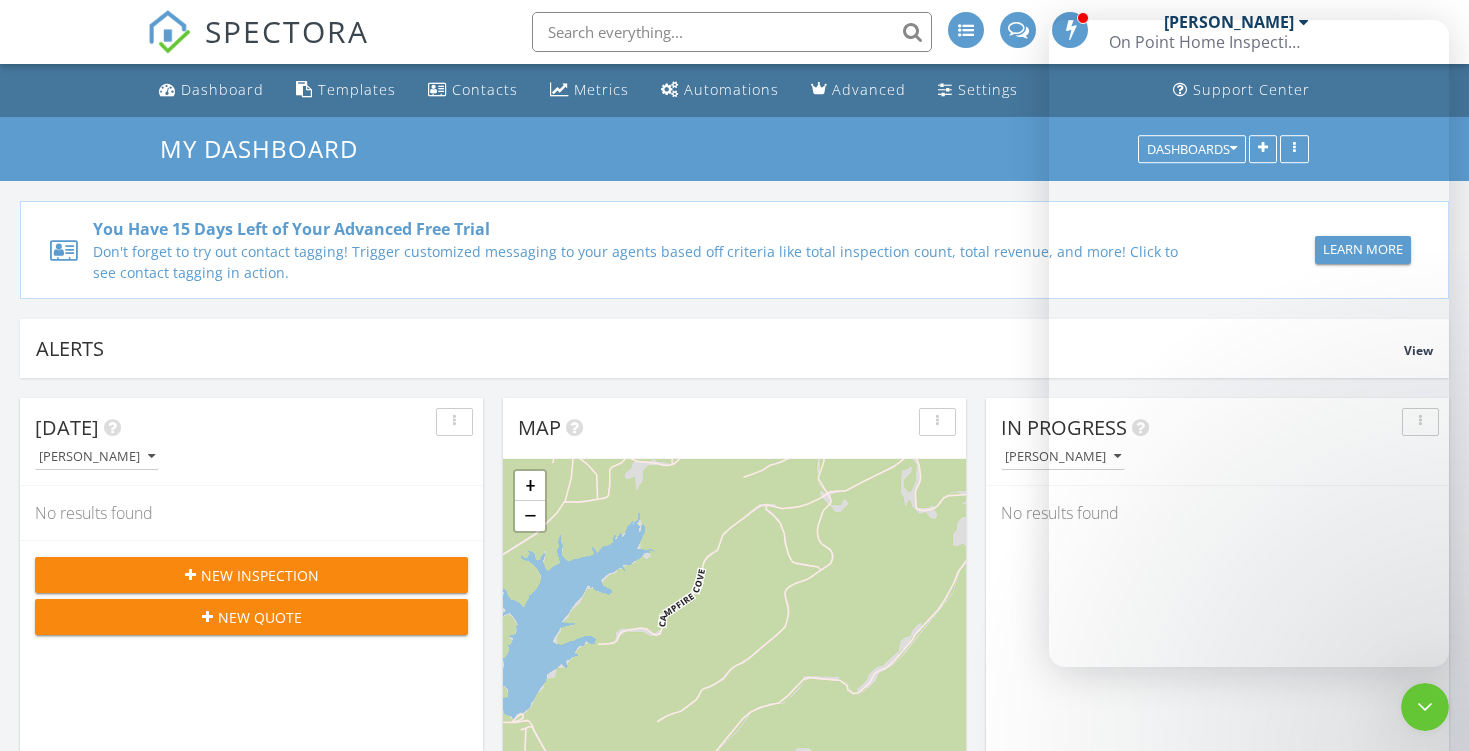 scroll, scrollTop: 0, scrollLeft: 0, axis: both 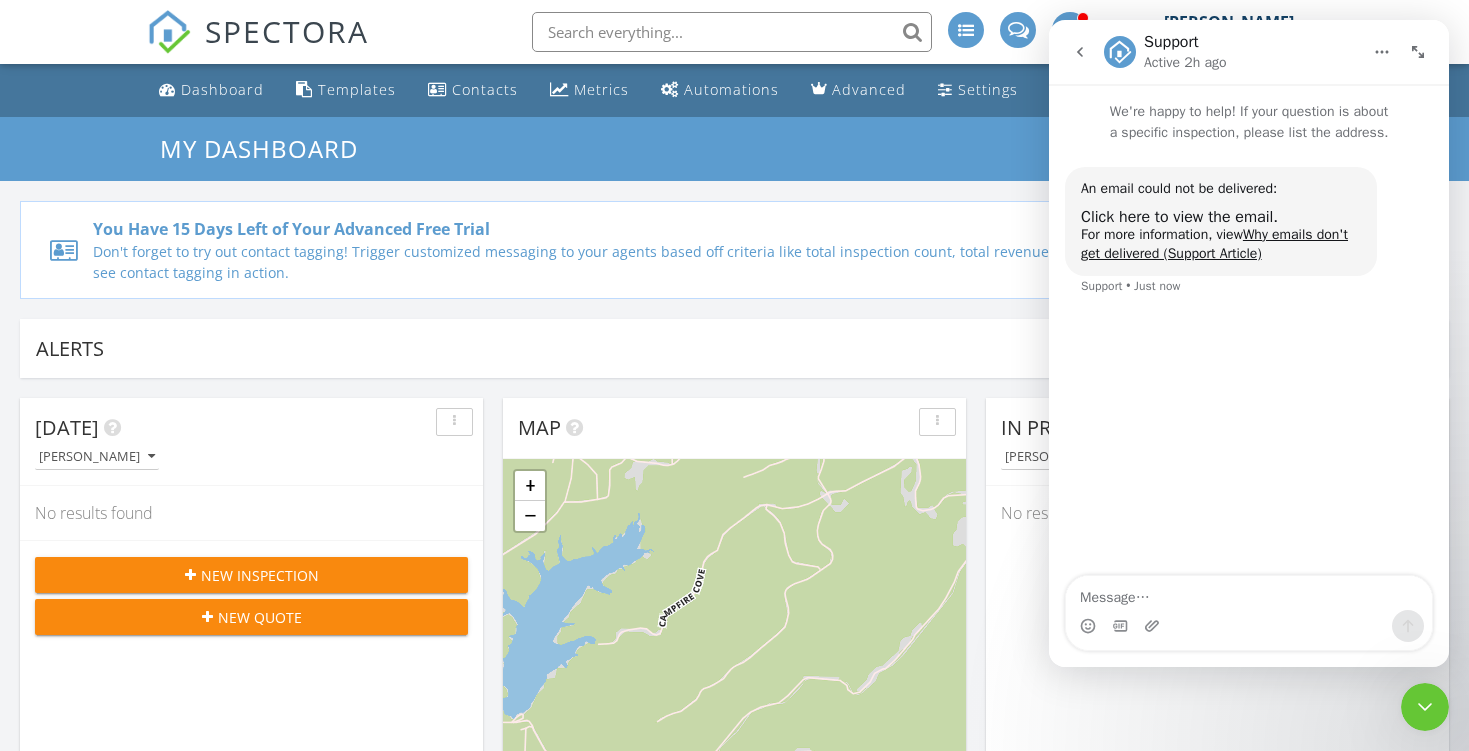 click on "Alerts" at bounding box center [720, 348] 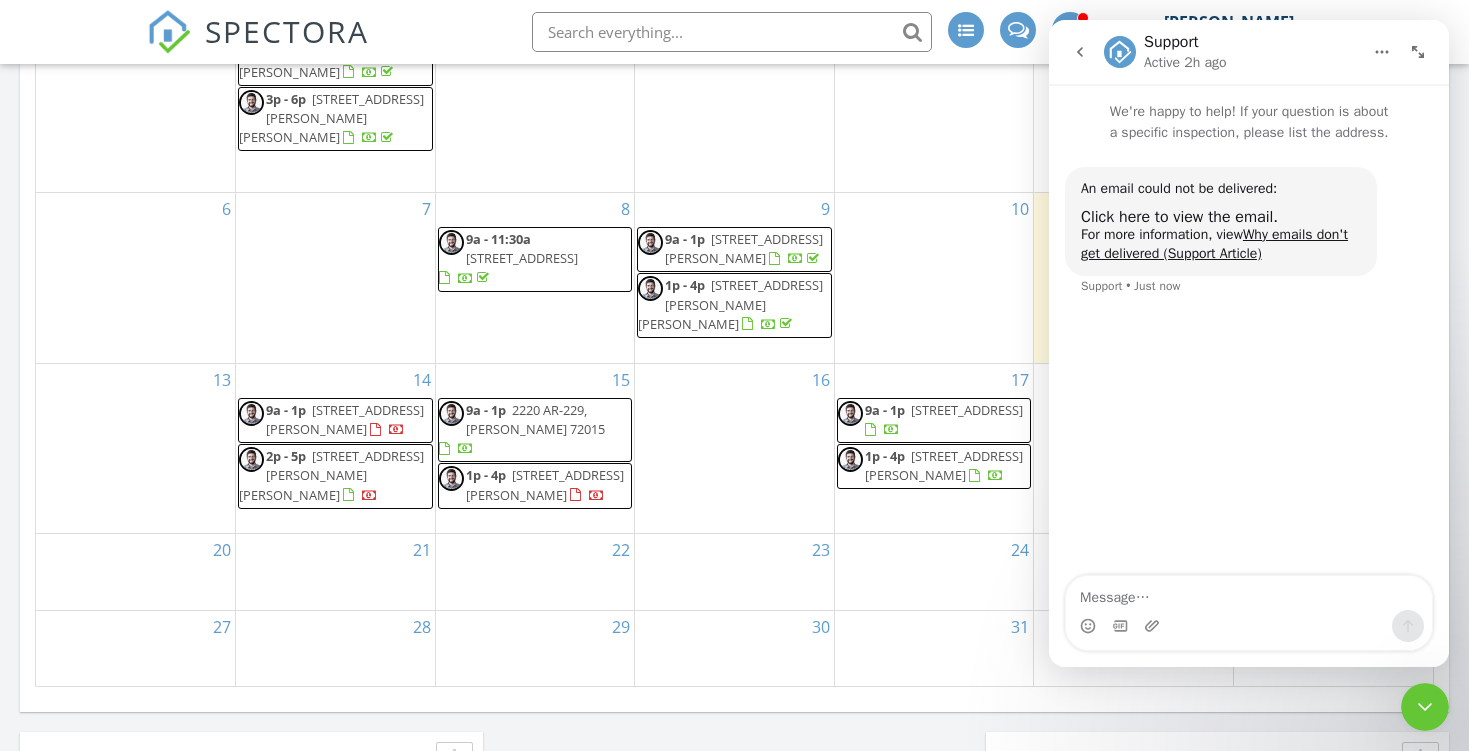 scroll, scrollTop: 1579, scrollLeft: 0, axis: vertical 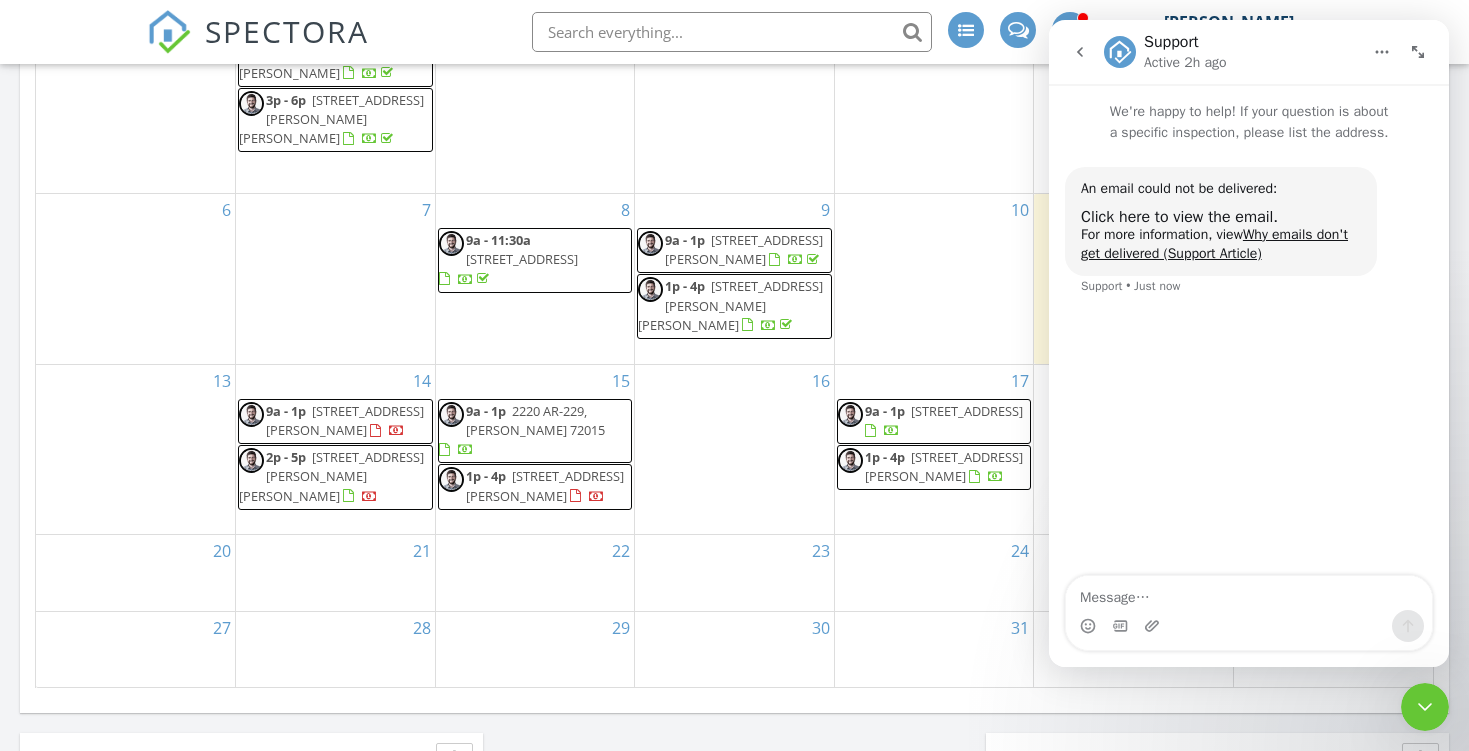 click on "31 Winter Vly Cv, Conway 72032" at bounding box center (545, 485) 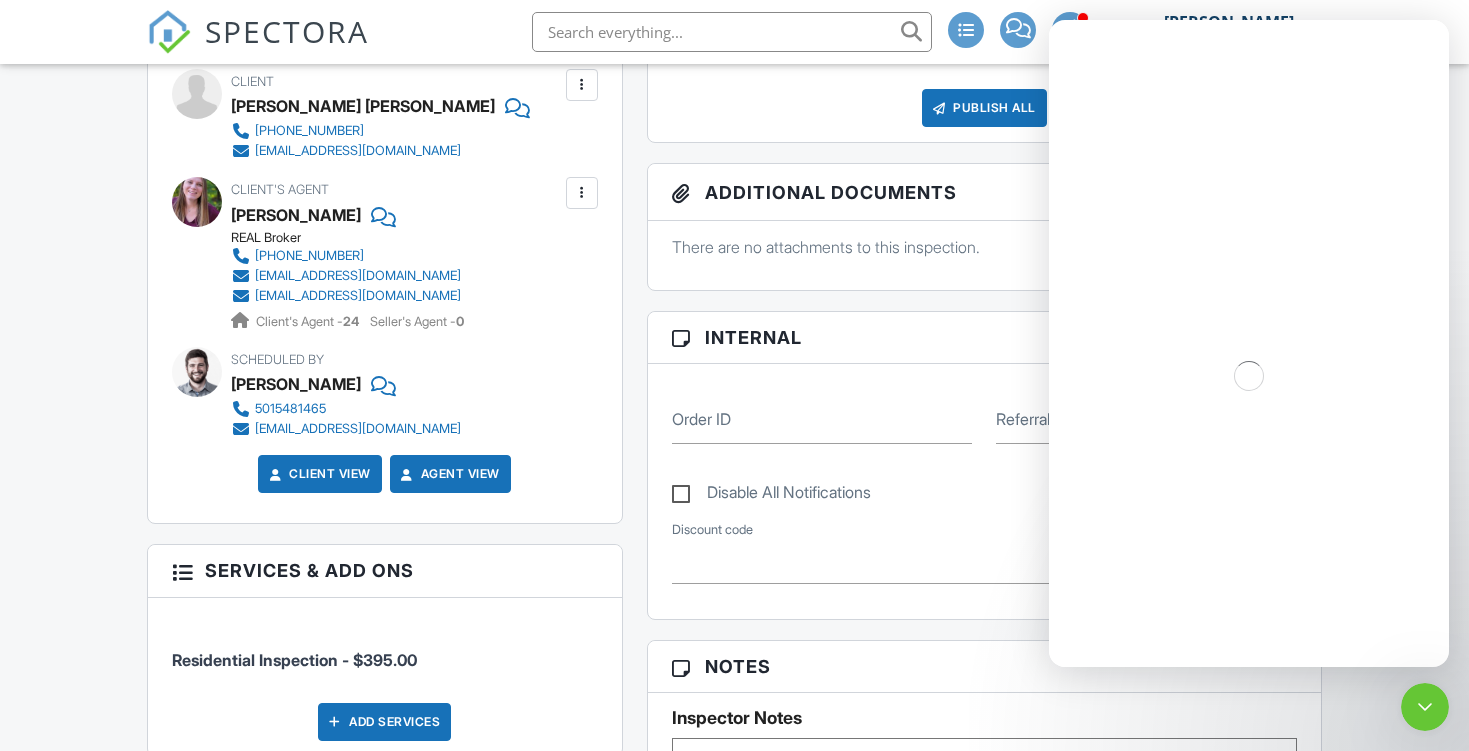 scroll, scrollTop: 699, scrollLeft: 0, axis: vertical 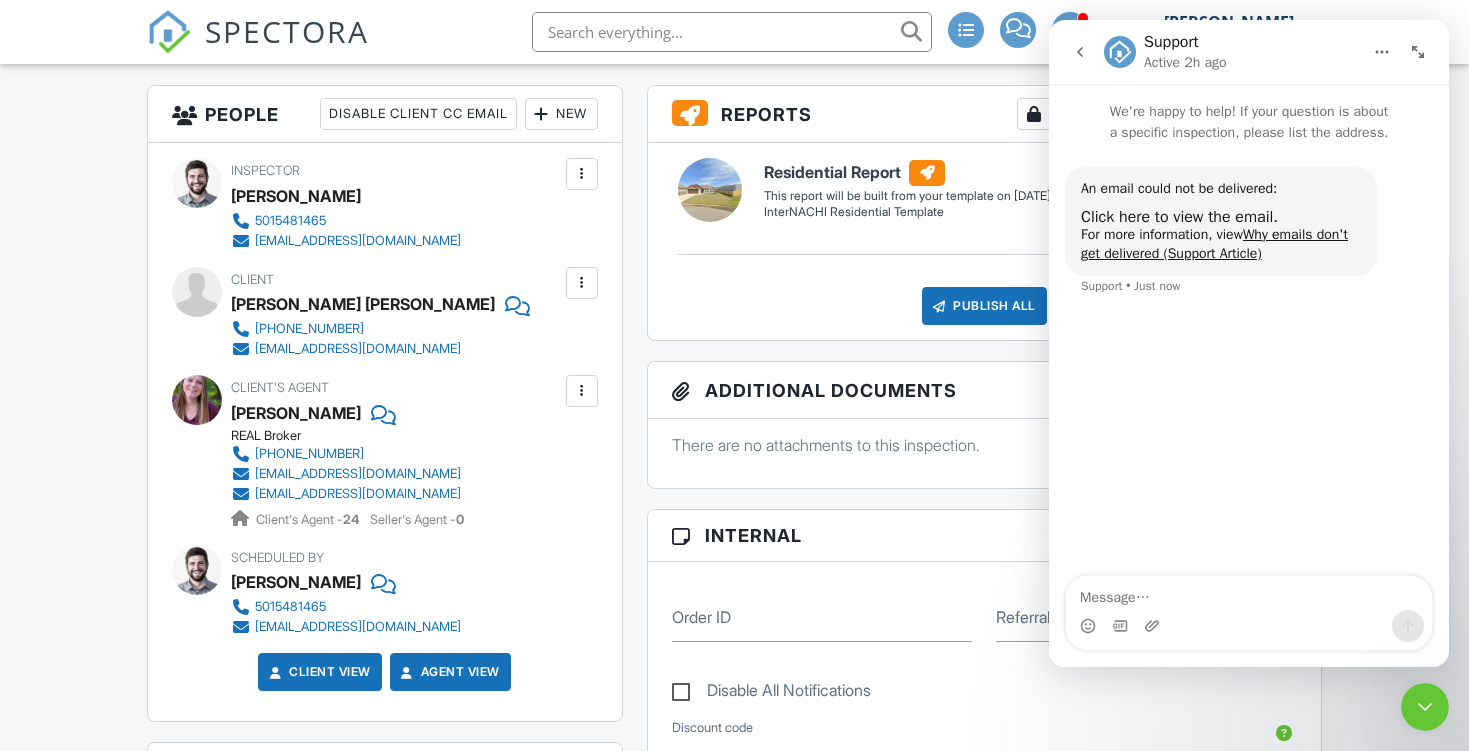 click at bounding box center (1425, 707) 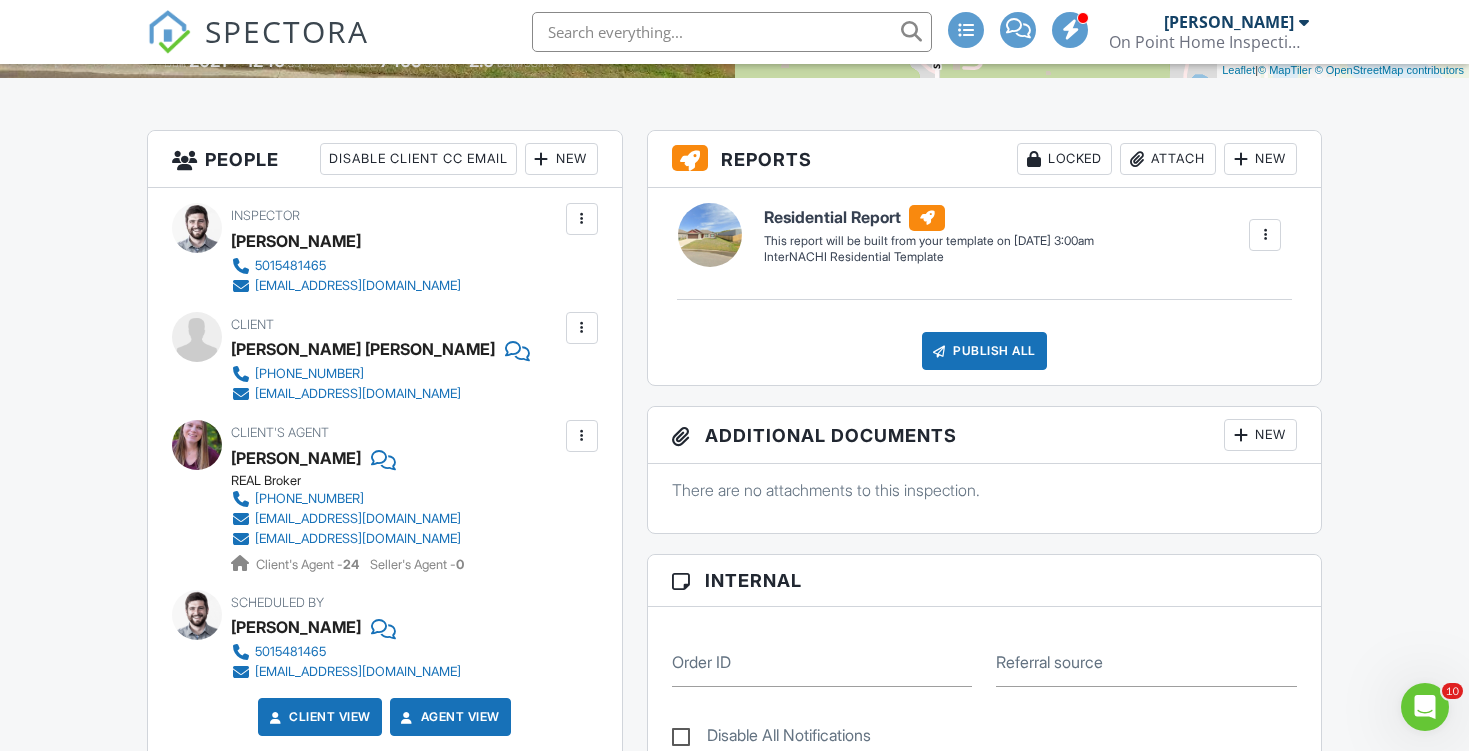 scroll, scrollTop: 391, scrollLeft: 0, axis: vertical 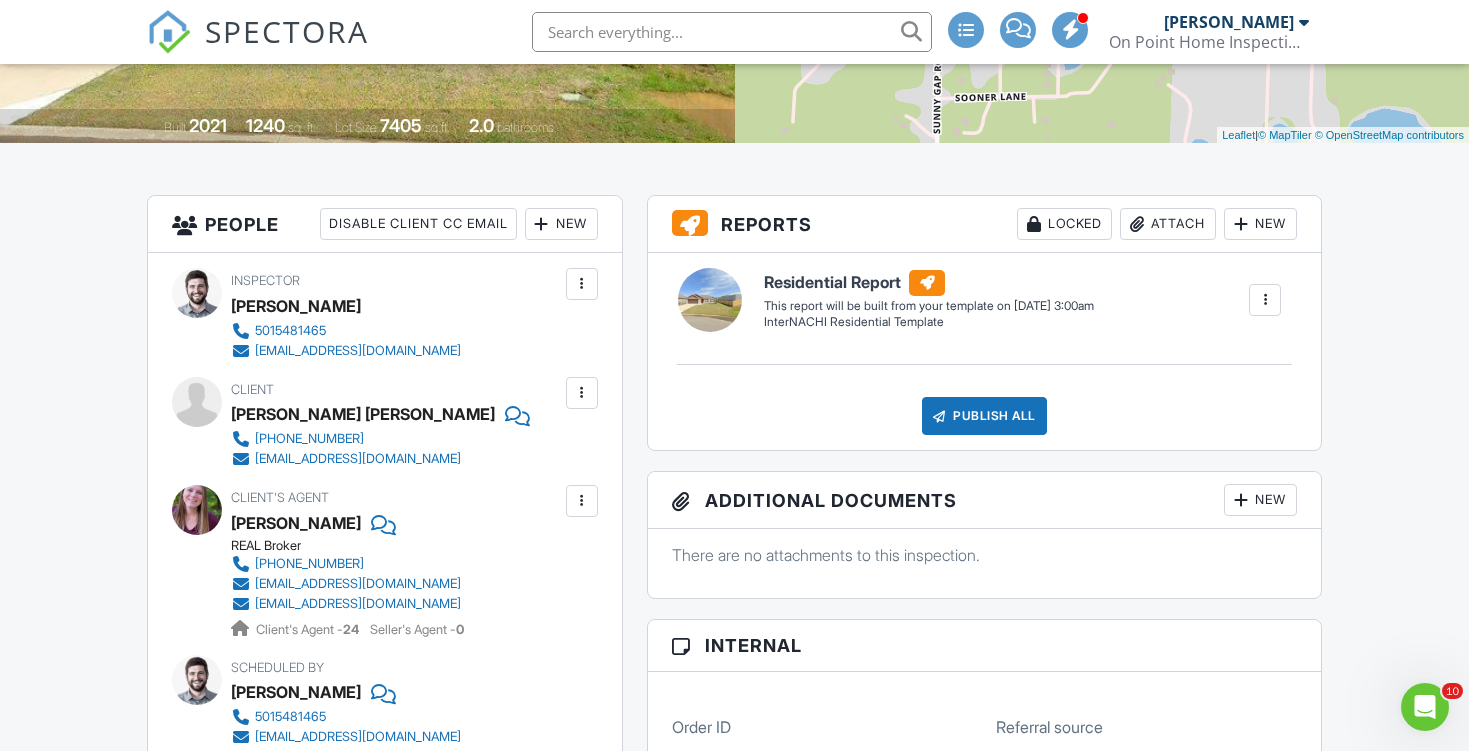 click at bounding box center [582, 393] 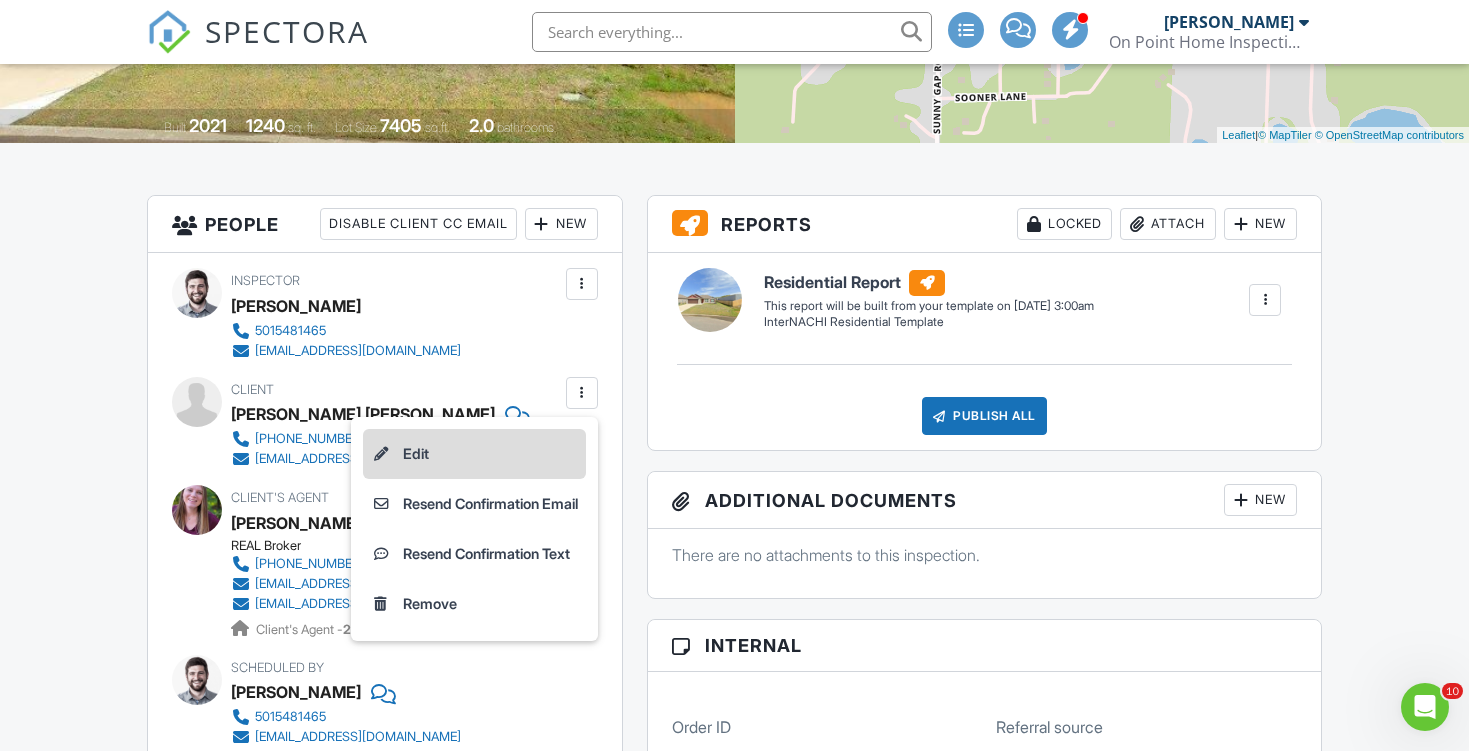 scroll, scrollTop: 0, scrollLeft: 0, axis: both 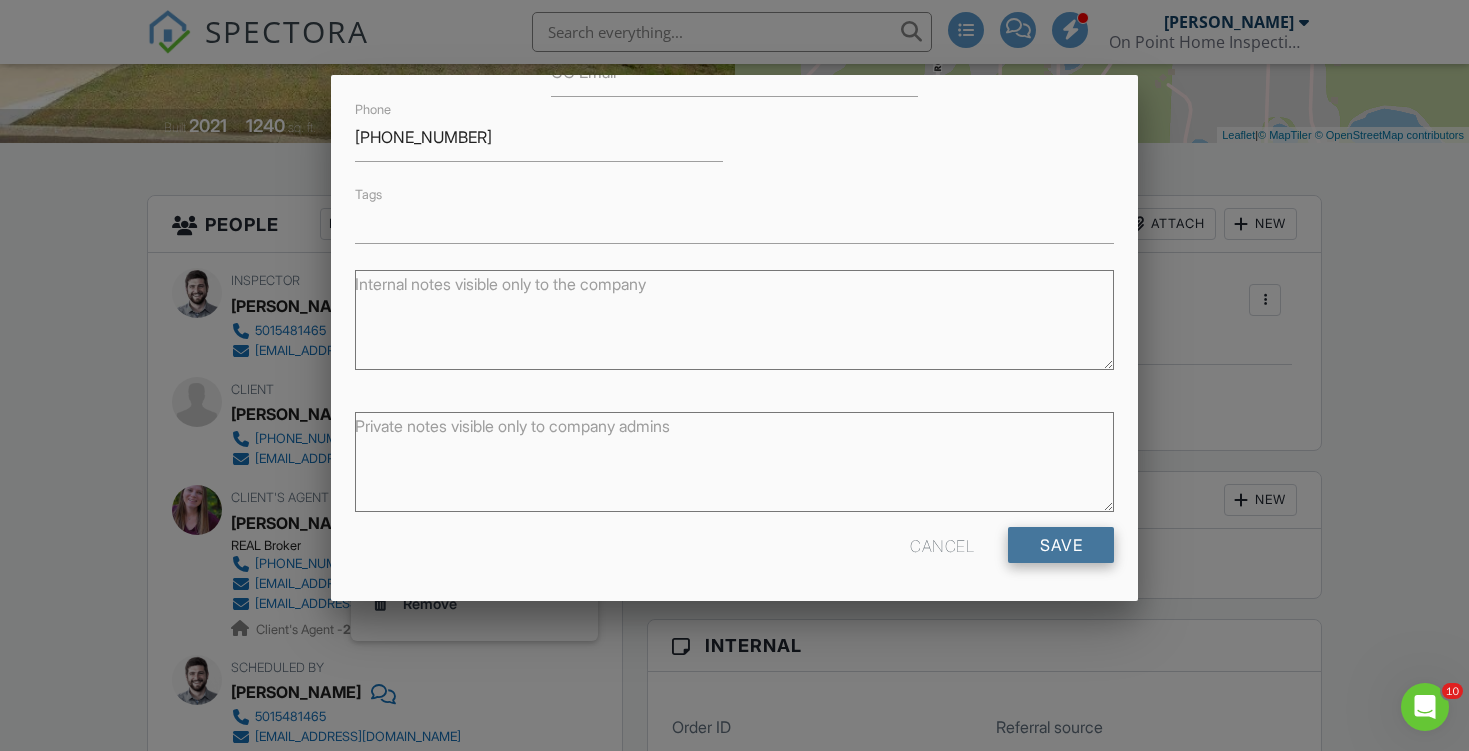 type on "[EMAIL_ADDRESS][DOMAIN_NAME]" 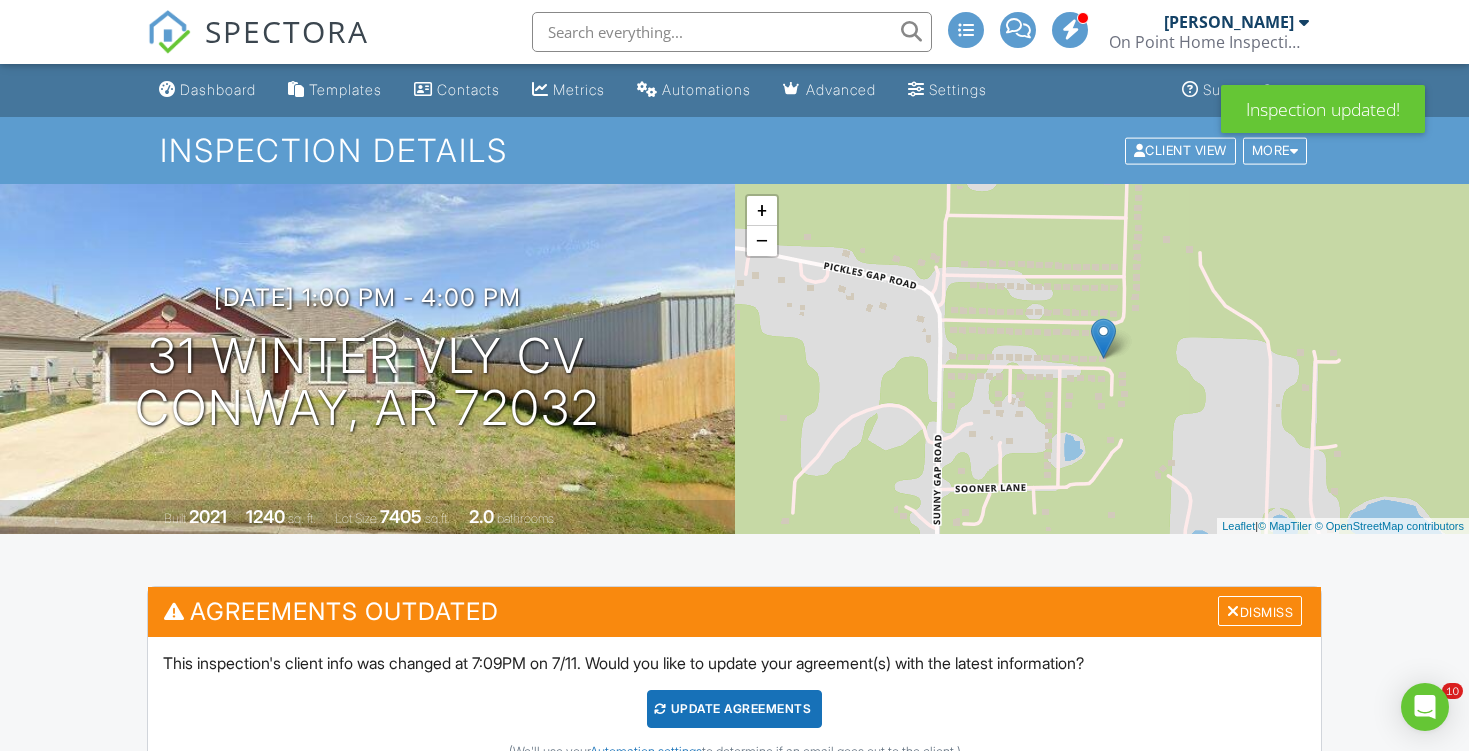 scroll, scrollTop: 375, scrollLeft: 0, axis: vertical 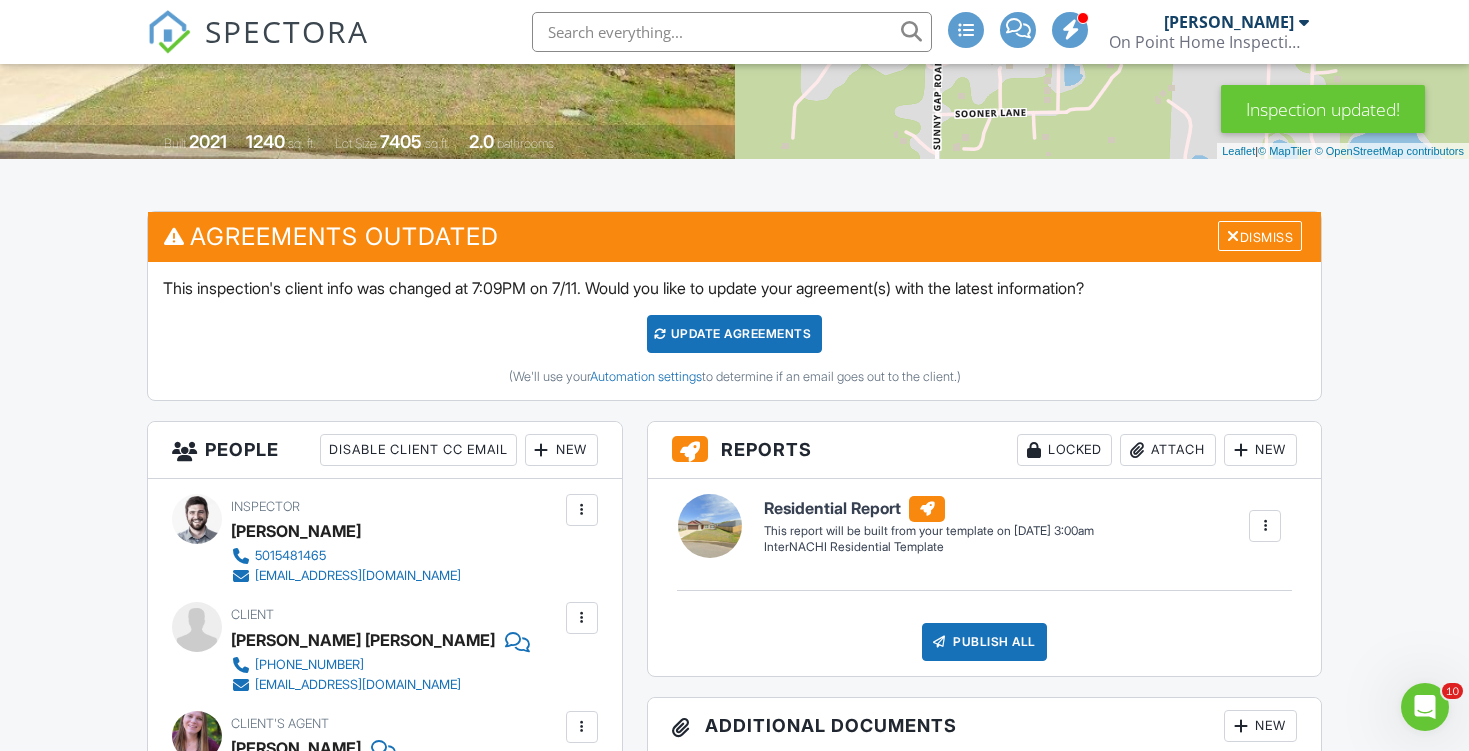 click on "Update Agreements" at bounding box center [734, 334] 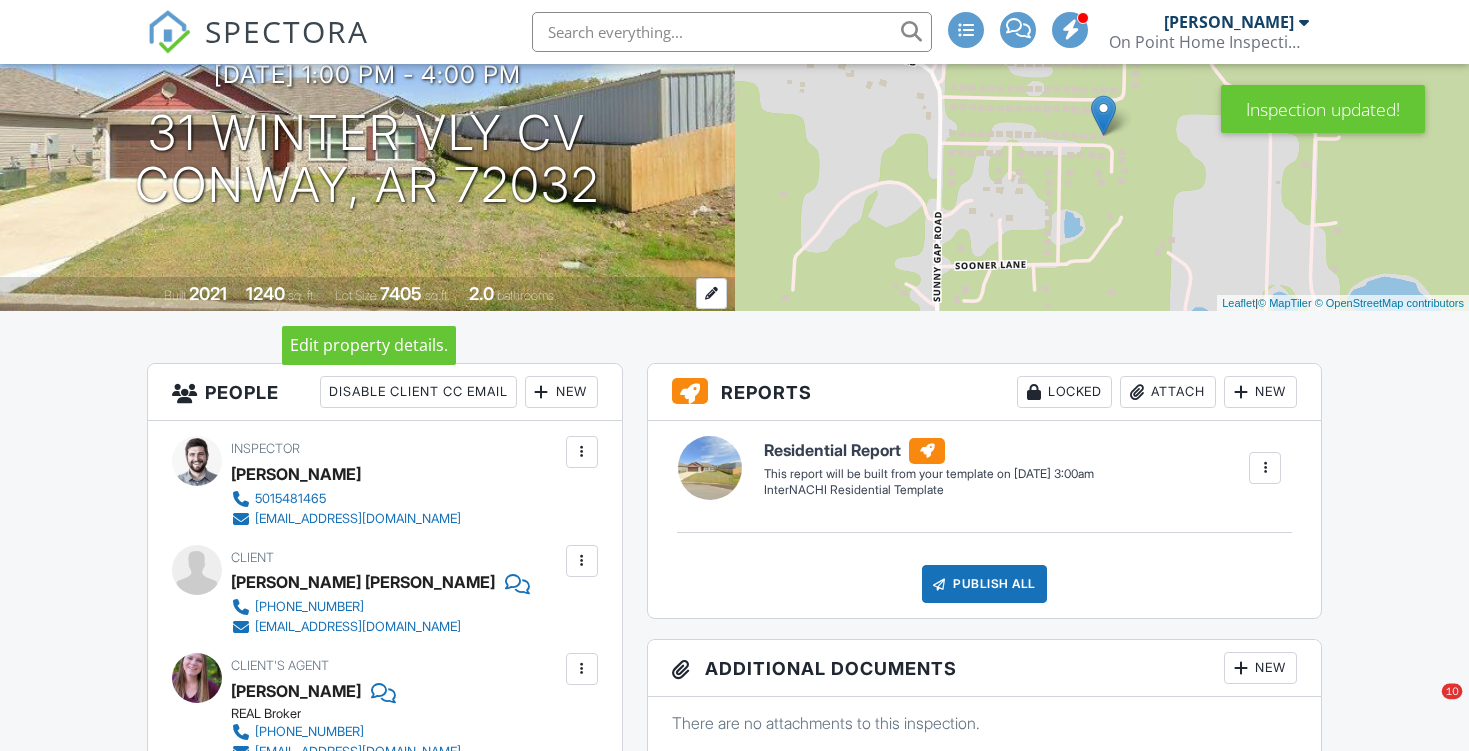 scroll, scrollTop: 353, scrollLeft: 0, axis: vertical 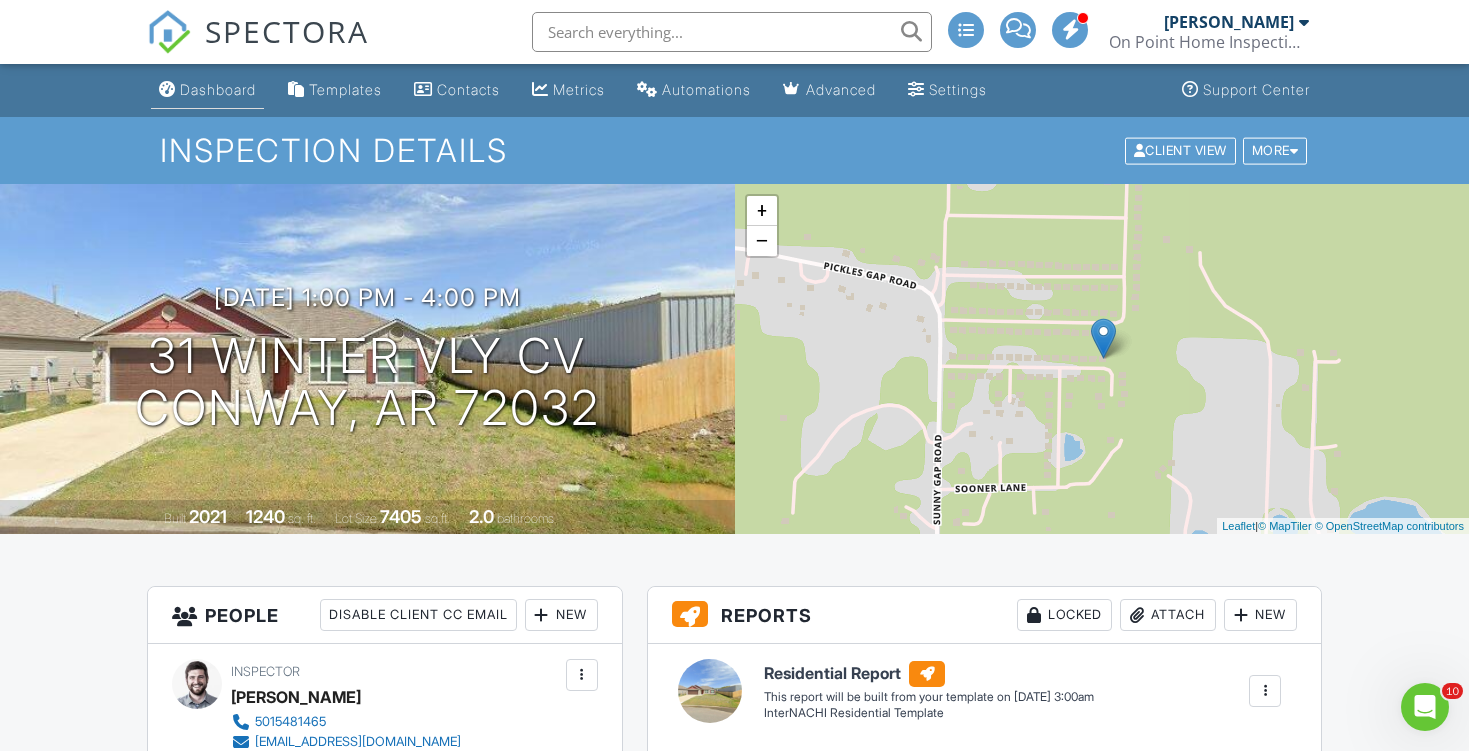 click on "Dashboard" at bounding box center [218, 89] 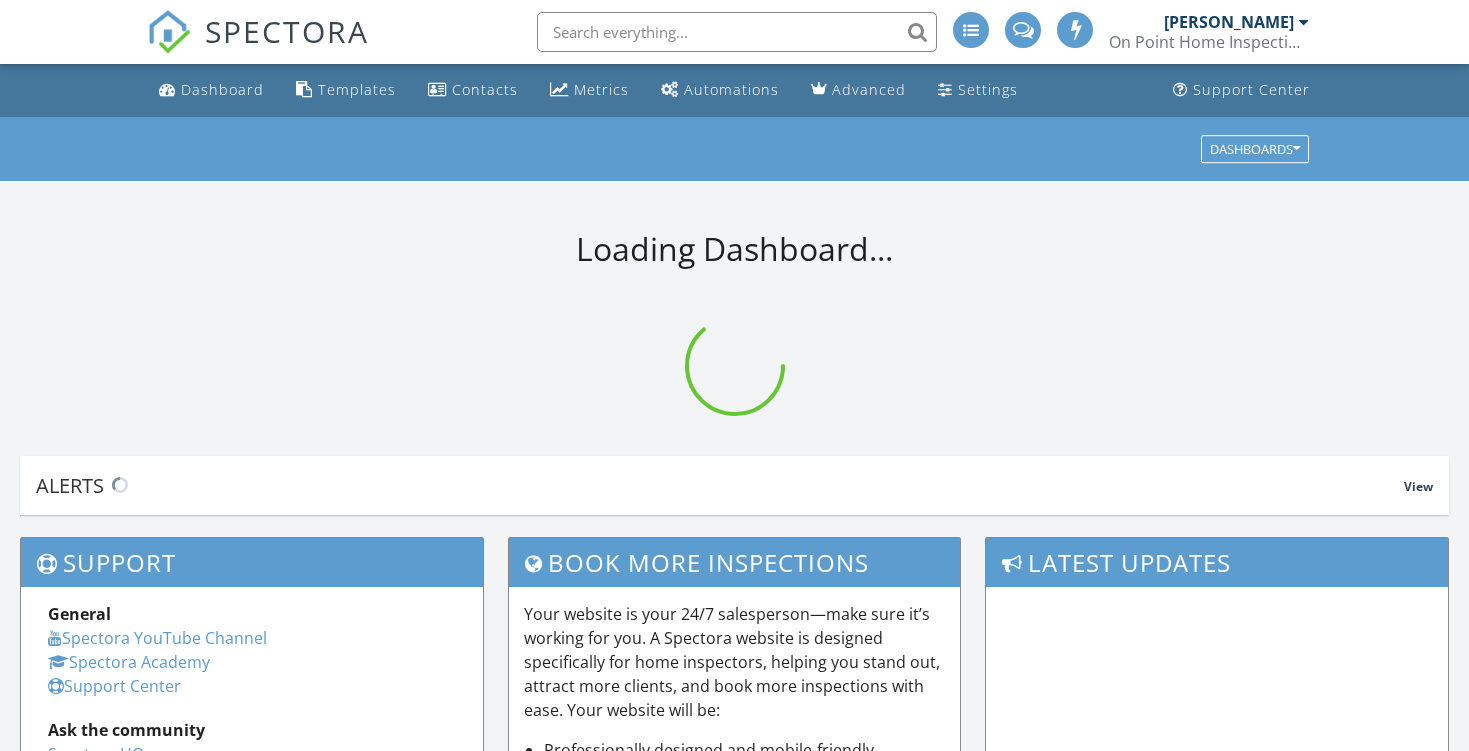 scroll, scrollTop: 0, scrollLeft: 0, axis: both 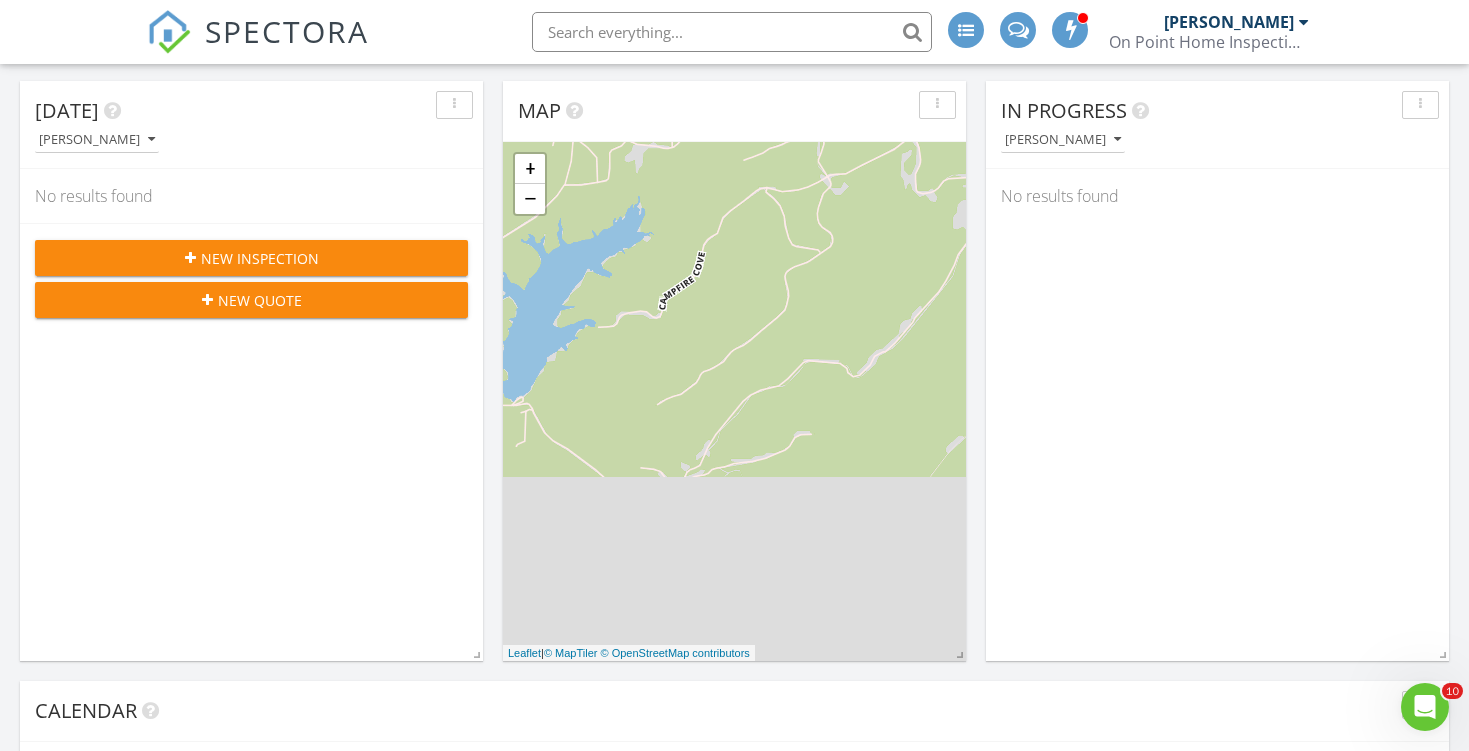 click on "New Inspection     New Quote" at bounding box center (251, 278) 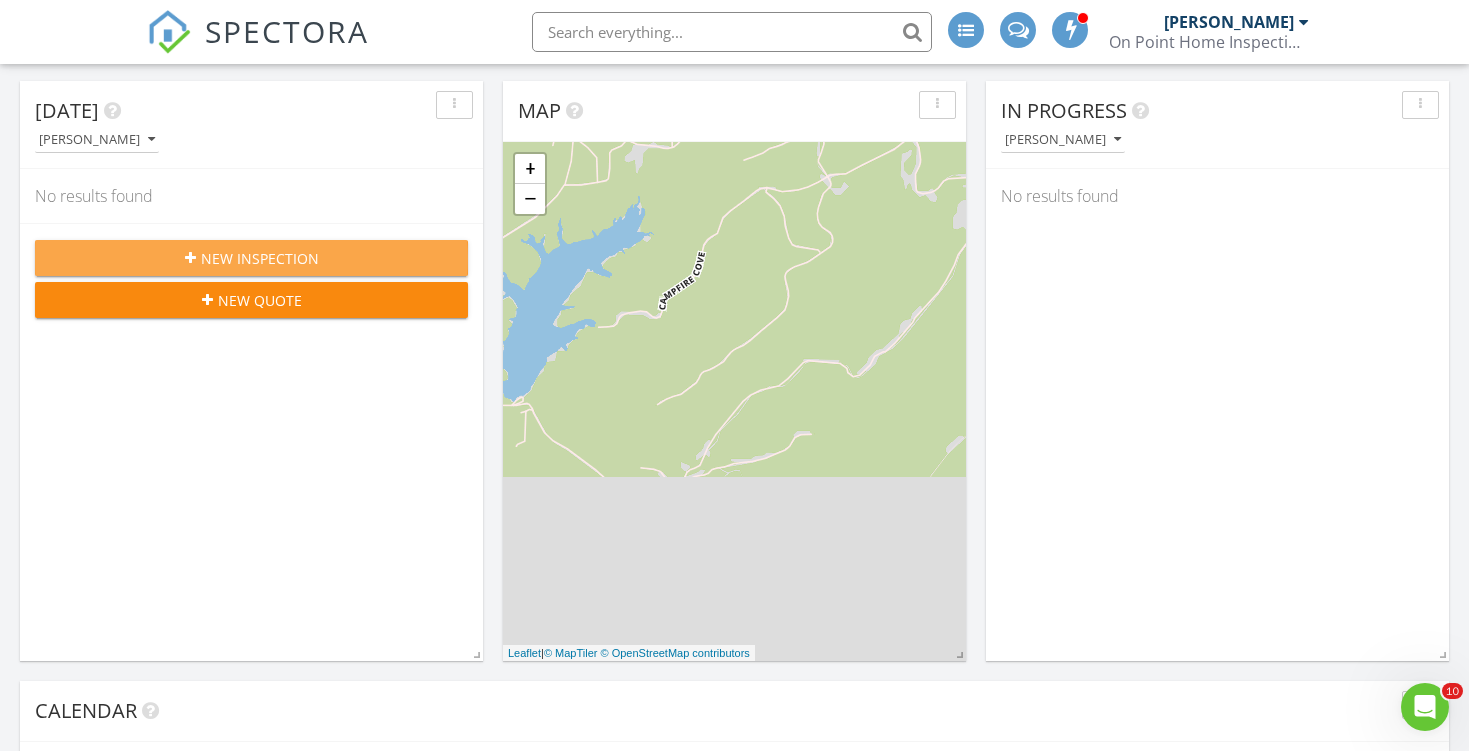 click on "New Inspection" at bounding box center [260, 258] 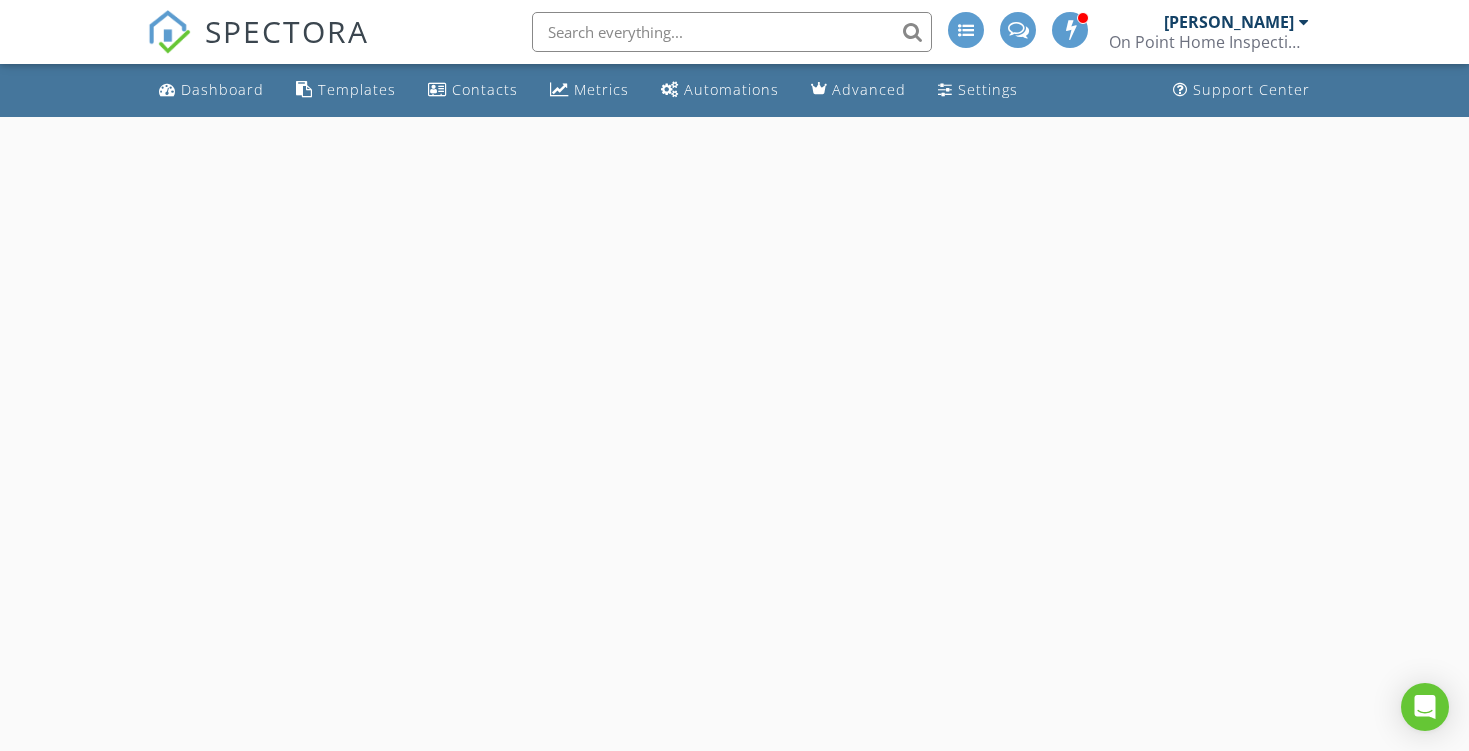 scroll, scrollTop: 0, scrollLeft: 0, axis: both 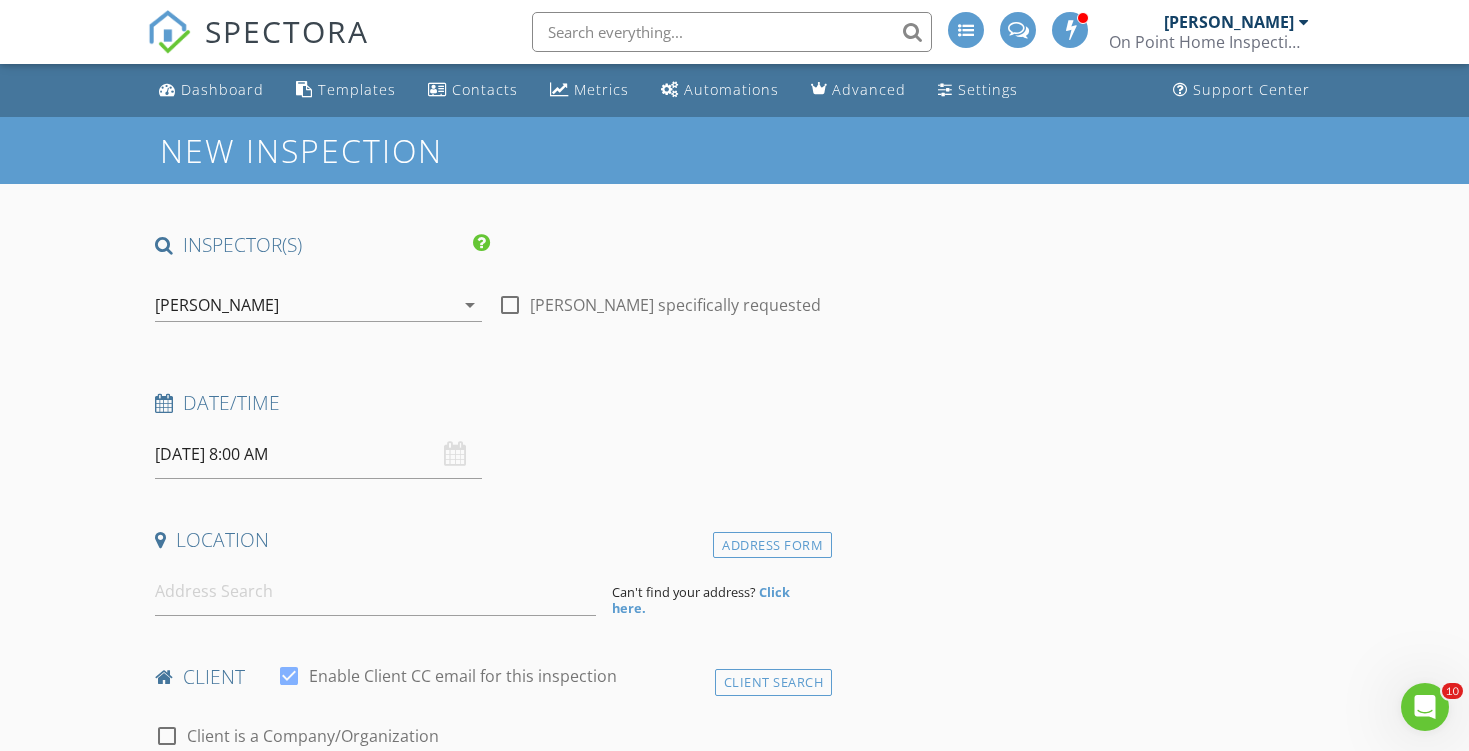 click on "07/12/2025 8:00 AM" at bounding box center (318, 454) 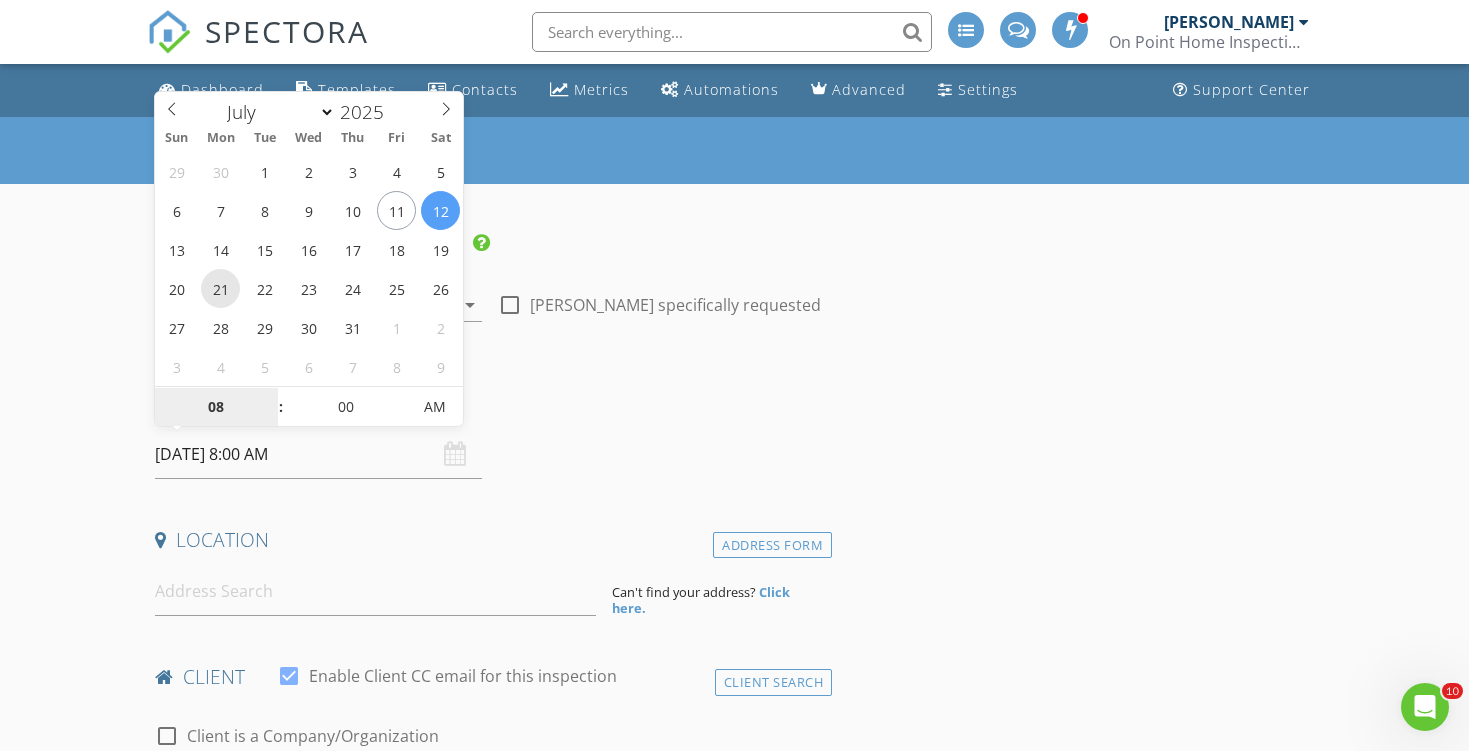 type on "07/21/2025 8:00 AM" 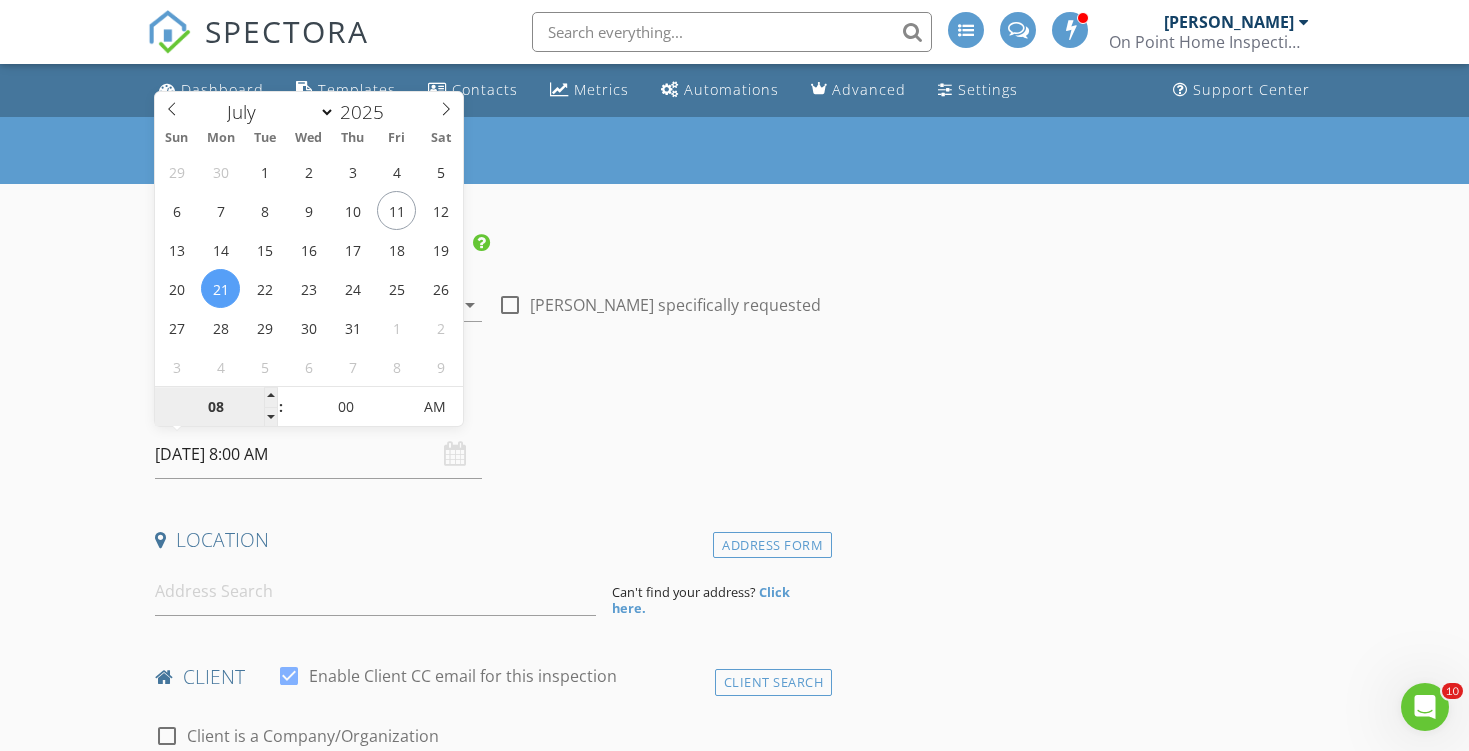 type on "9" 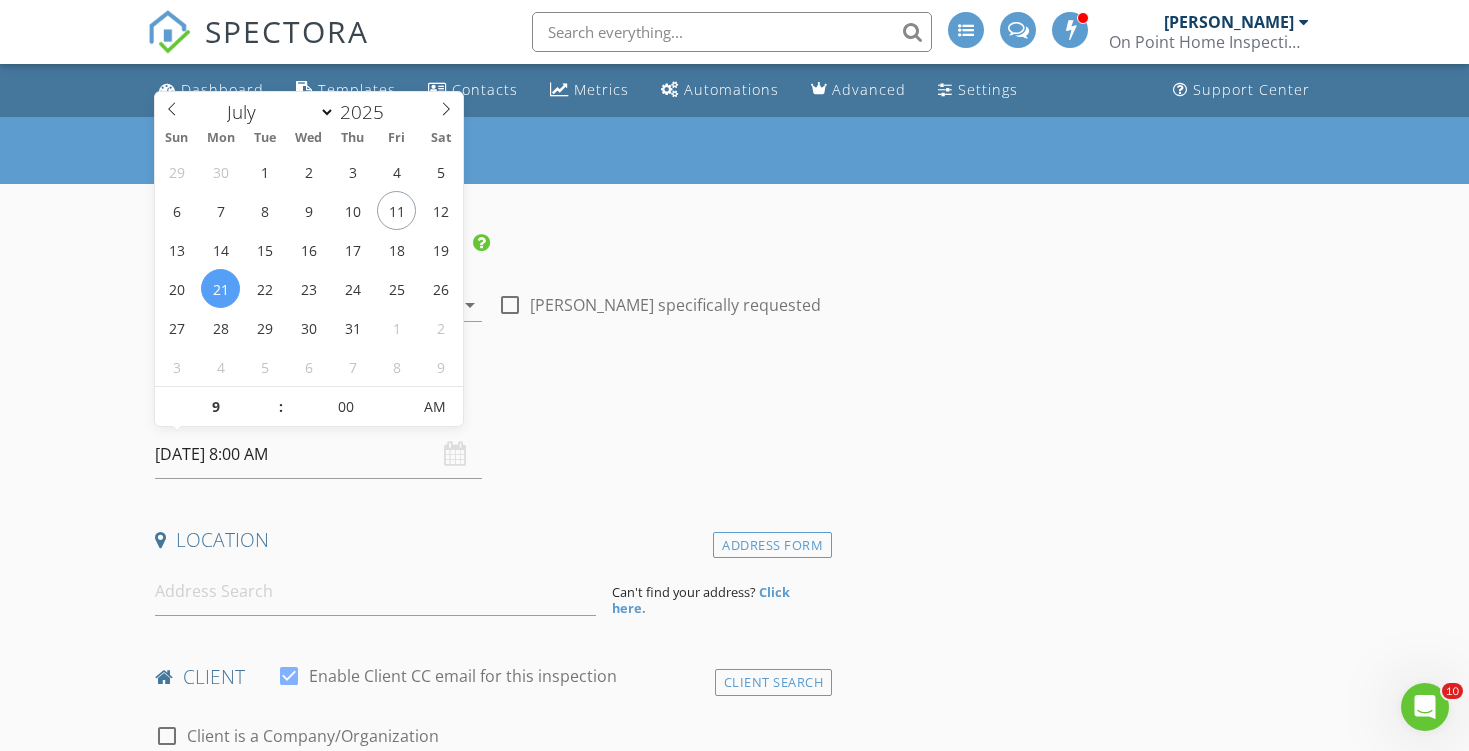 type on "07/21/2025 9:00 AM" 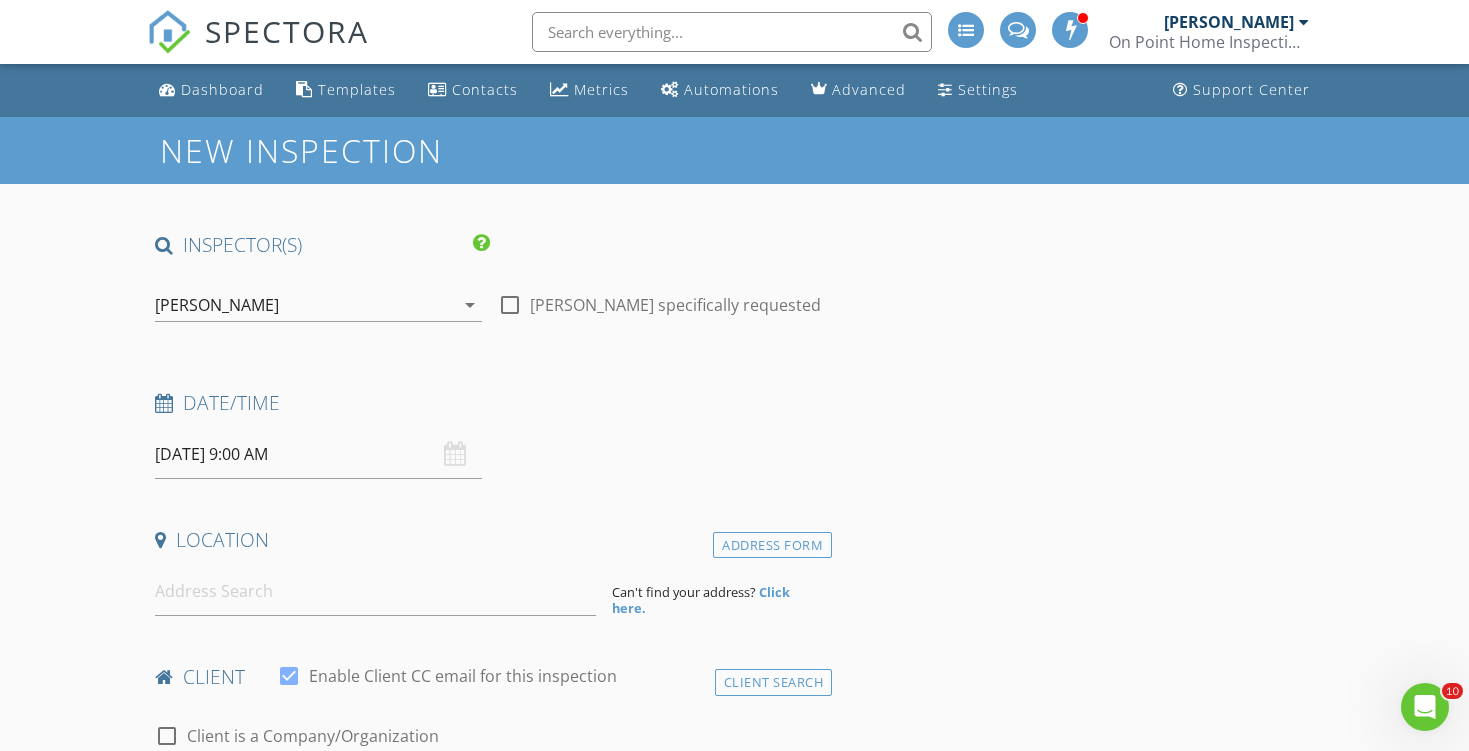 click on "INSPECTOR(S)
check_box   Matt Muehler   PRIMARY   Matt Muehler arrow_drop_down   check_box_outline_blank Matt Muehler specifically requested
Date/Time
07/21/2025 9:00 AM
Location
Address Form       Can't find your address?   Click here.
client
check_box Enable Client CC email for this inspection   Client Search     check_box_outline_blank Client is a Company/Organization     First Name   Last Name   Email   CC Email   Phone           Notes   Private Notes
ADD ADDITIONAL client
SERVICES
check_box_outline_blank   Residential Inspection   check_box_outline_blank   Boat Dock/ Shoreline Inspection   check_box_outline_blank   Reinspection   check_box_outline_blank   Meth Residue Test   check_box_outline_blank   Walk Through Survey   (Pre Listing Walk-Through as Contractor)" at bounding box center [490, 1703] 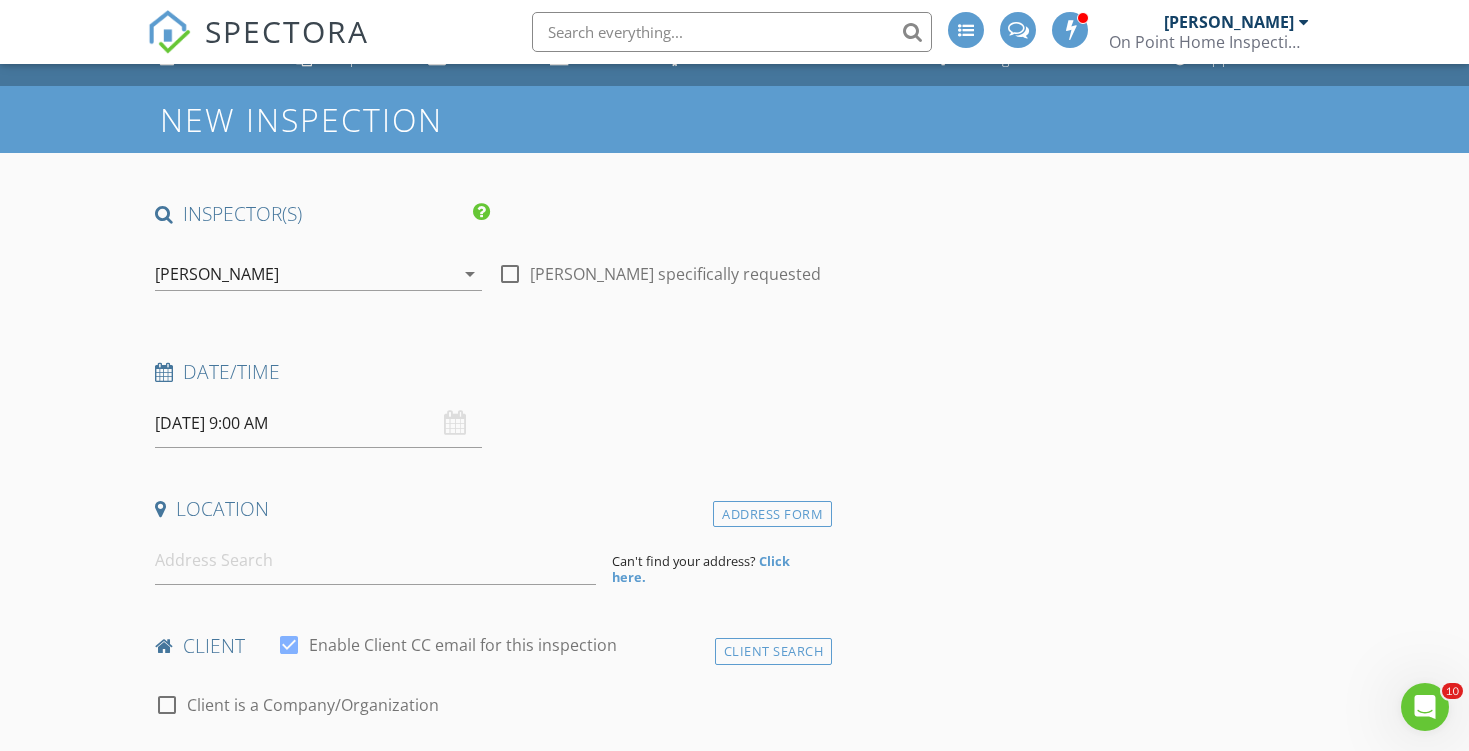 scroll, scrollTop: 94, scrollLeft: 0, axis: vertical 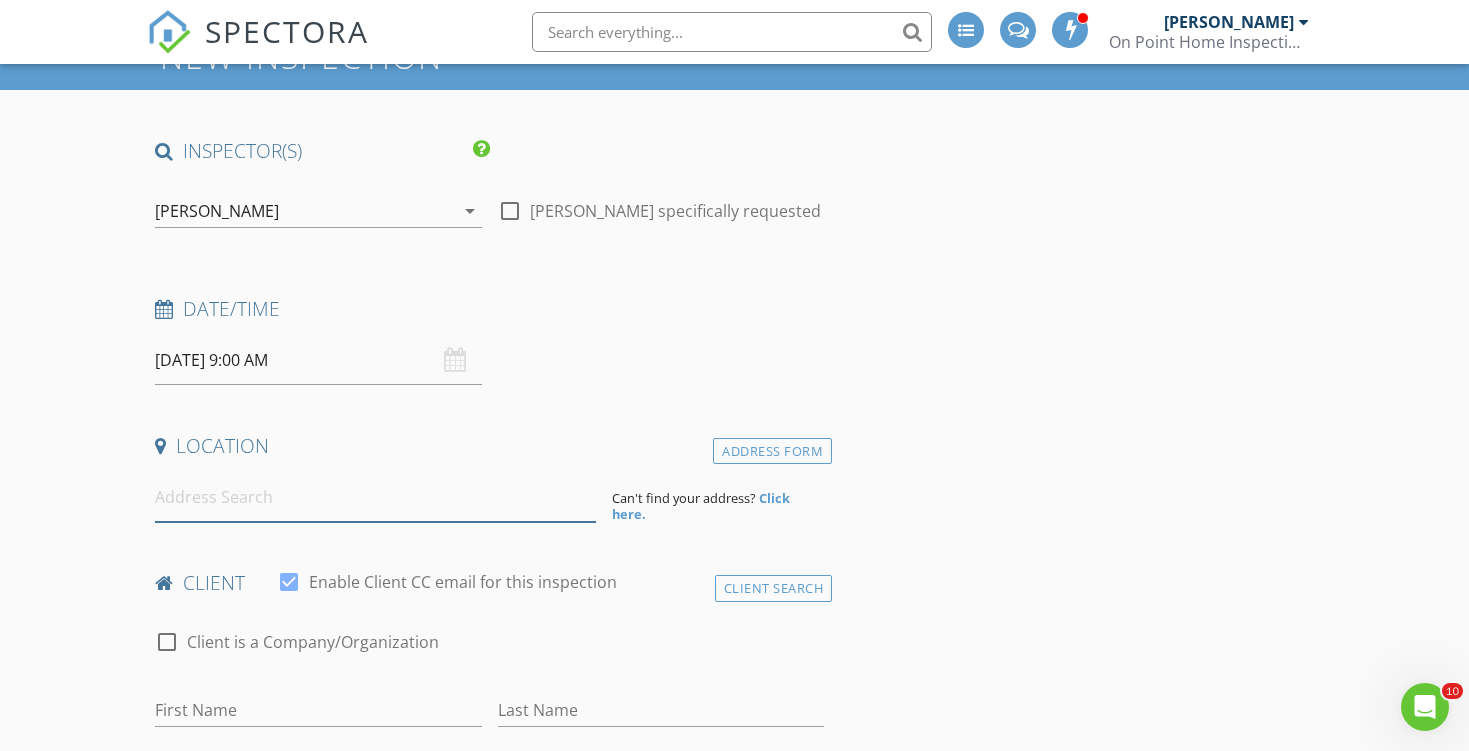 click at bounding box center [375, 497] 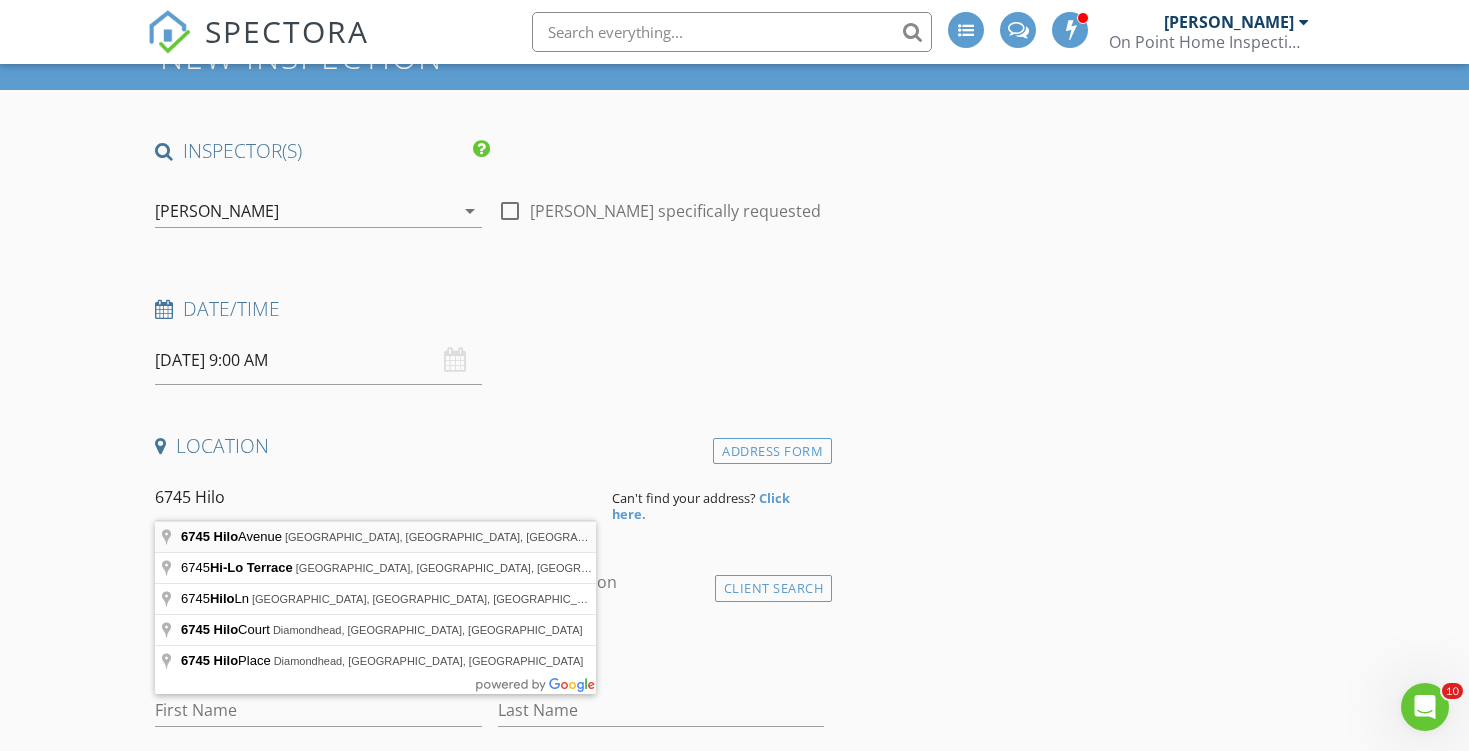 type on "6745 Hilo Avenue, Benton, AR, USA" 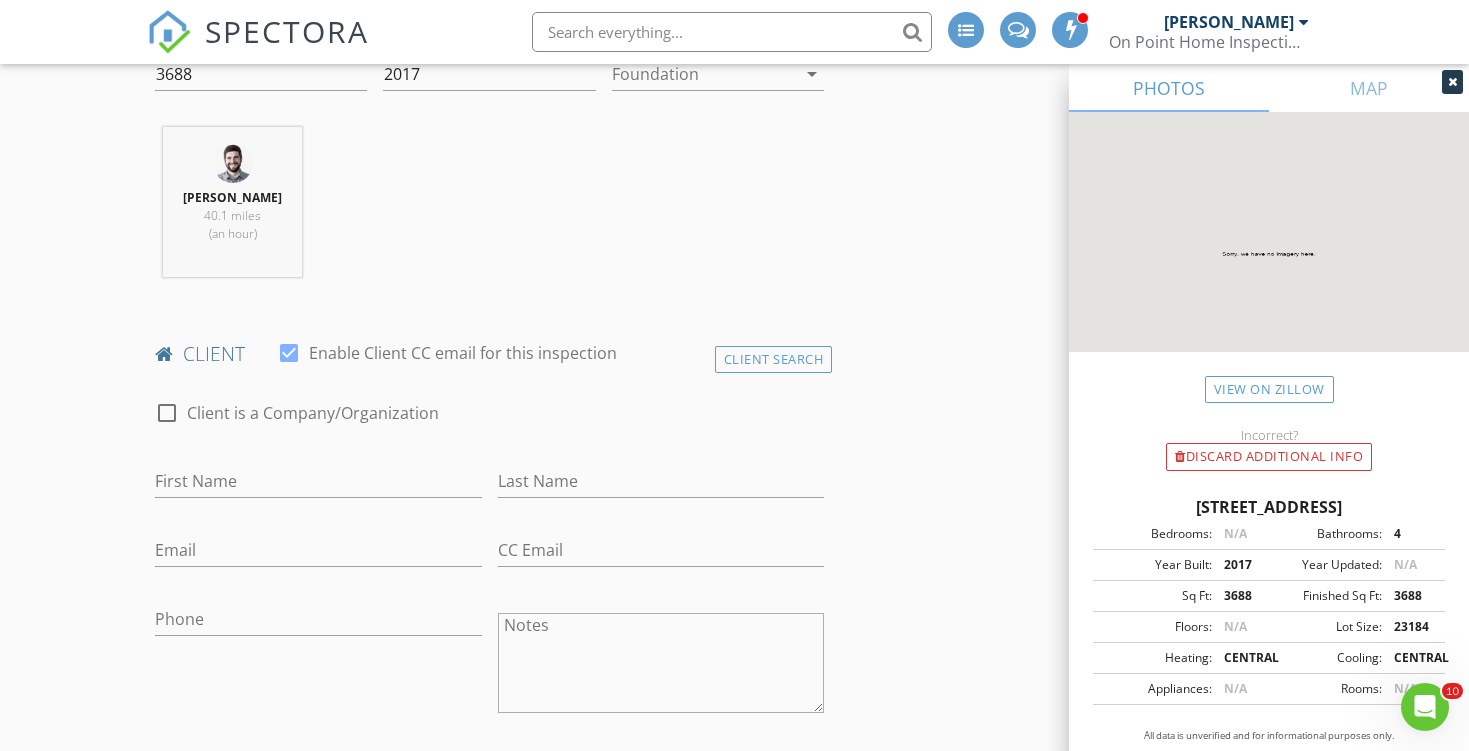 scroll, scrollTop: 783, scrollLeft: 0, axis: vertical 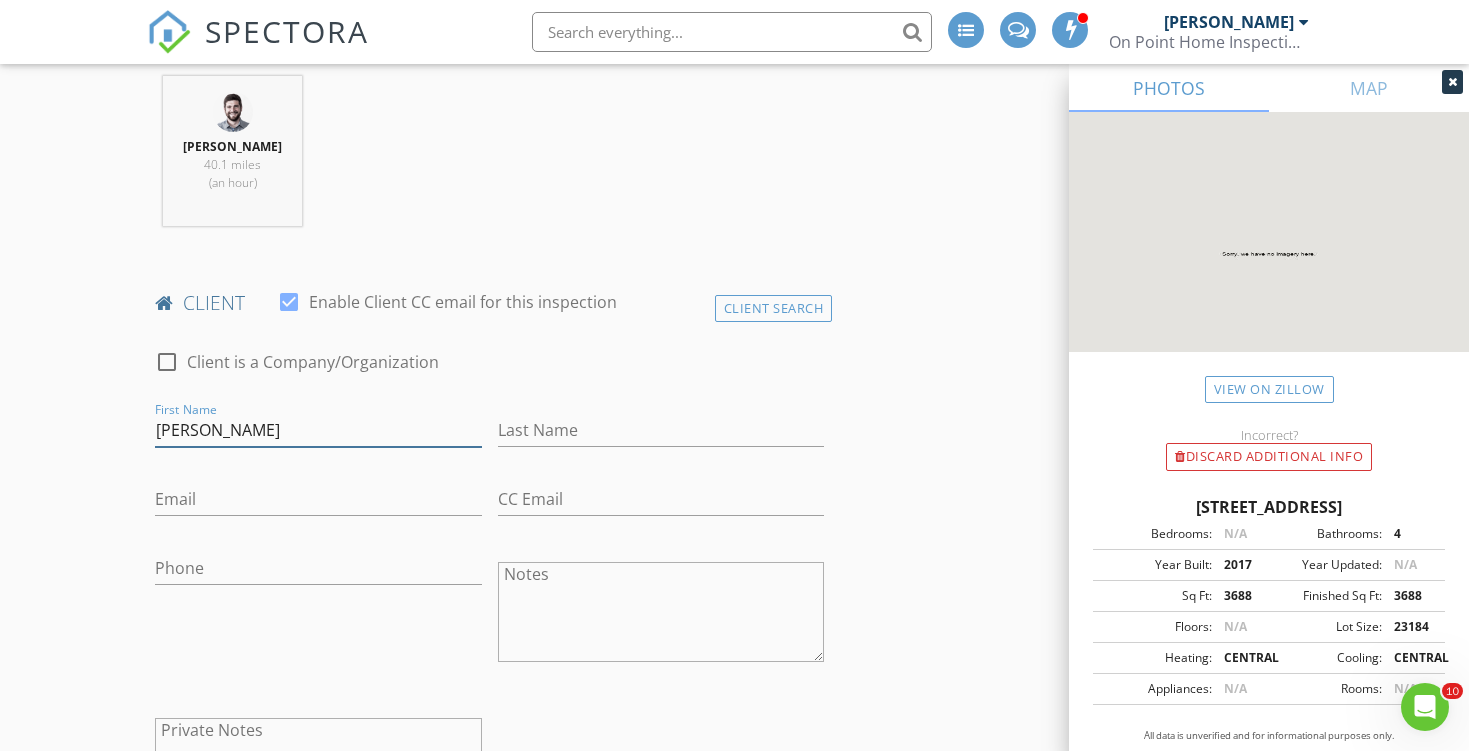 type on "Jonh" 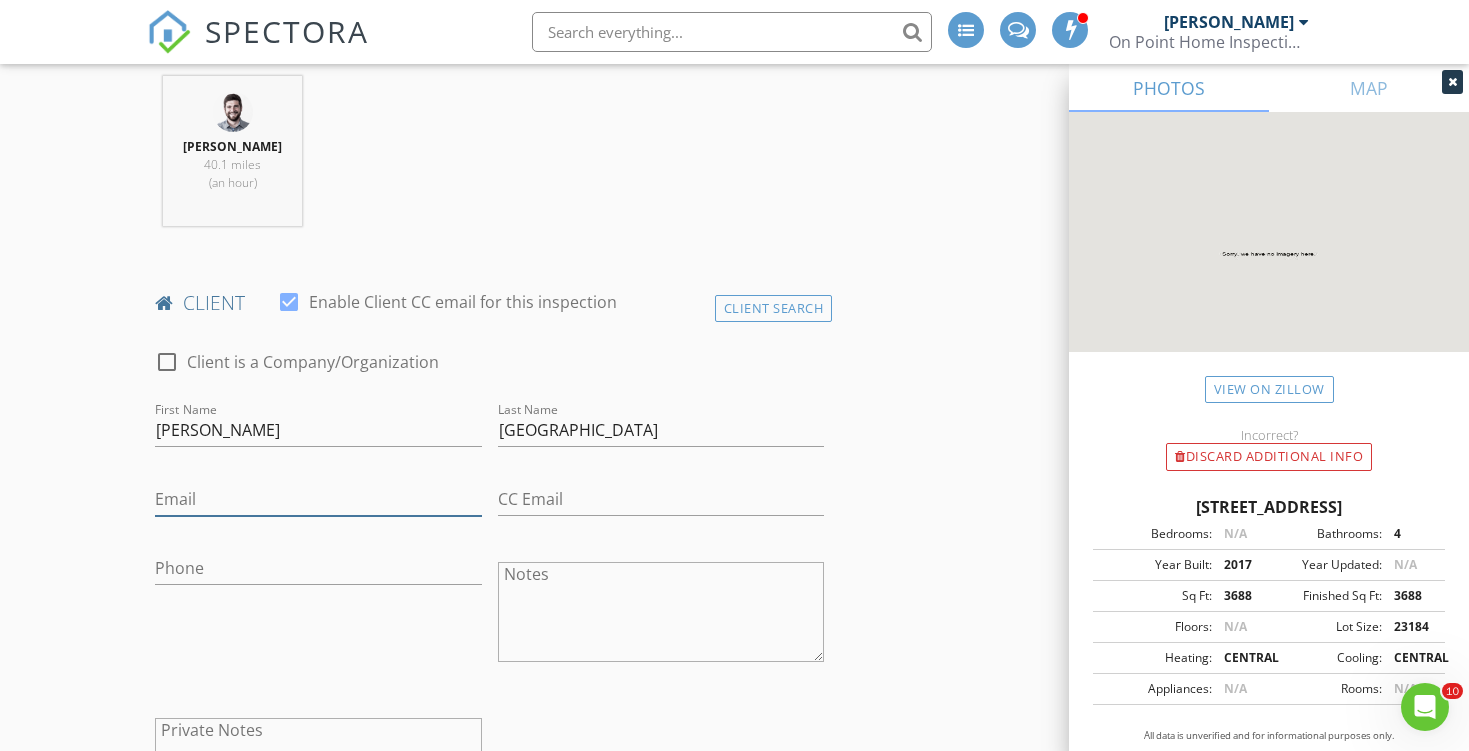 type on "Shrewsbury" 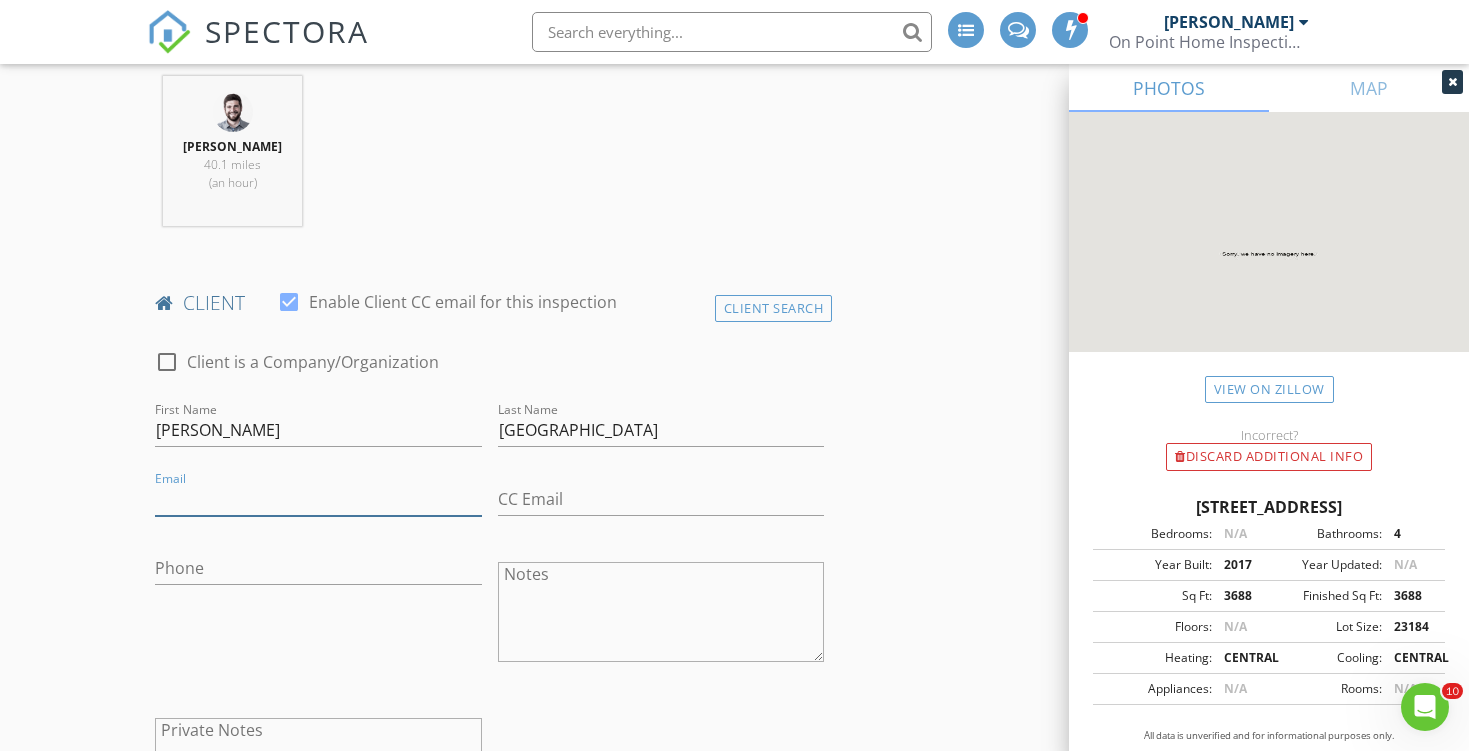 type on "matthew@arkansascpi.con" 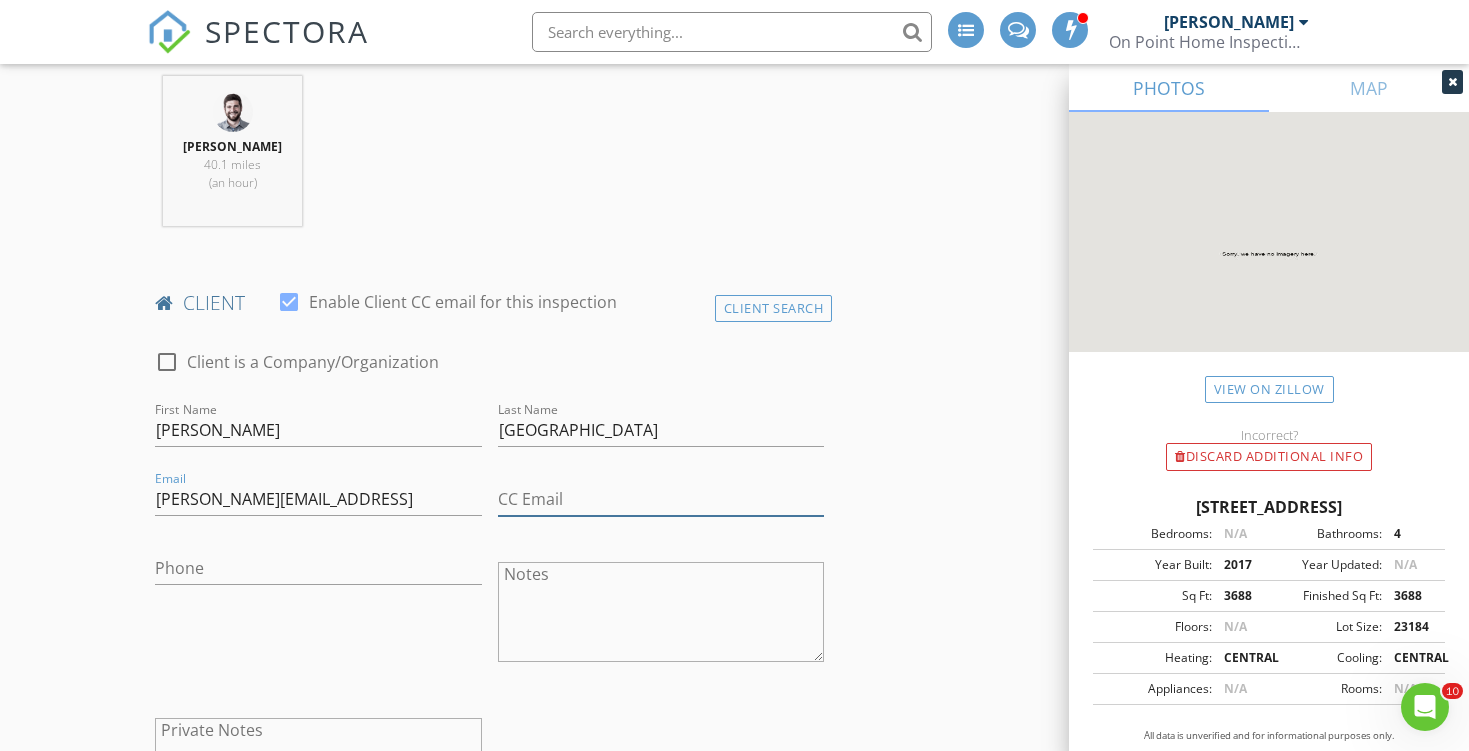 type on "matthew@arkansascpi.con" 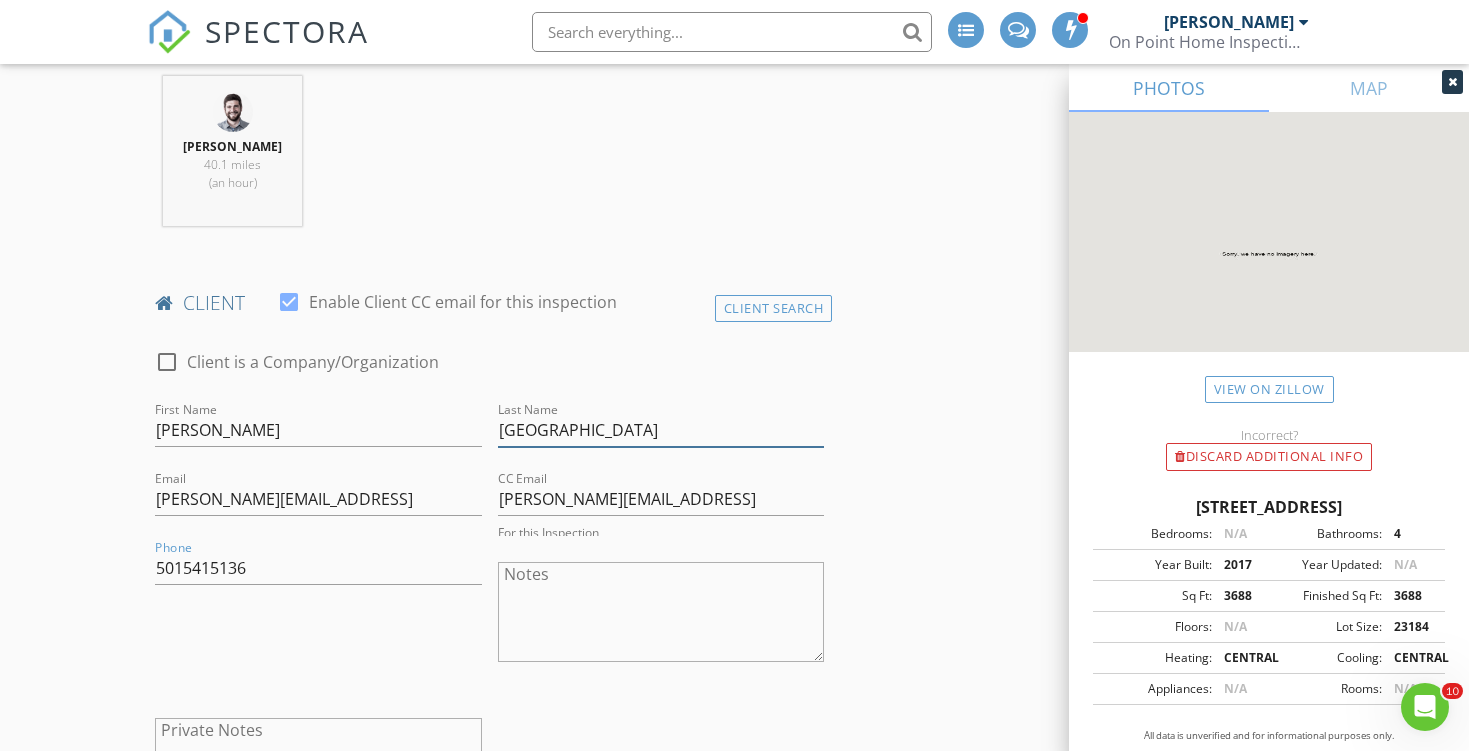type on "501-541-5136" 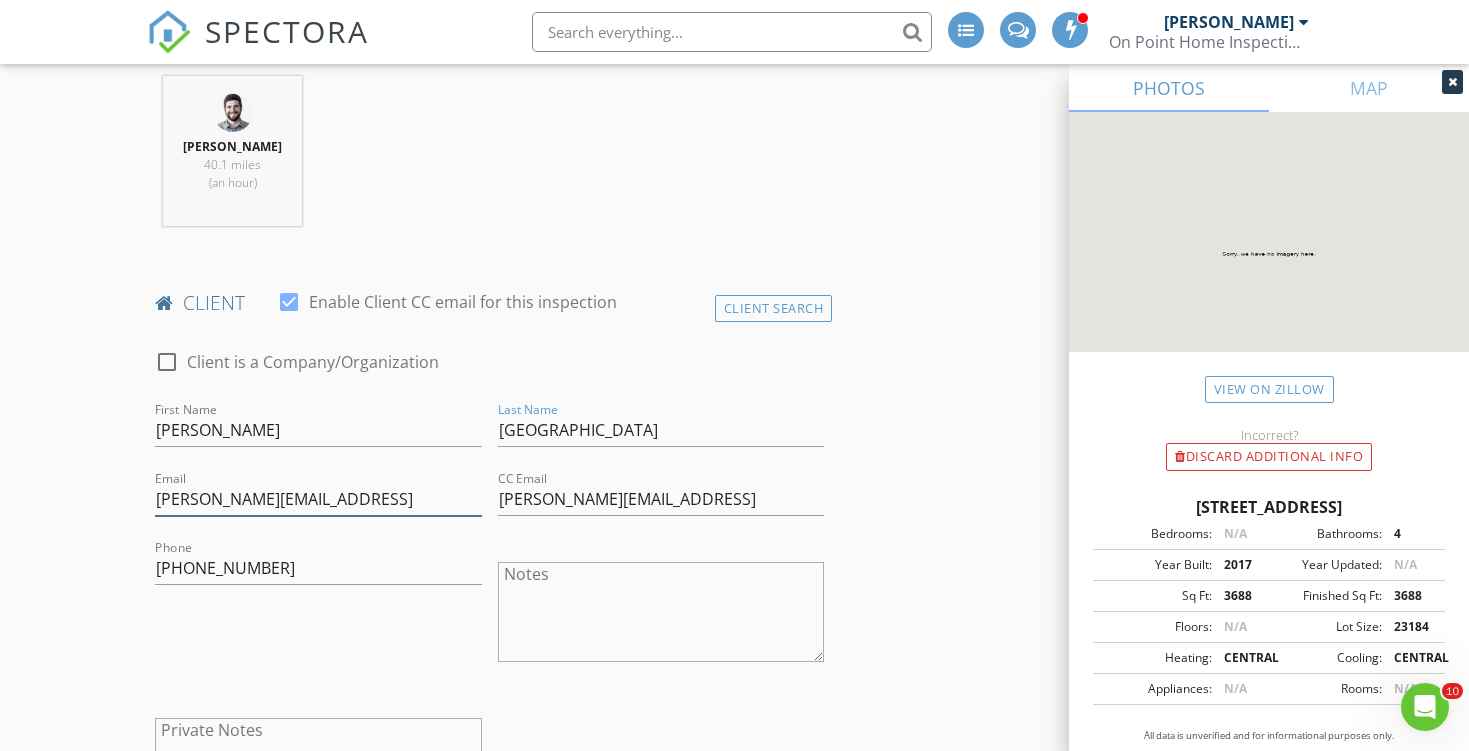 click on "matthew@arkansascpi.con" at bounding box center [318, 499] 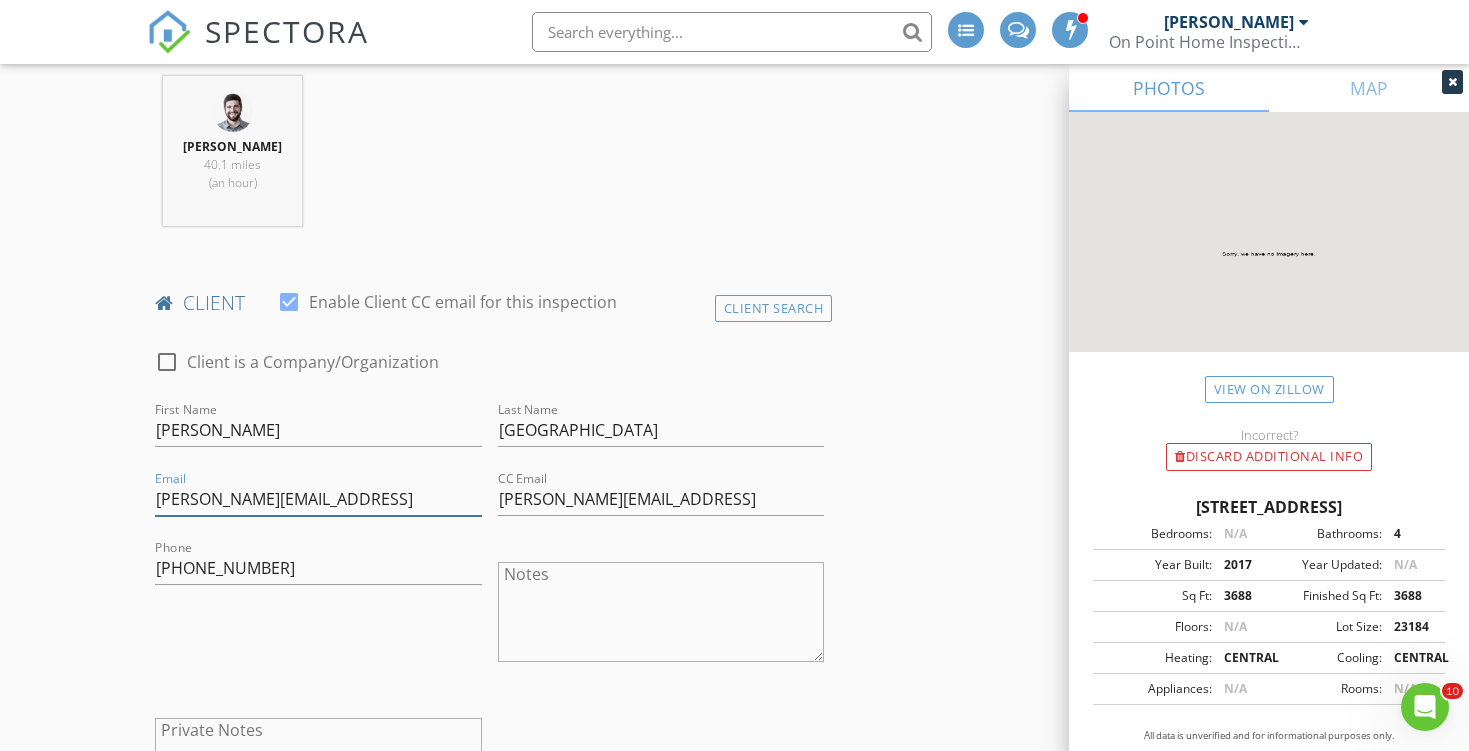 click on "matthew@arkansascpi.con" at bounding box center [318, 499] 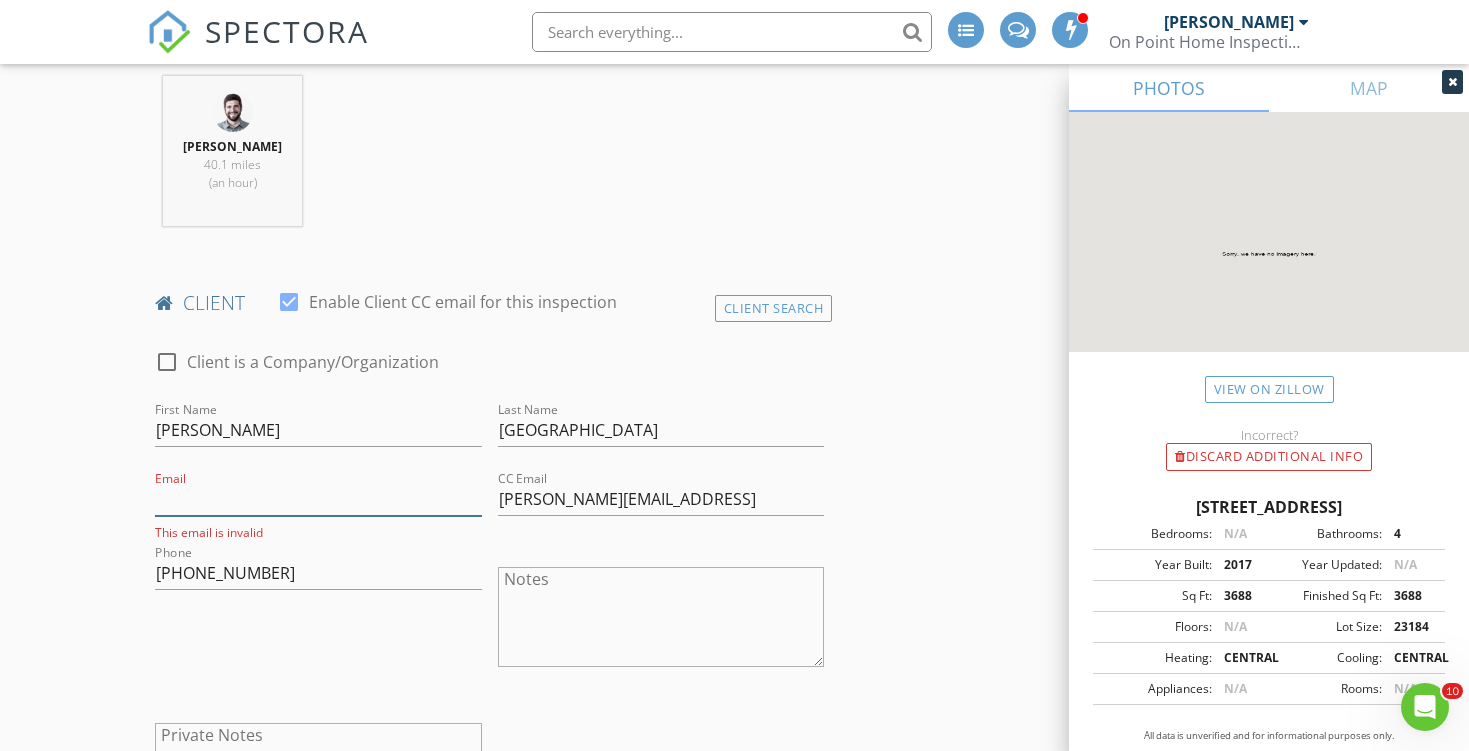 type 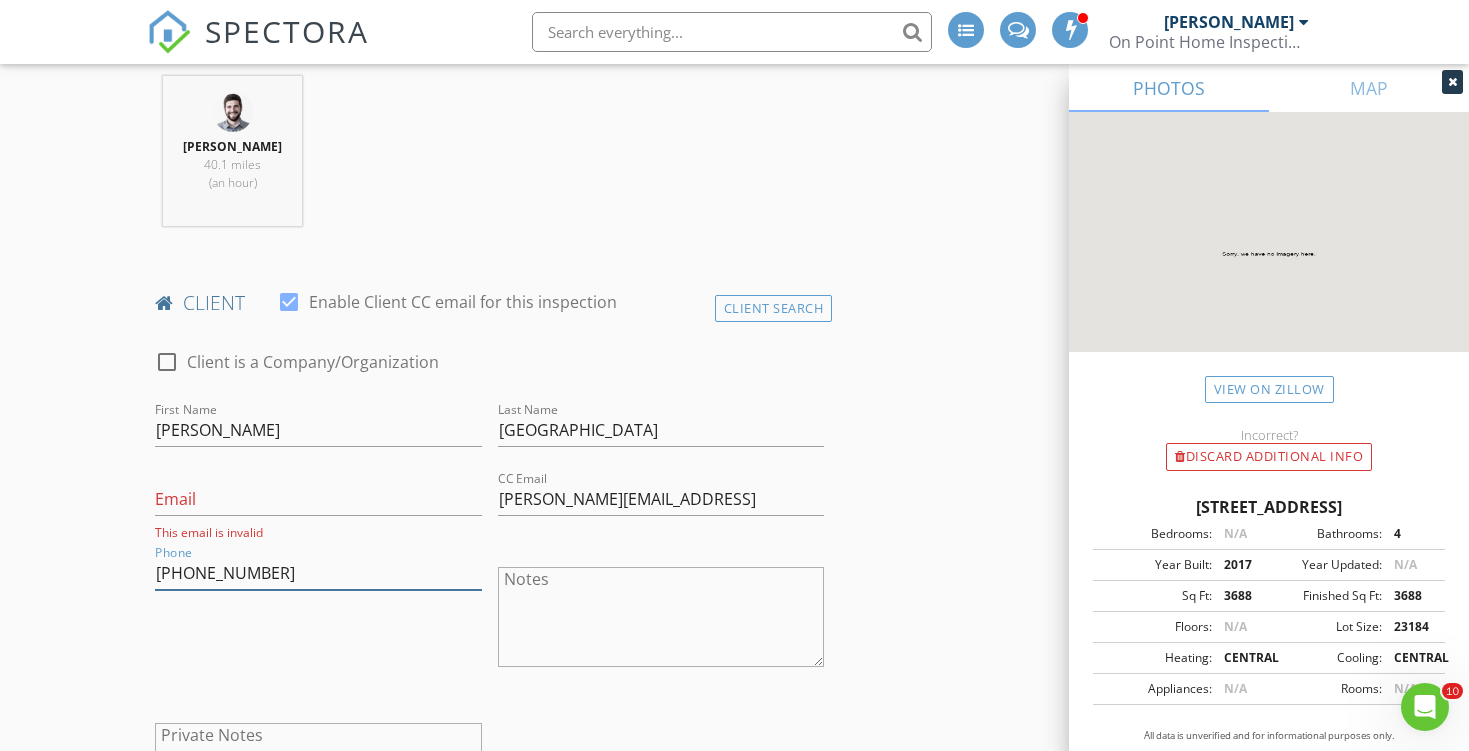 click on "501-541-5136" at bounding box center [318, 573] 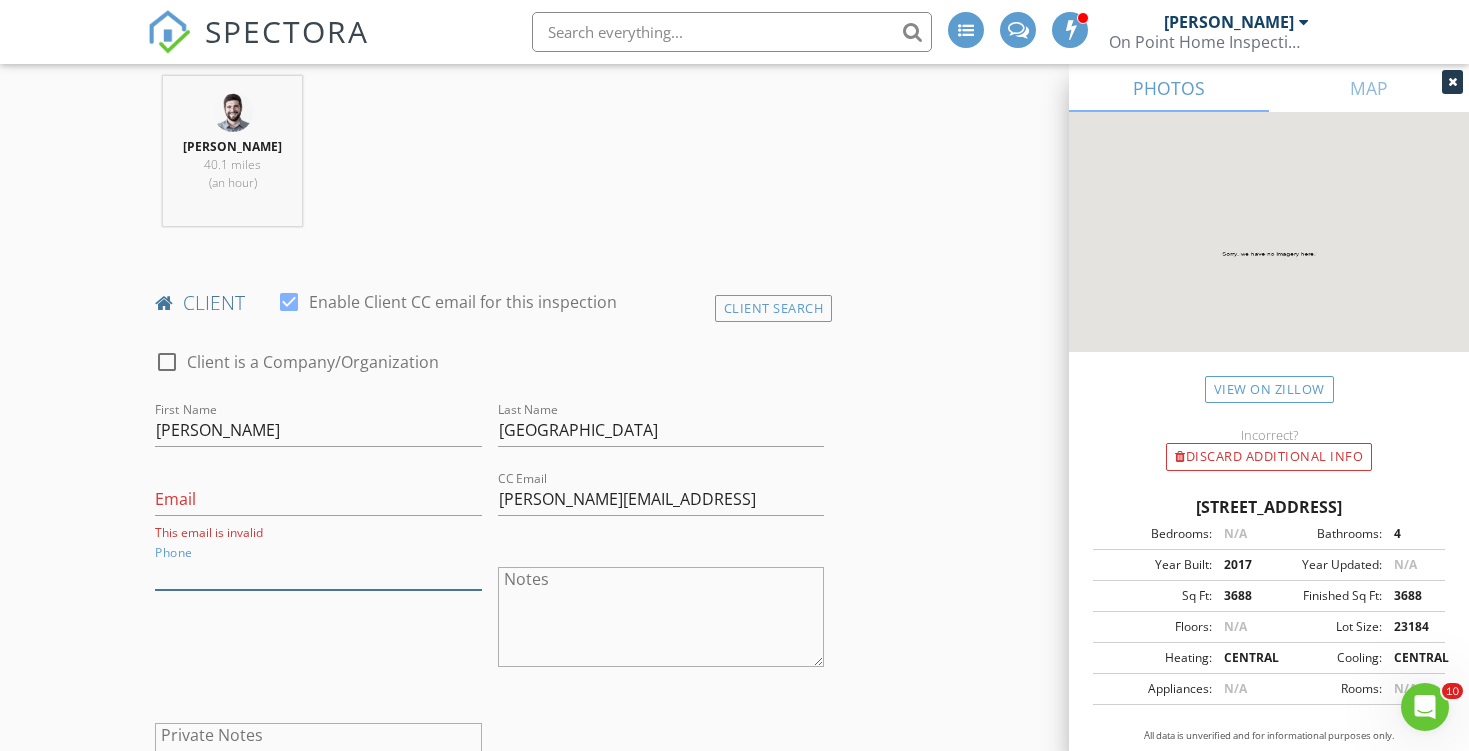 type 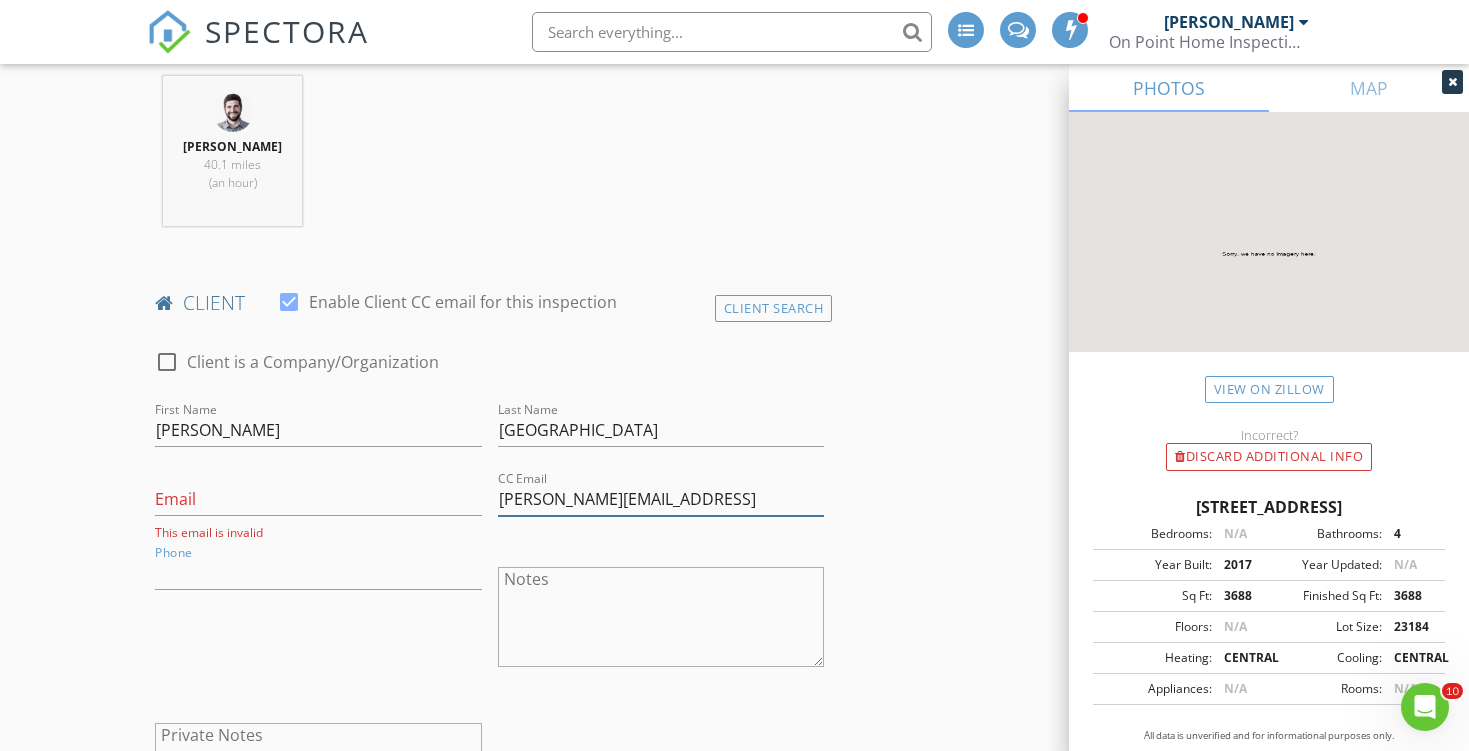 click on "matthew@arkansascpi.con" at bounding box center (661, 499) 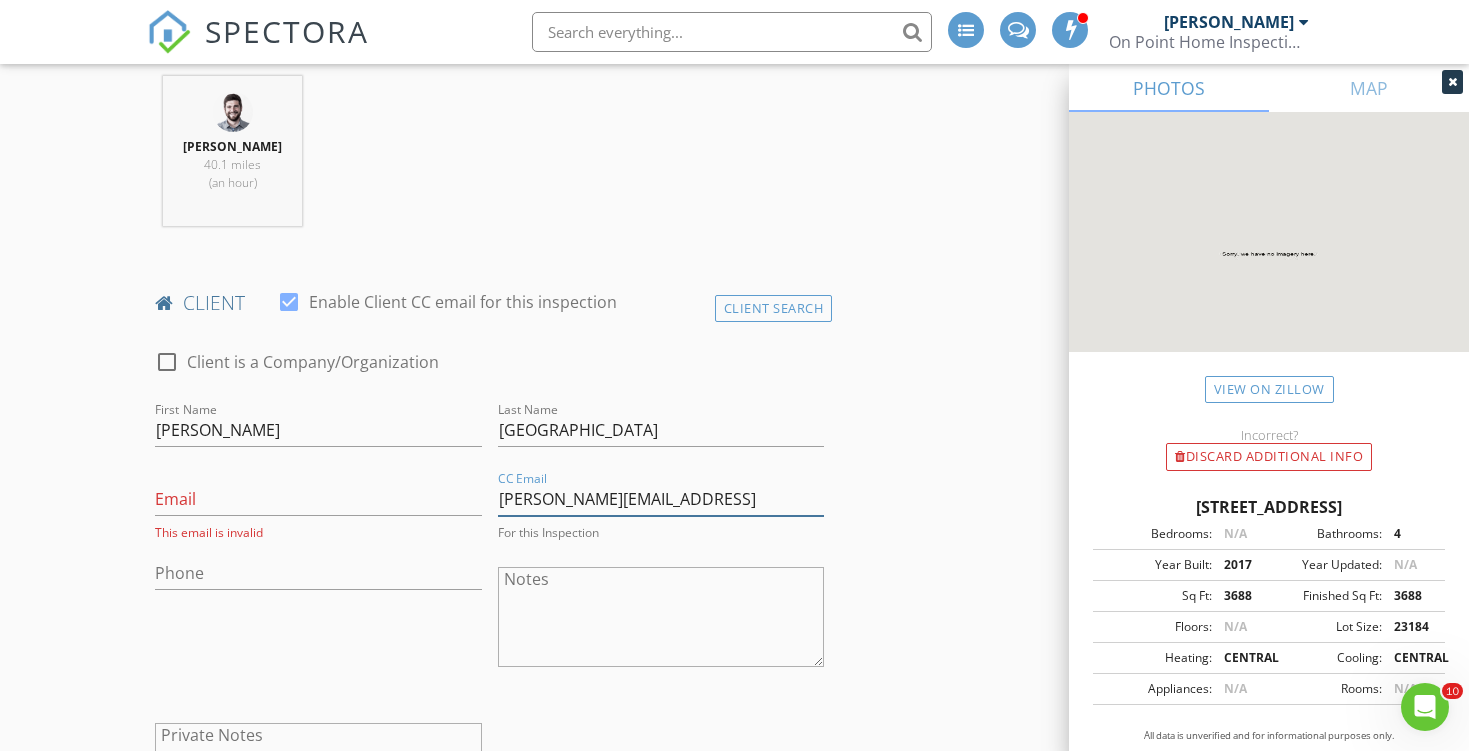 click on "matthew@arkansascpi.con" at bounding box center (661, 499) 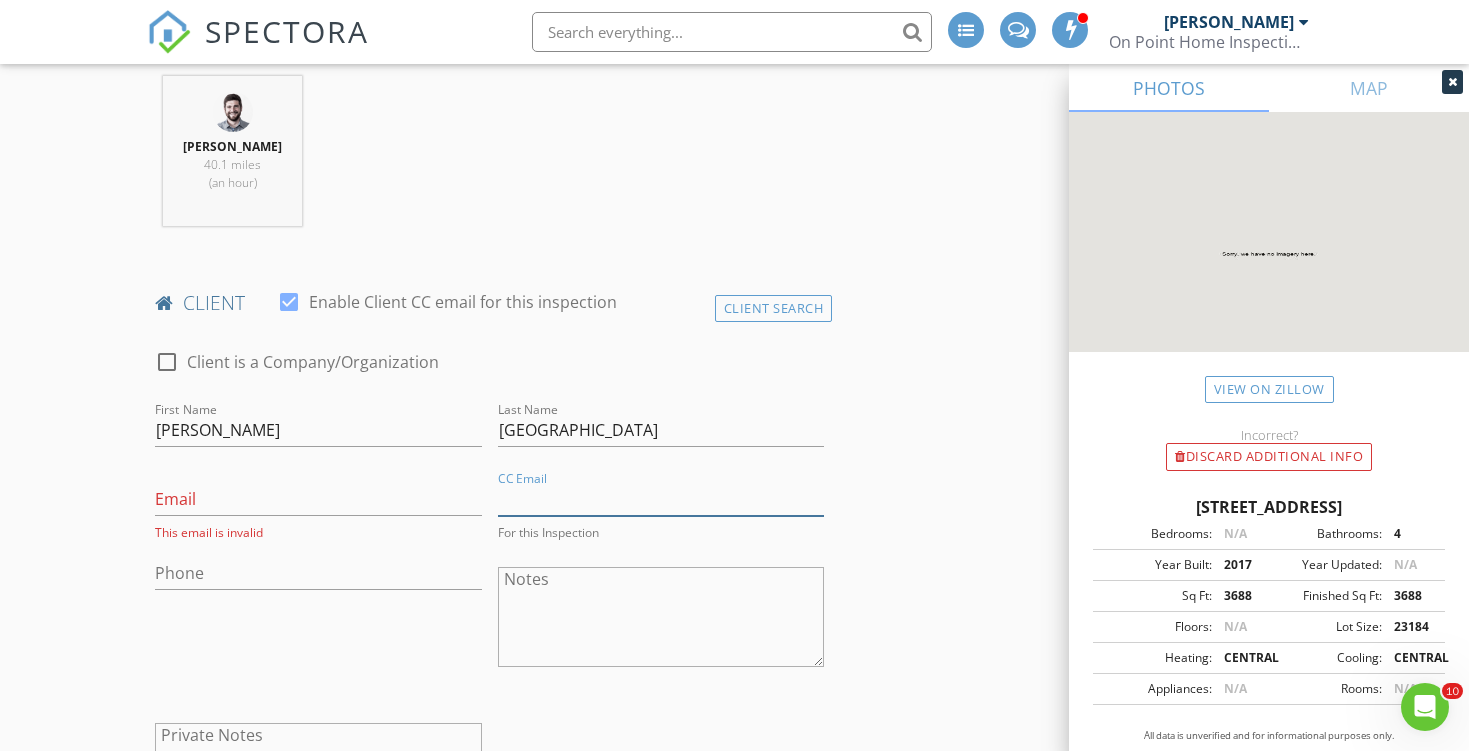 type on "j" 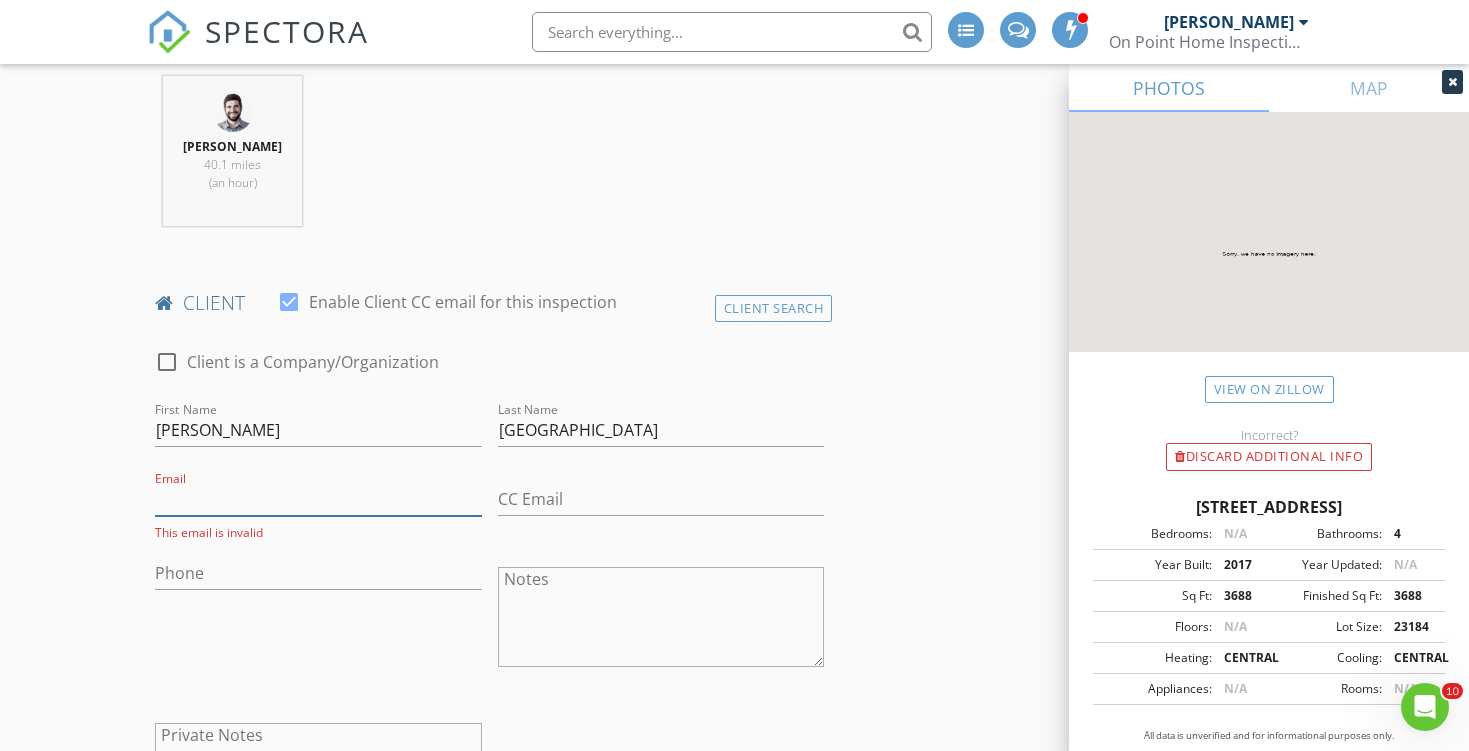 click on "Email" at bounding box center [318, 499] 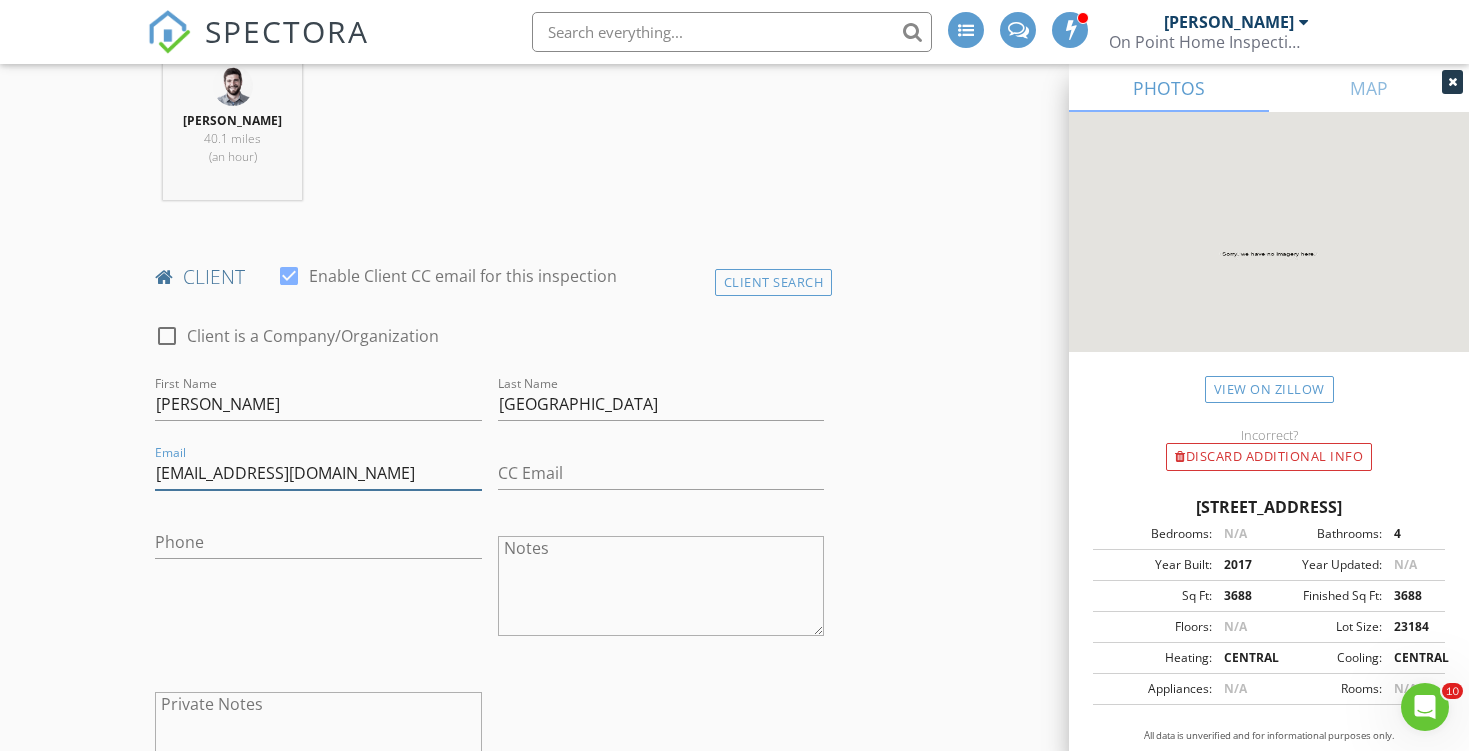 scroll, scrollTop: 817, scrollLeft: 0, axis: vertical 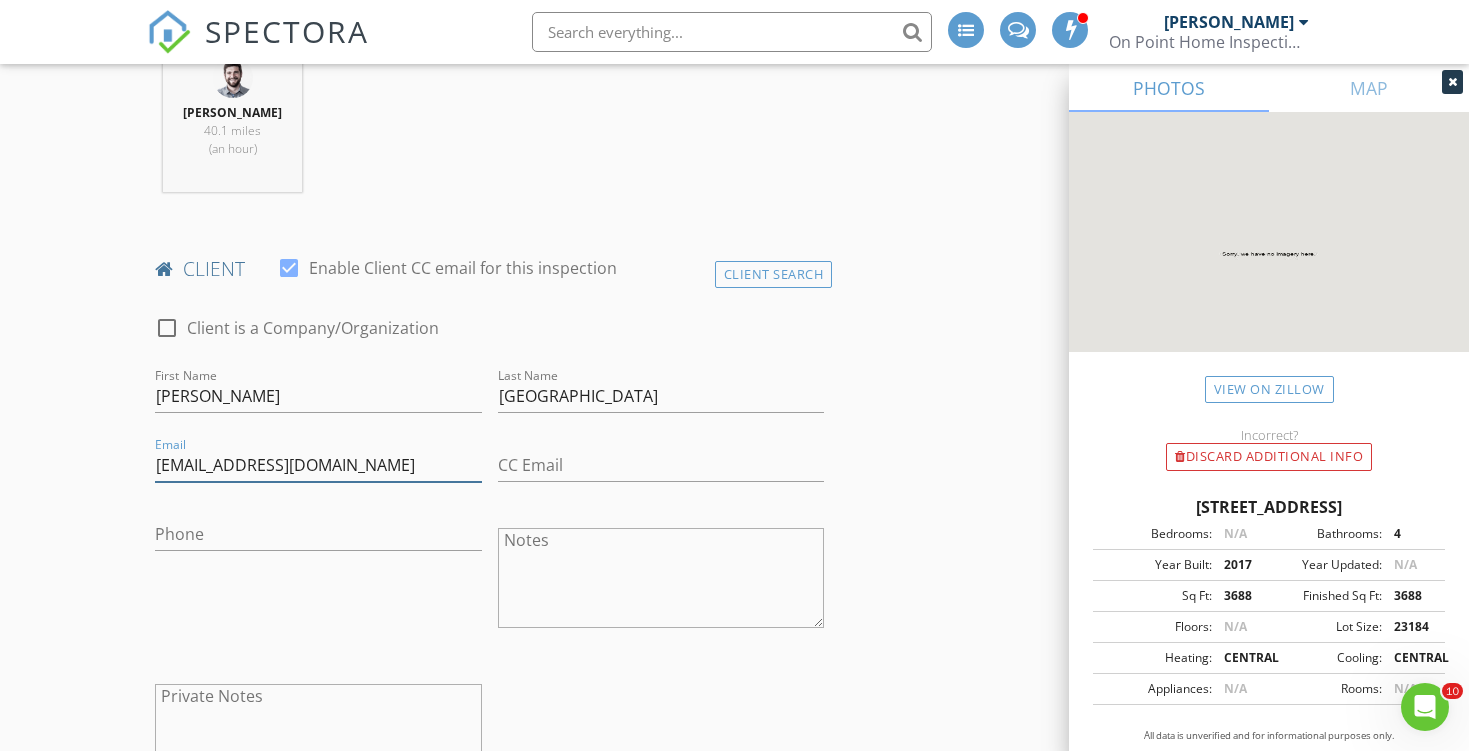 type on "johnshrewsbury@msn.com" 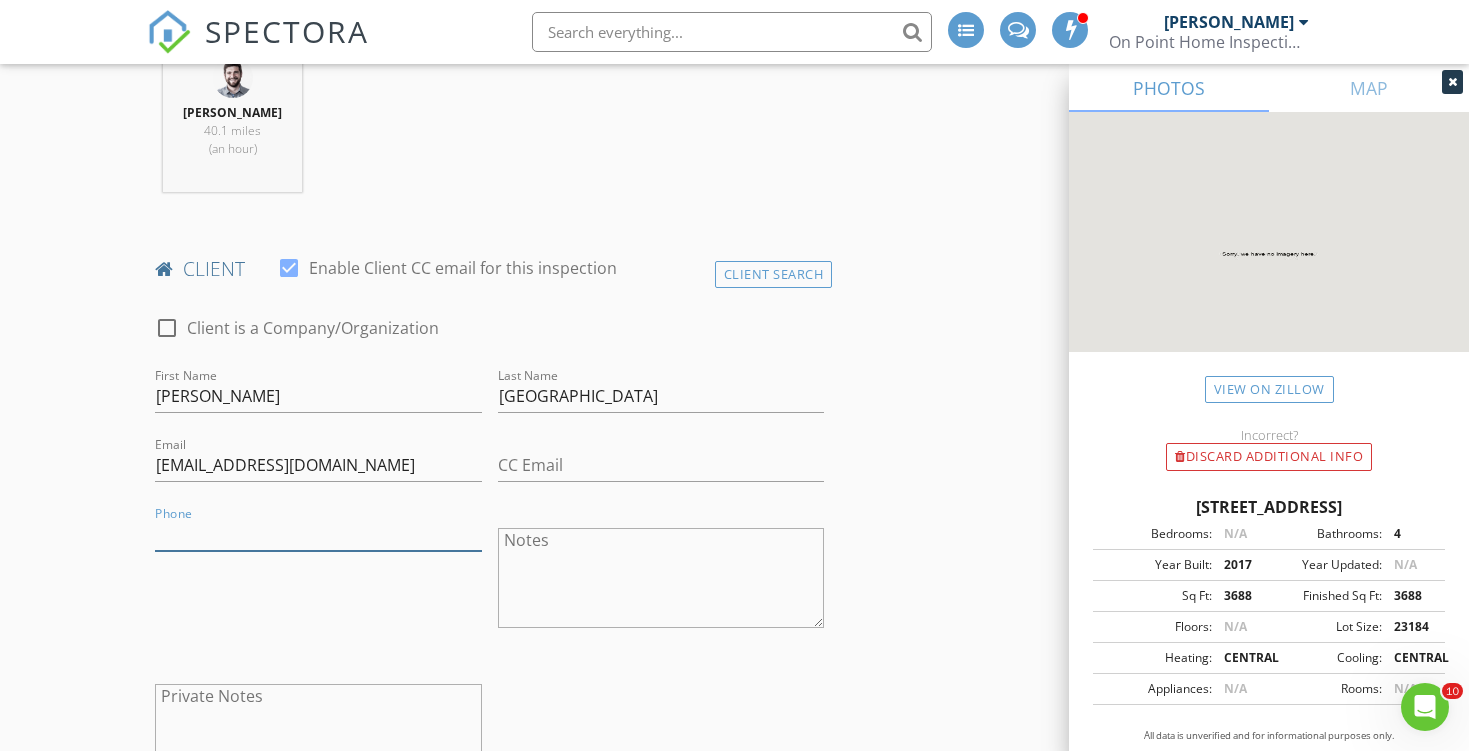 click on "Phone" at bounding box center (318, 534) 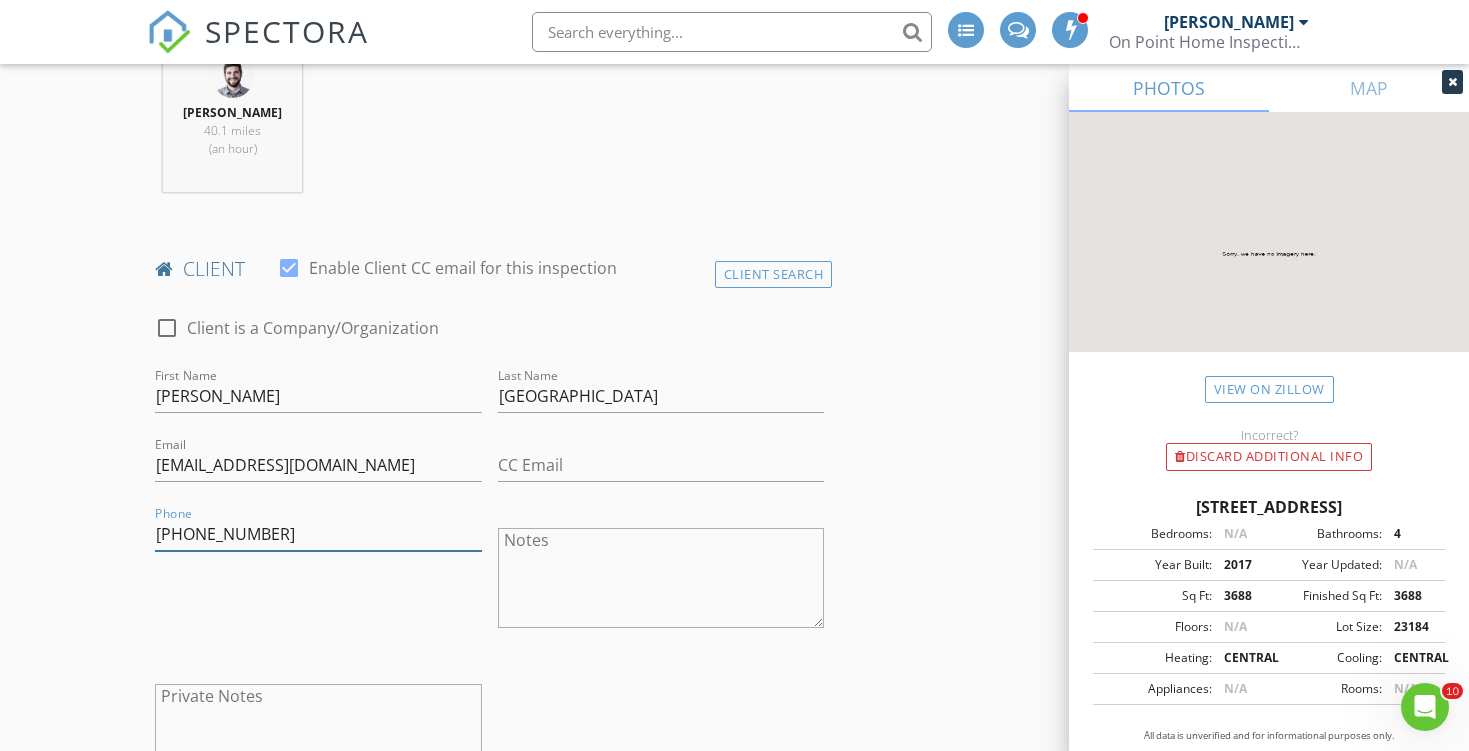 type on "501-541-5136" 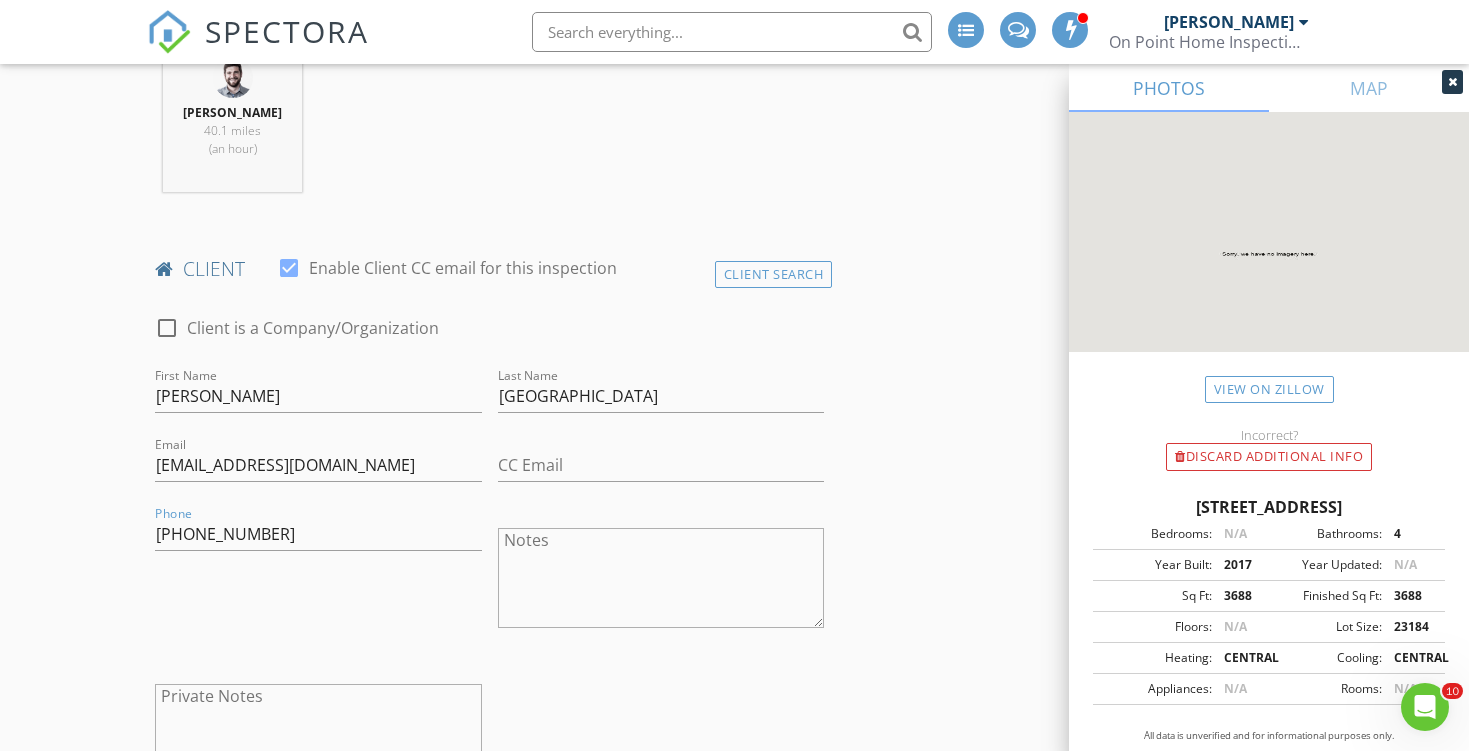 click on "Phone 501-541-5136" at bounding box center (318, 580) 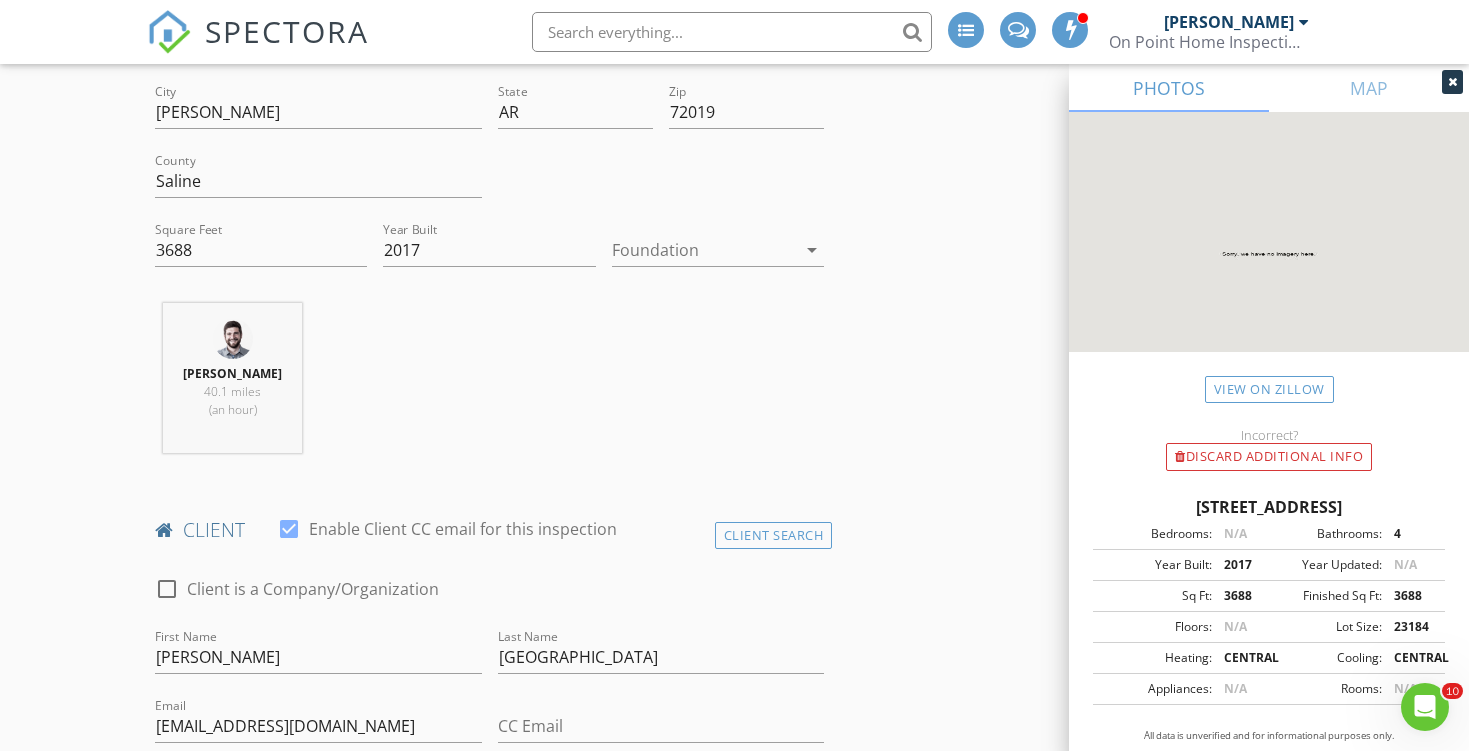 scroll, scrollTop: 747, scrollLeft: 0, axis: vertical 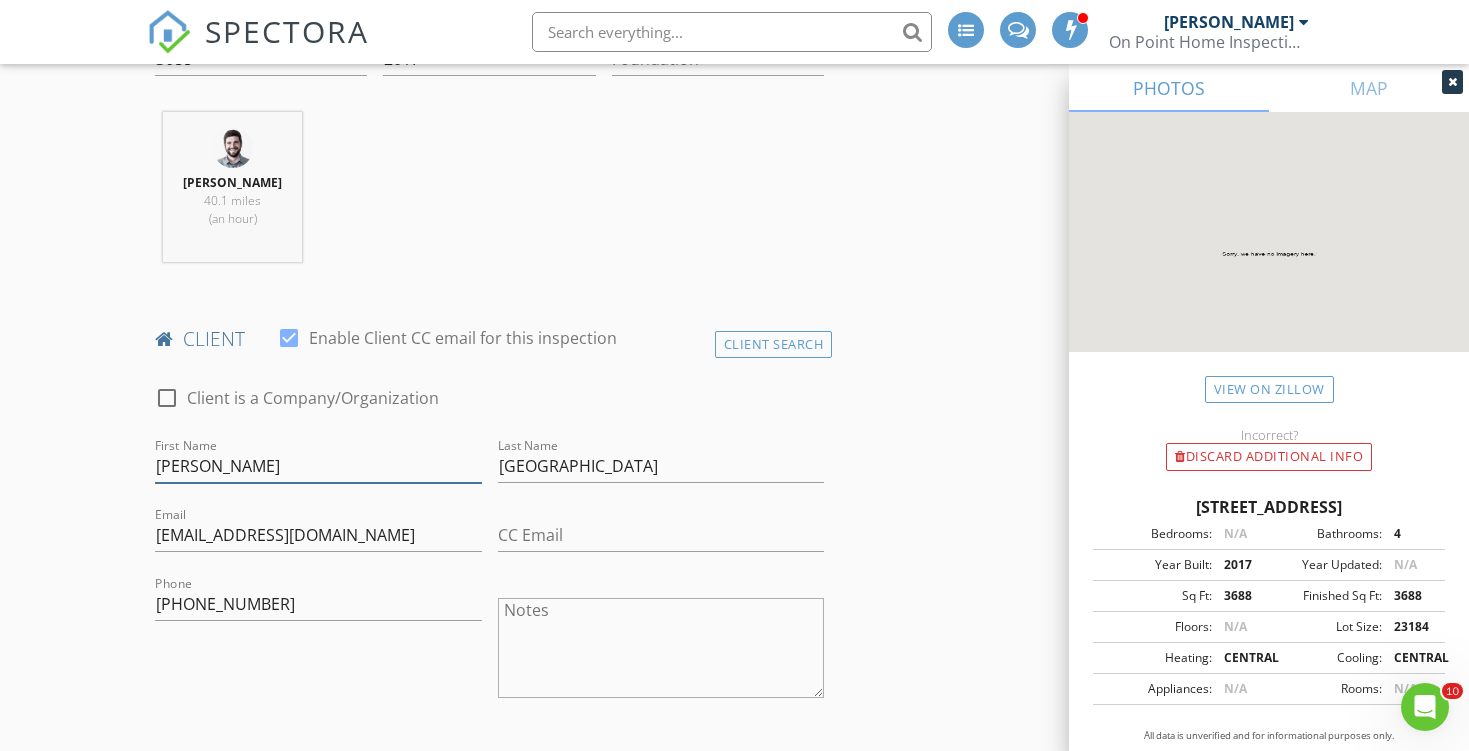 click on "Jonh" at bounding box center [318, 466] 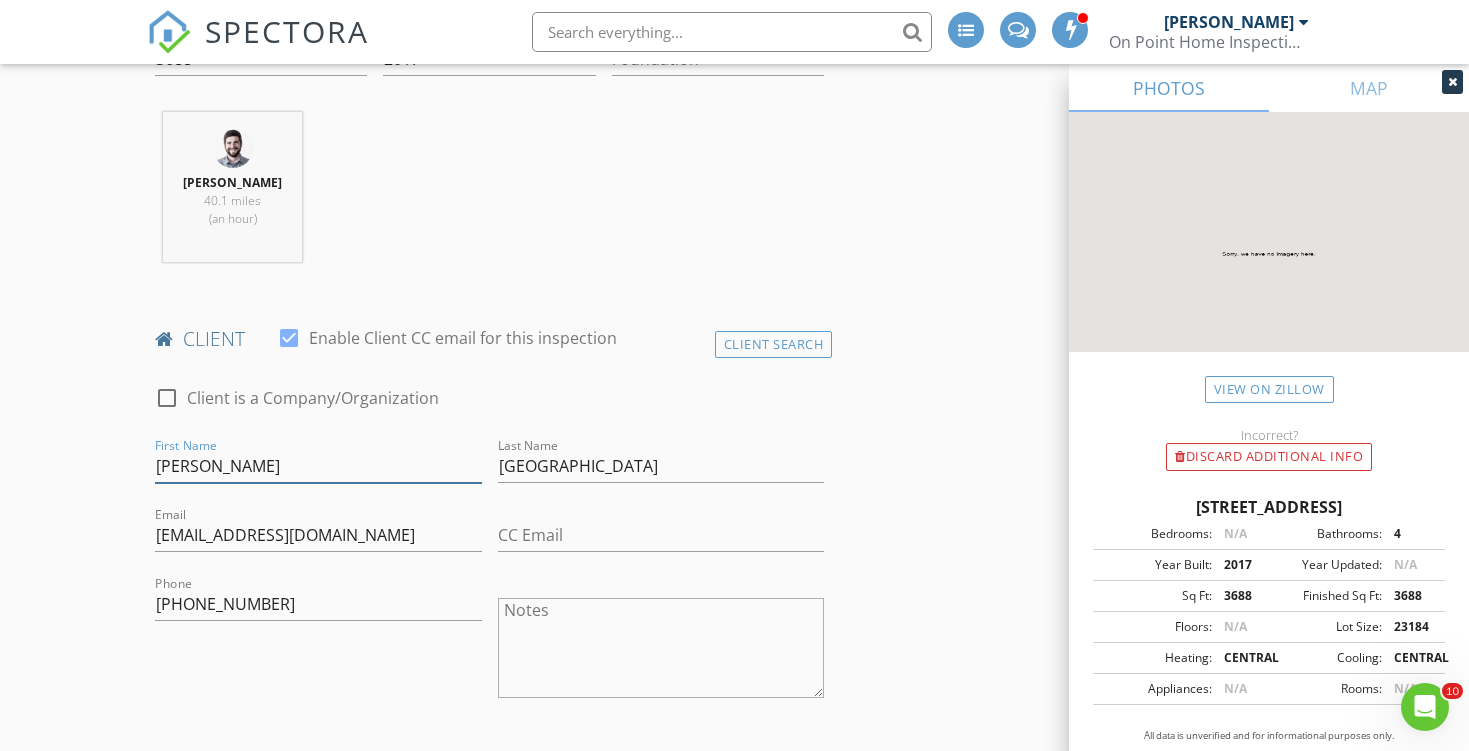 type on "John" 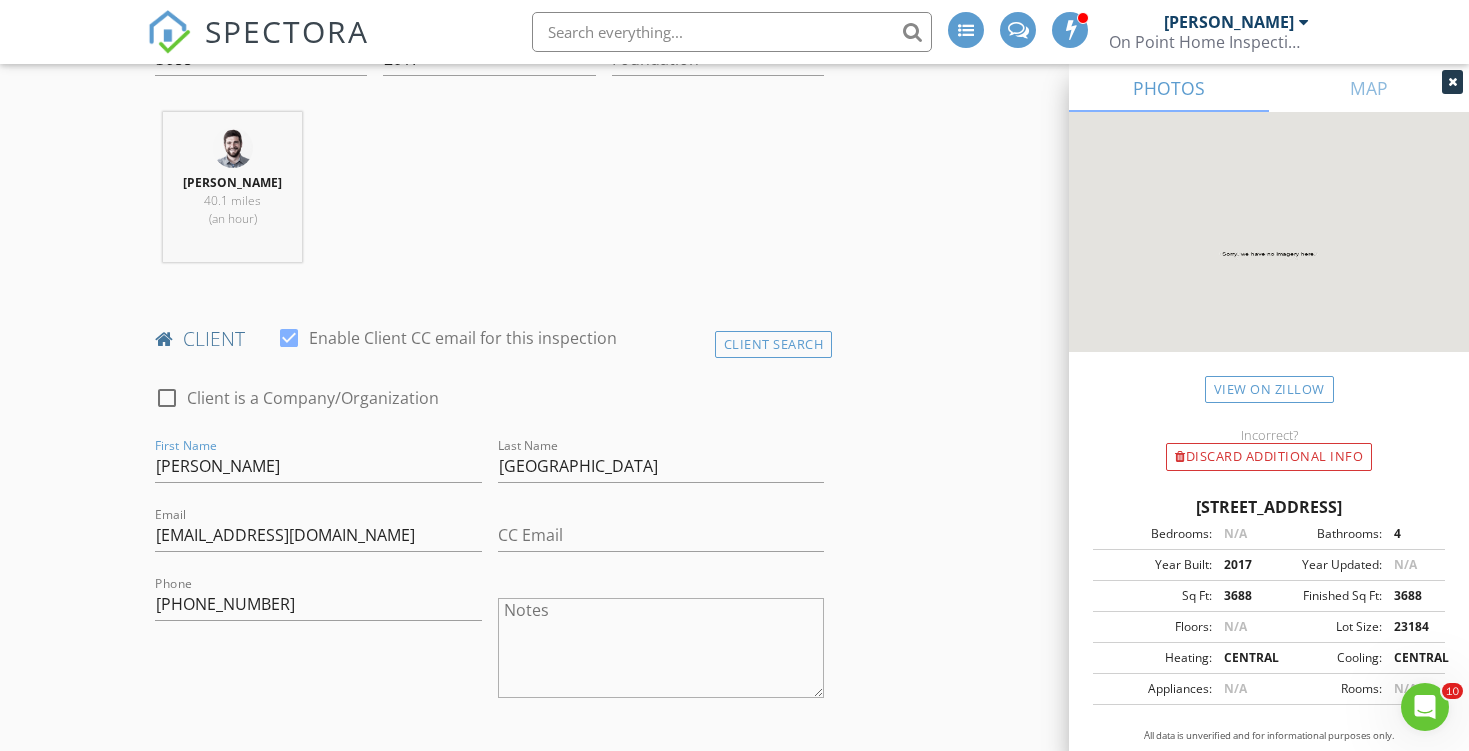 click on "INSPECTOR(S)
check_box   Matt Muehler   PRIMARY   Matt Muehler arrow_drop_down   check_box_outline_blank Matt Muehler specifically requested
Date/Time
07/21/2025 9:00 AM
Location
Address Search       Address 6745 Hilo Ave   Unit   City Benton   State AR   Zip 72019   County Saline     Square Feet 3688   Year Built 2017   Foundation arrow_drop_down     Matt Muehler     40.1 miles     (an hour)
client
check_box Enable Client CC email for this inspection   Client Search     check_box_outline_blank Client is a Company/Organization     First Name John   Last Name Shrewsbury   Email johnshrewsbury@msn.com   CC Email   Phone 501-541-5136           Notes   Private Notes
ADD ADDITIONAL client
SERVICES
check_box_outline_blank   Residential Inspection   check_box_outline_blank" at bounding box center [734, 1219] 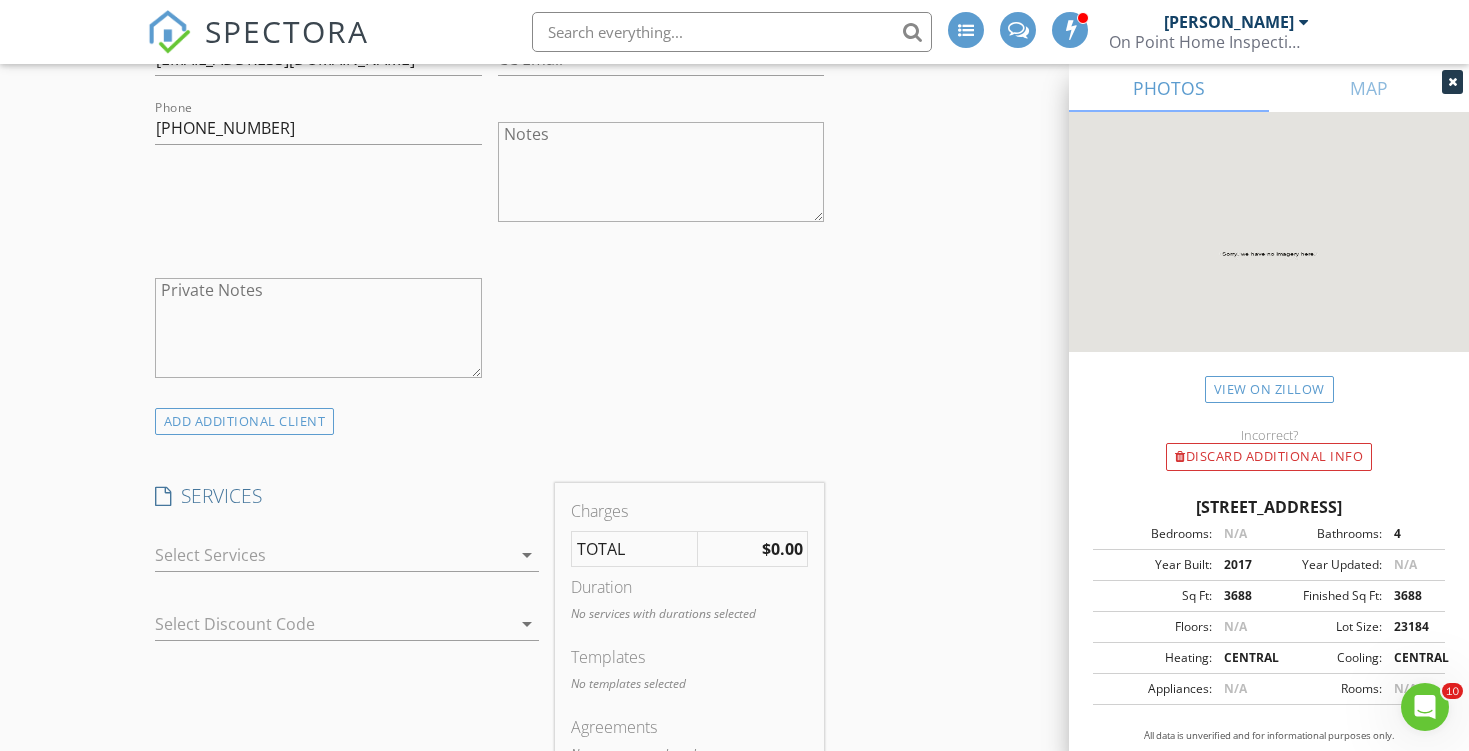 scroll, scrollTop: 1255, scrollLeft: 0, axis: vertical 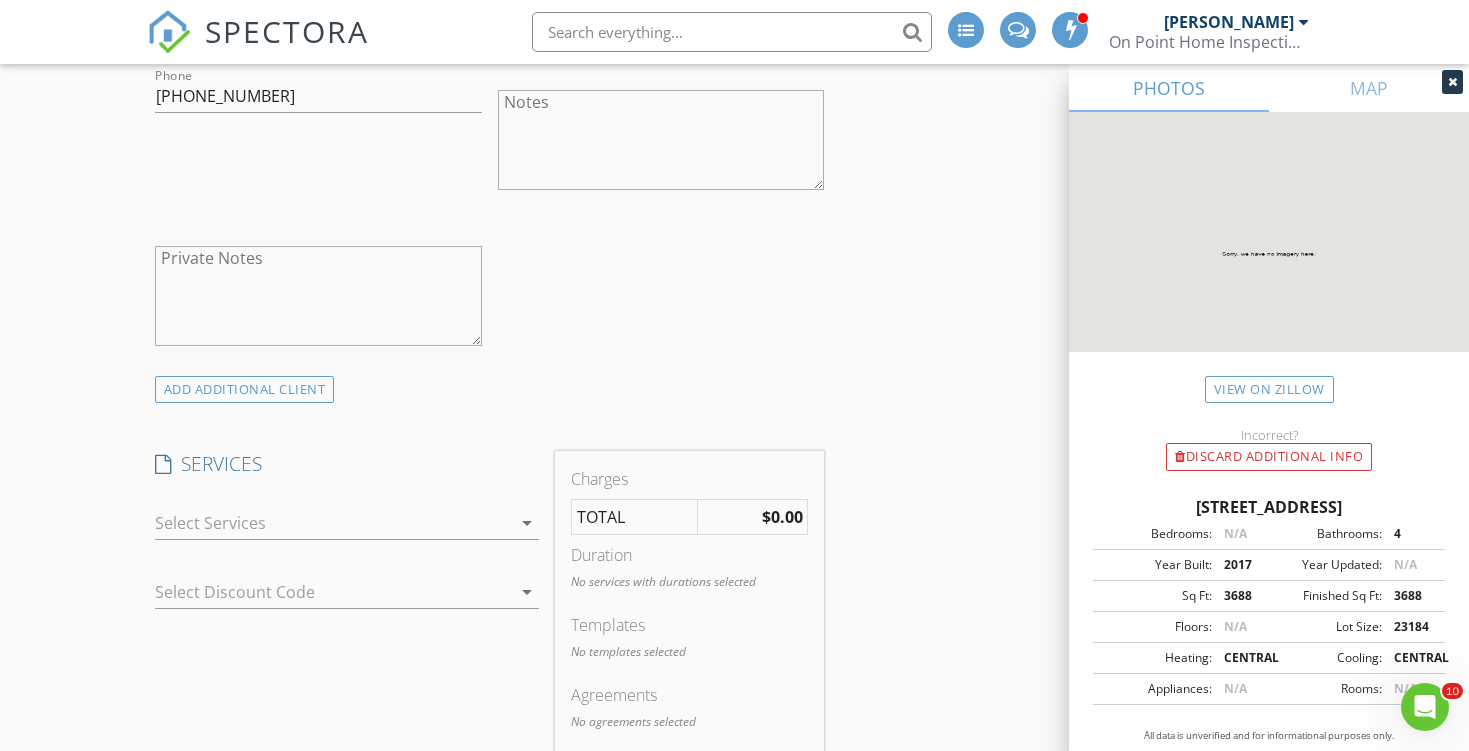 click at bounding box center [333, 523] 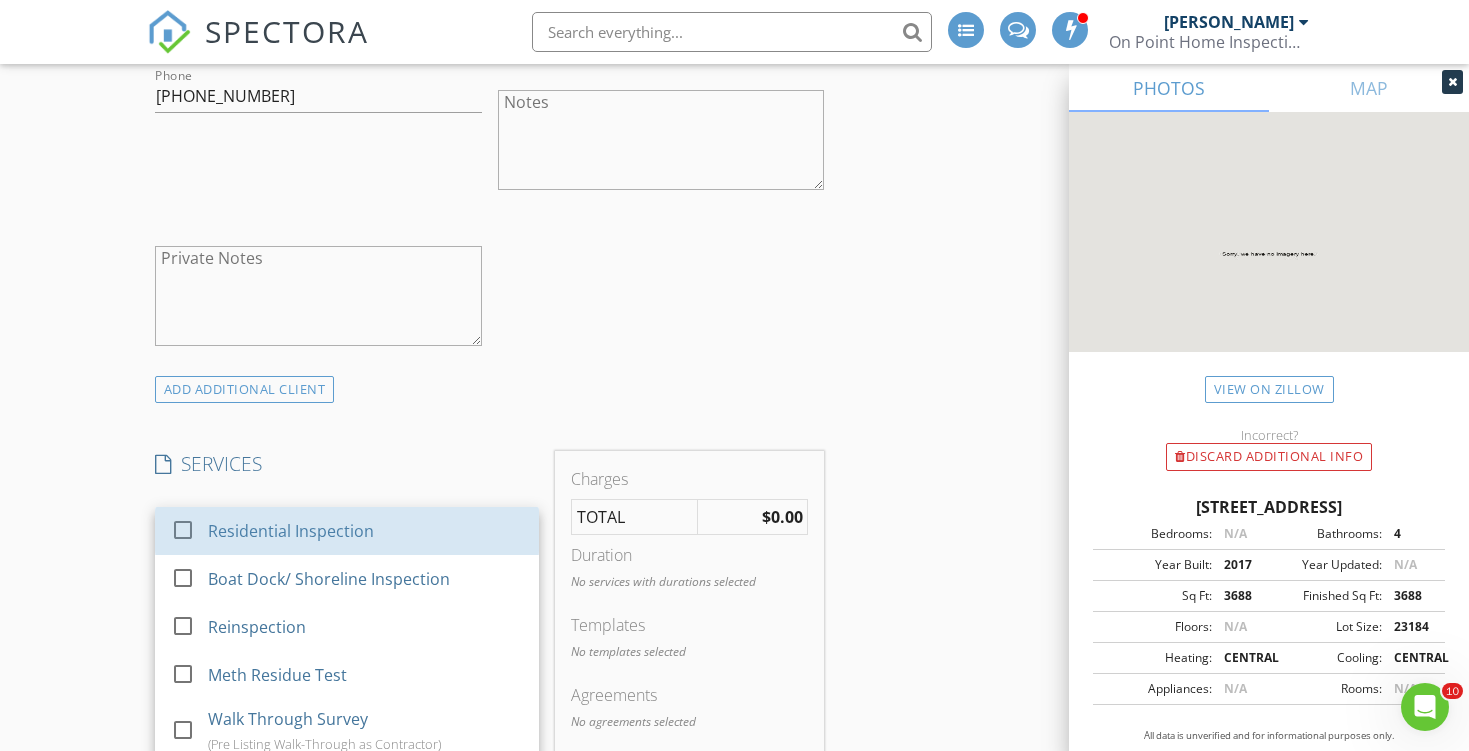 click on "Residential Inspection" at bounding box center [365, 531] 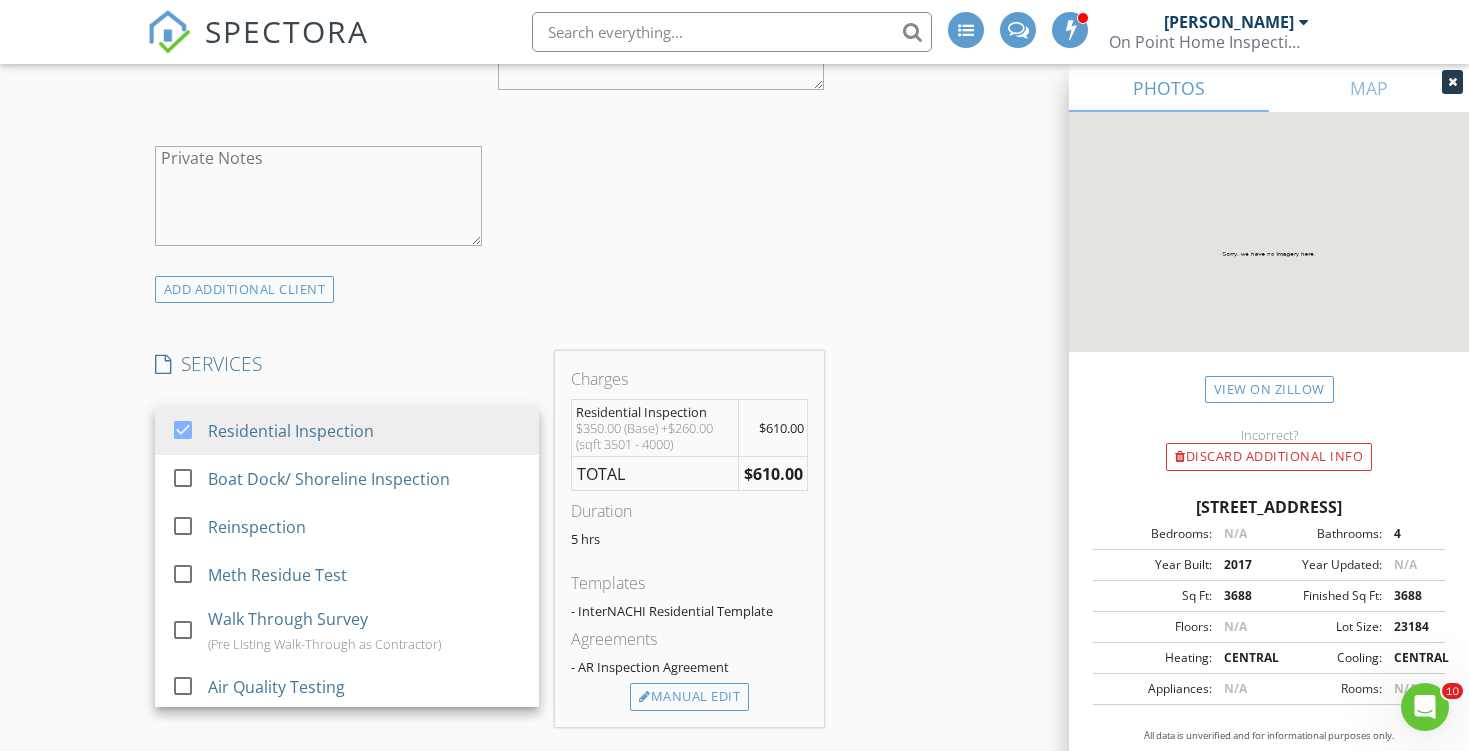 scroll, scrollTop: 1459, scrollLeft: 0, axis: vertical 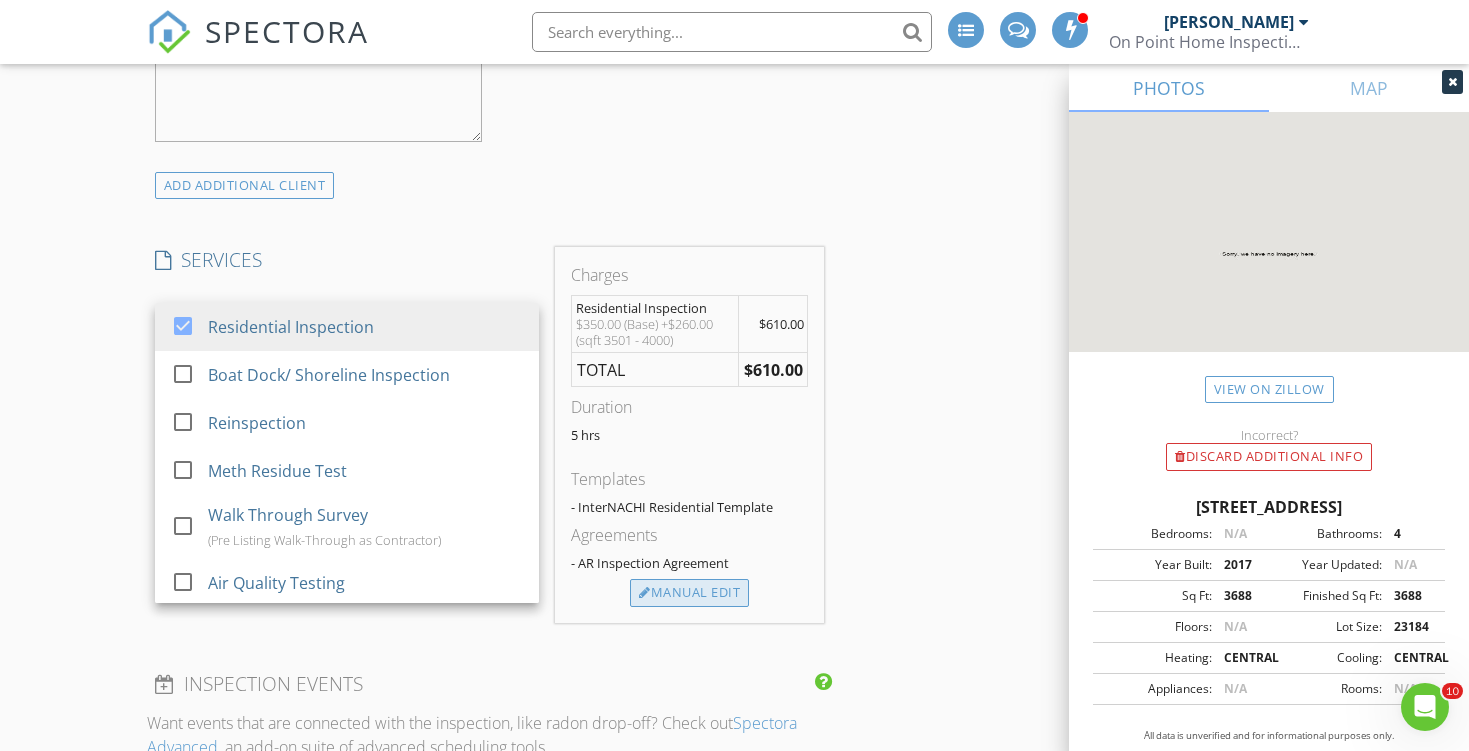 click on "Manual Edit" at bounding box center (689, 593) 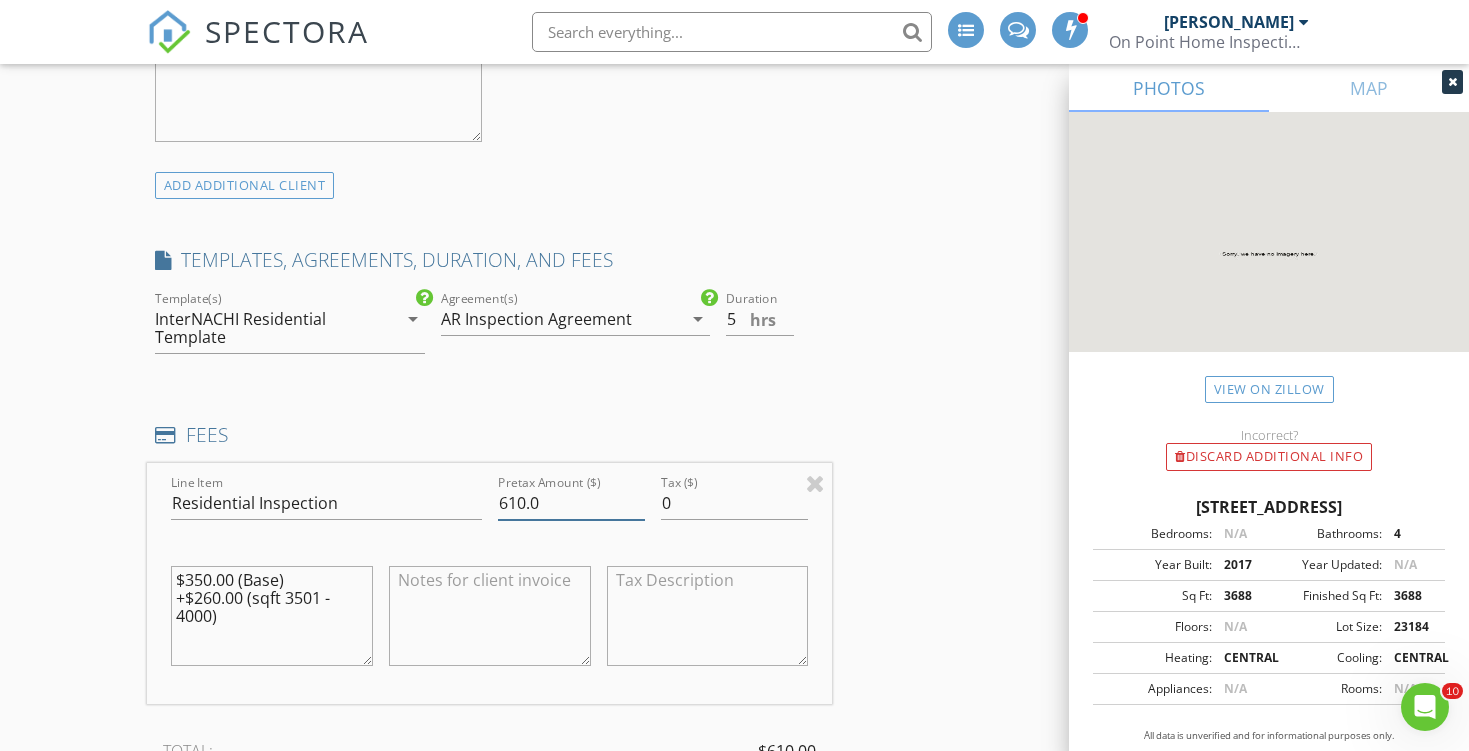 click on "610.0" at bounding box center (571, 503) 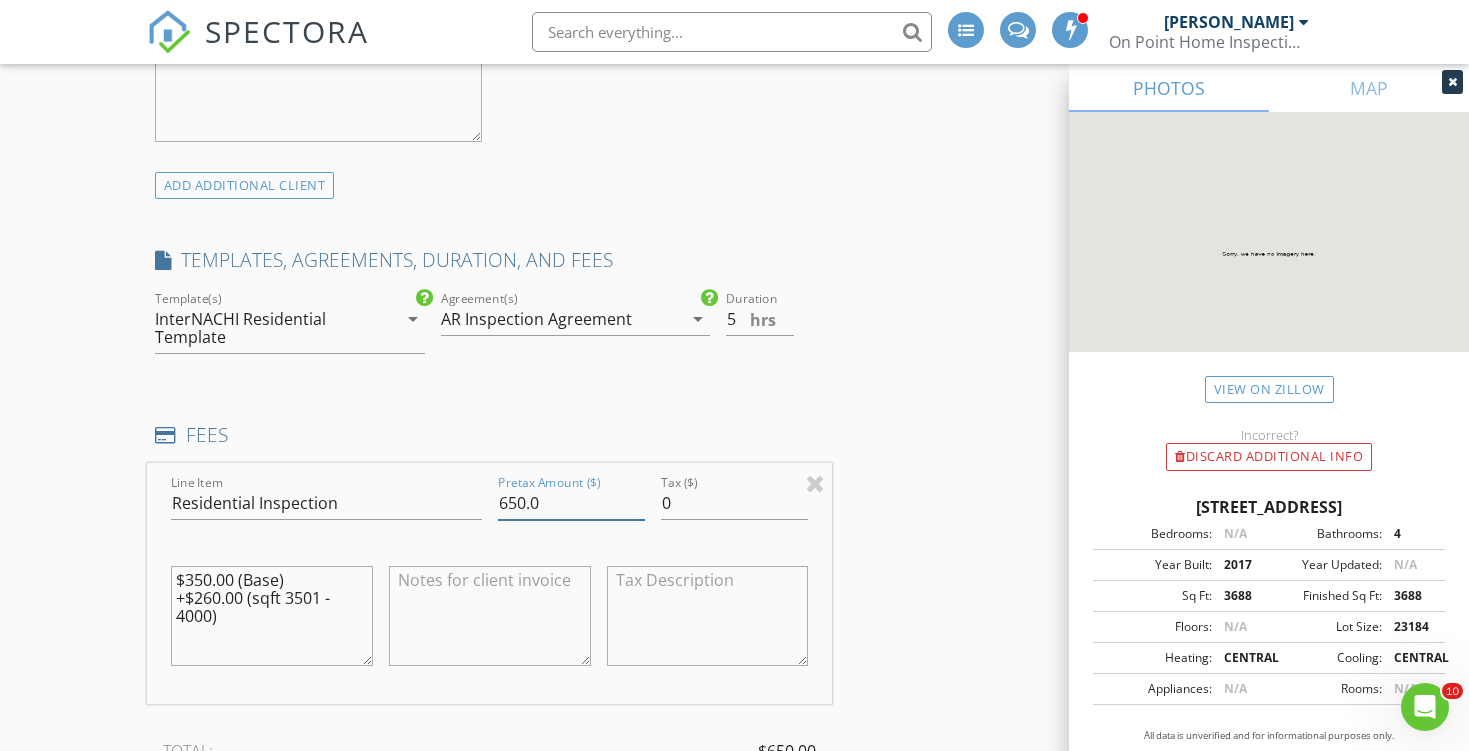 type on "650.0" 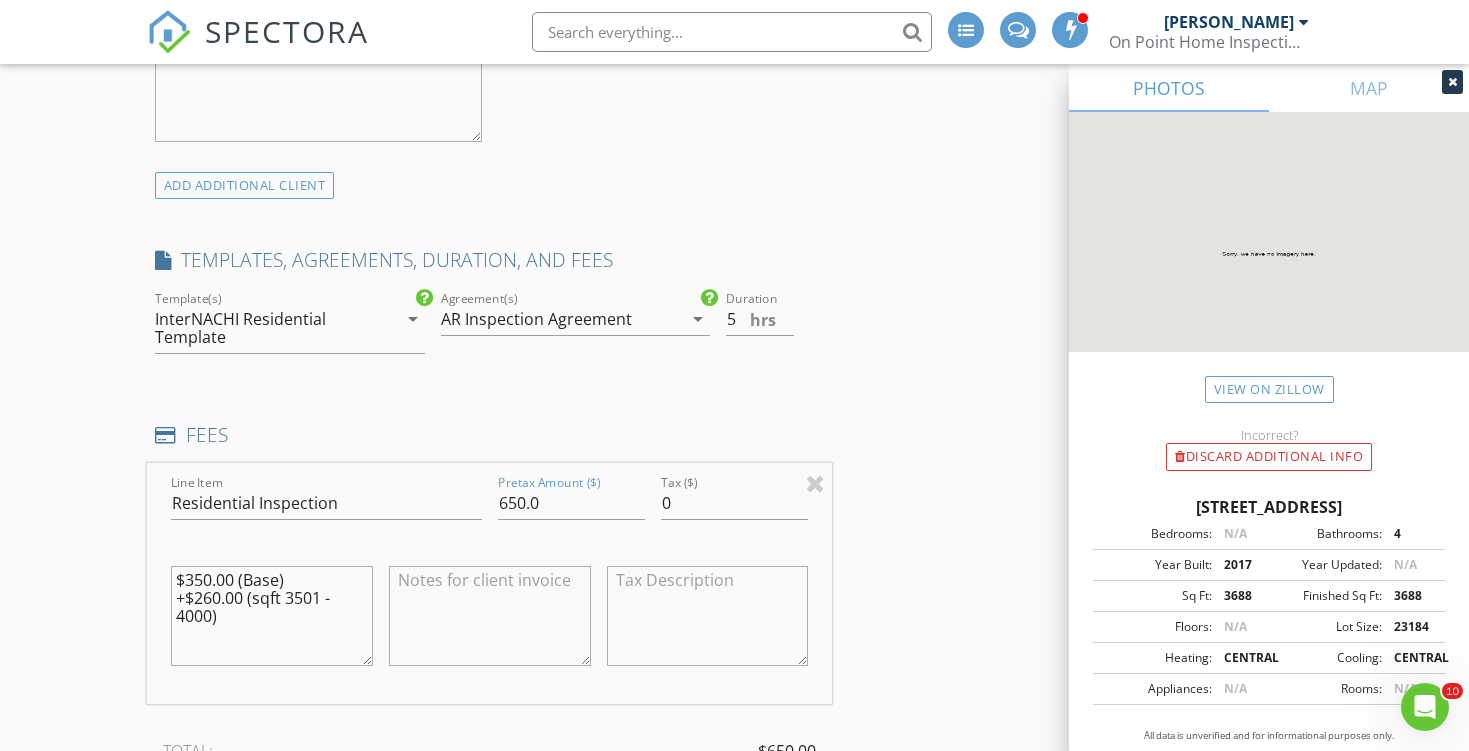 click on "INSPECTOR(S)
check_box   Matt Muehler   PRIMARY   Matt Muehler arrow_drop_down   check_box_outline_blank Matt Muehler specifically requested
Date/Time
07/21/2025 9:00 AM
Location
Address Search       Address 6745 Hilo Ave   Unit   City Benton   State AR   Zip 72019   County Saline     Square Feet 3688   Year Built 2017   Foundation arrow_drop_down     Matt Muehler     40.1 miles     (an hour)
client
check_box Enable Client CC email for this inspection   Client Search     check_box_outline_blank Client is a Company/Organization     First Name John   Last Name Shrewsbury   Email johnshrewsbury@msn.com   CC Email   Phone 501-541-5136           Notes   Private Notes
ADD ADDITIONAL client
SERVICES
check_box   Residential Inspection   check_box_outline_blank       Reinspection" at bounding box center [734, 626] 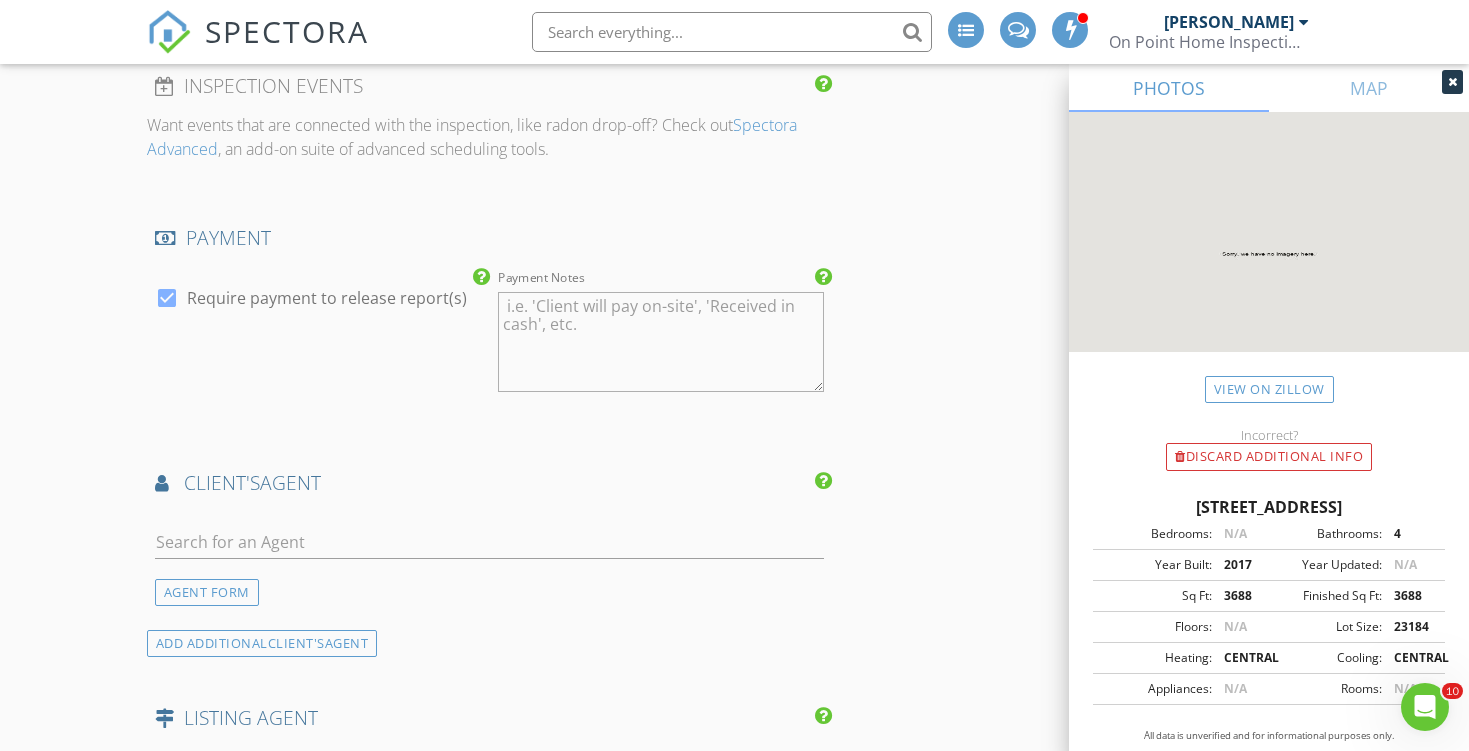 scroll, scrollTop: 2345, scrollLeft: 0, axis: vertical 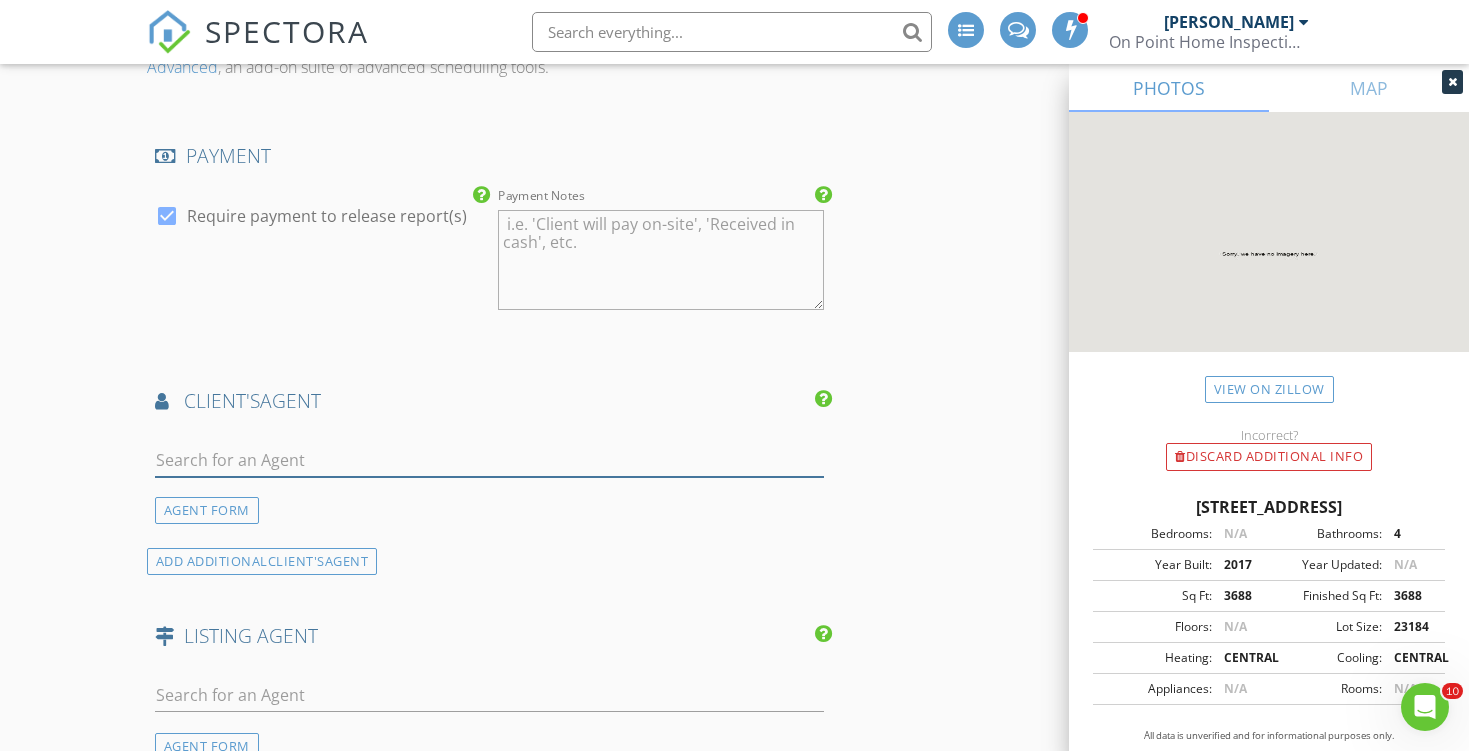 click at bounding box center (490, 460) 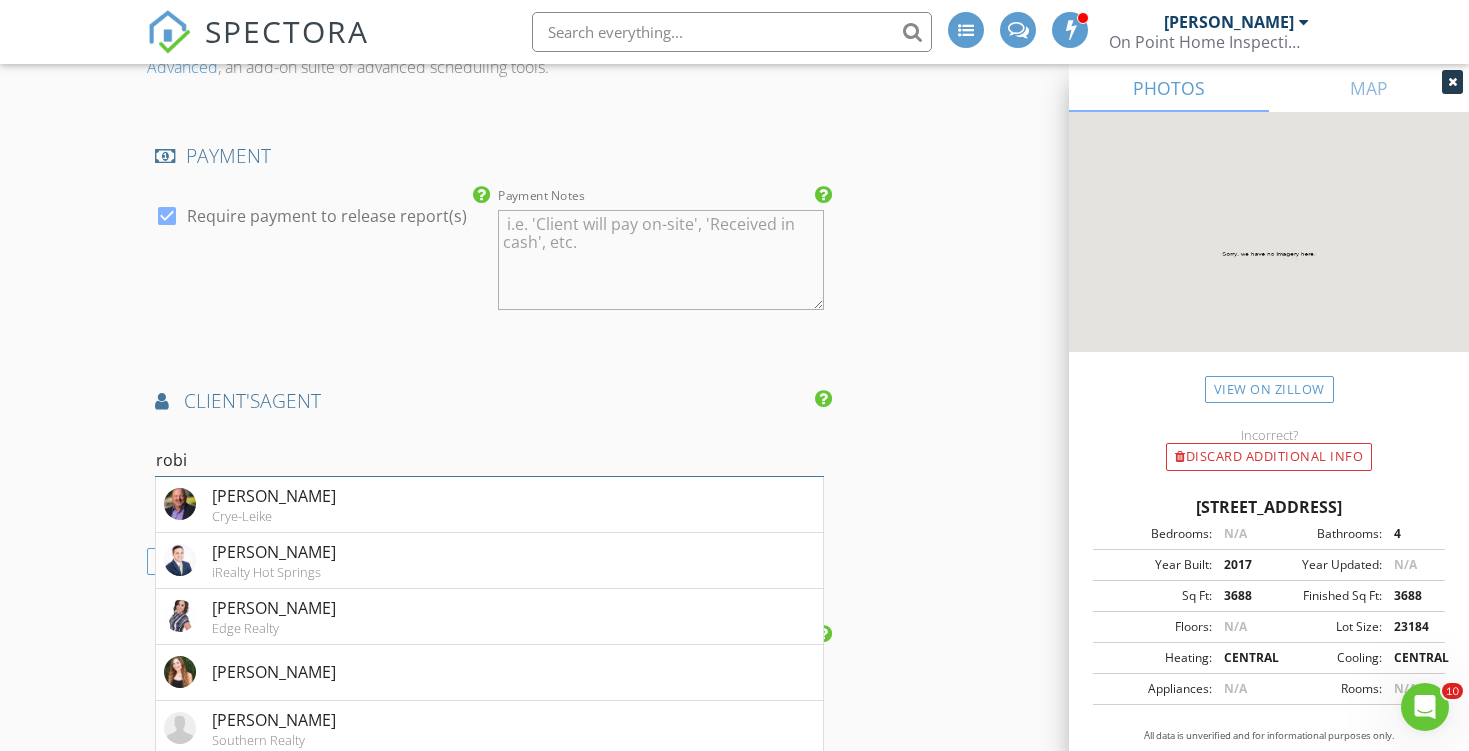 type on "robin" 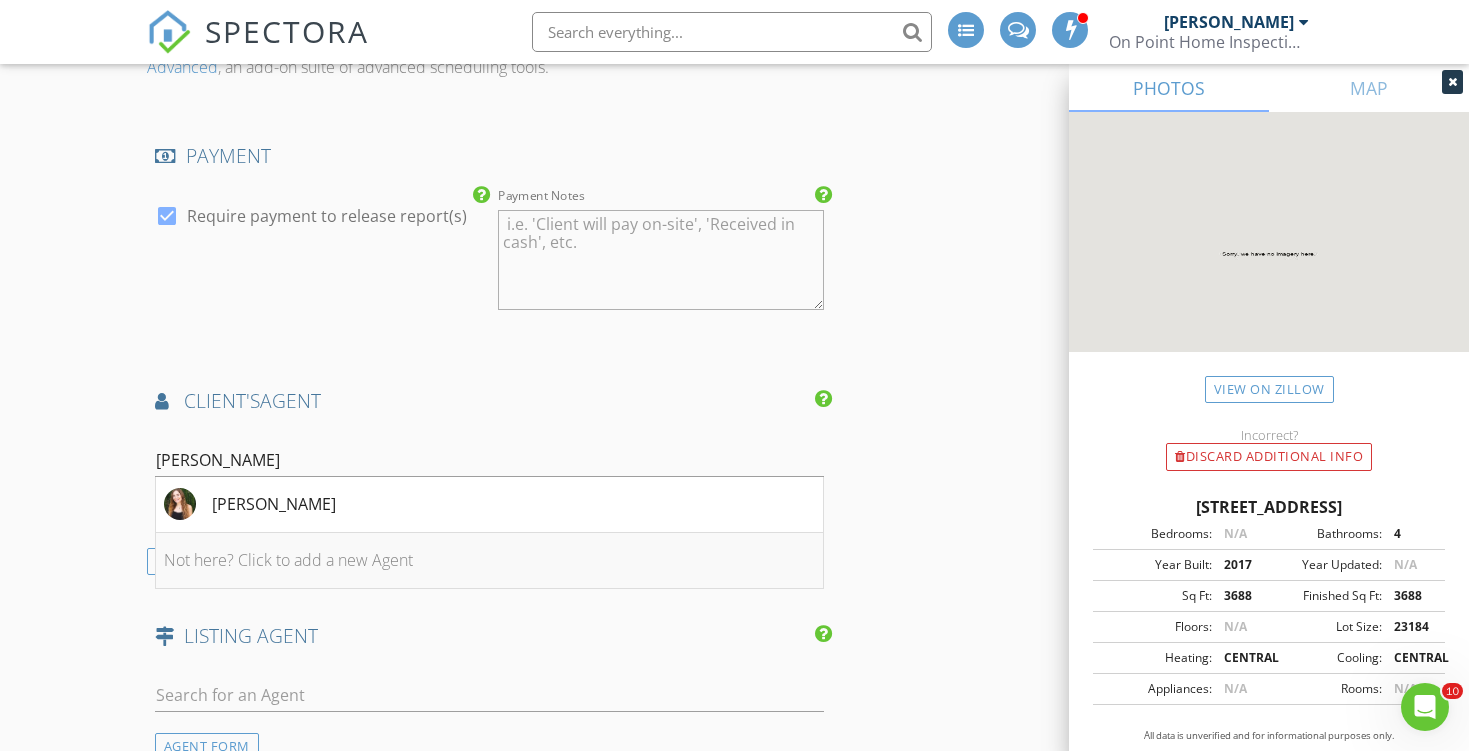 click on "Not here? Click to add a new Agent" at bounding box center [490, 561] 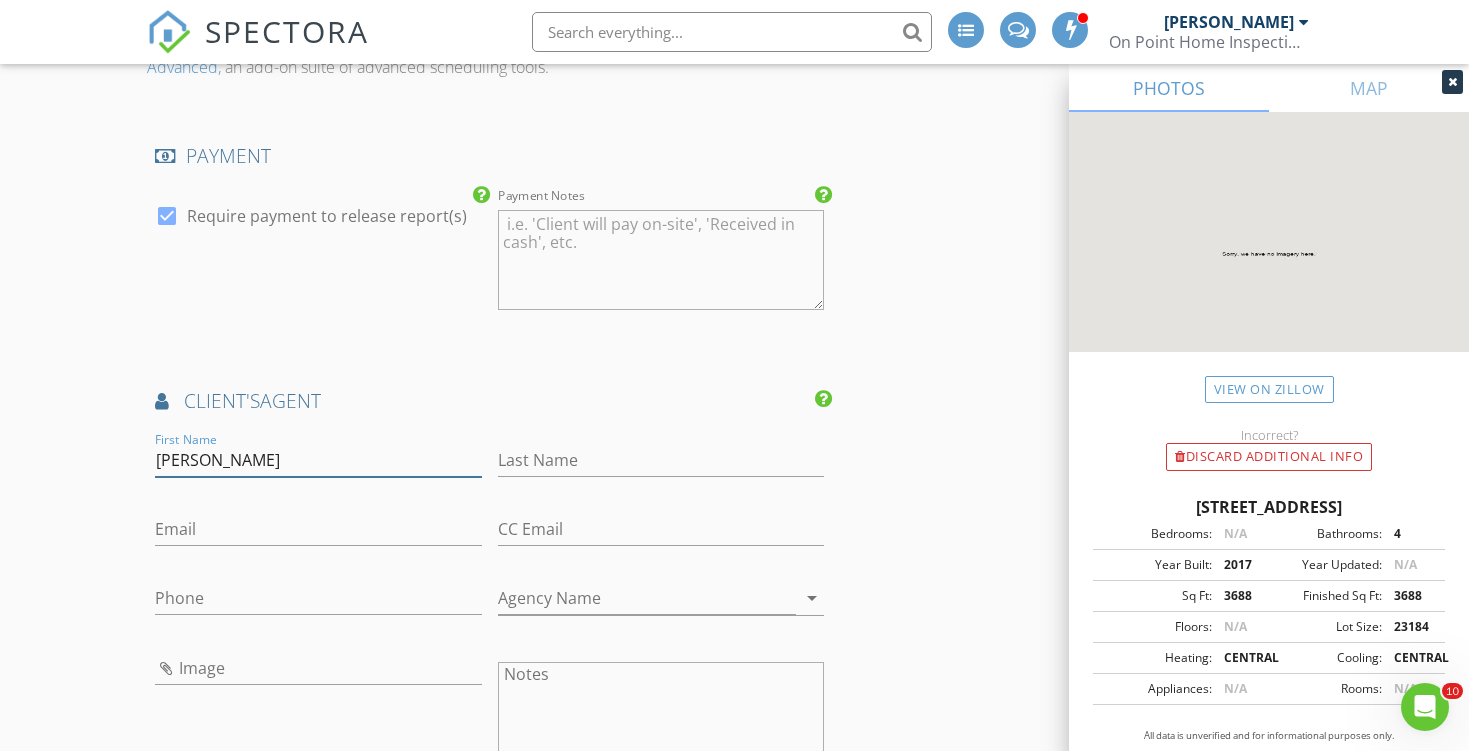 type on "Robin" 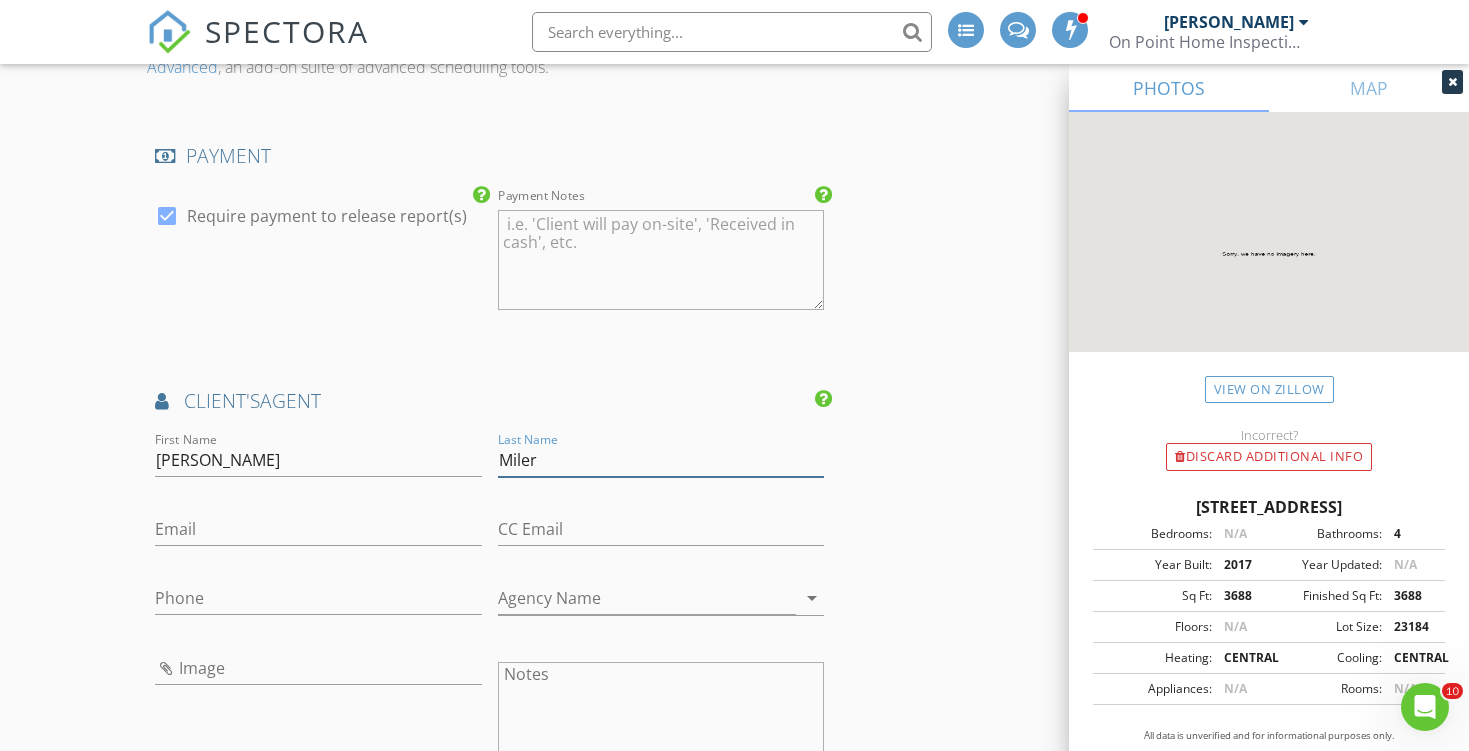 type on "Miler" 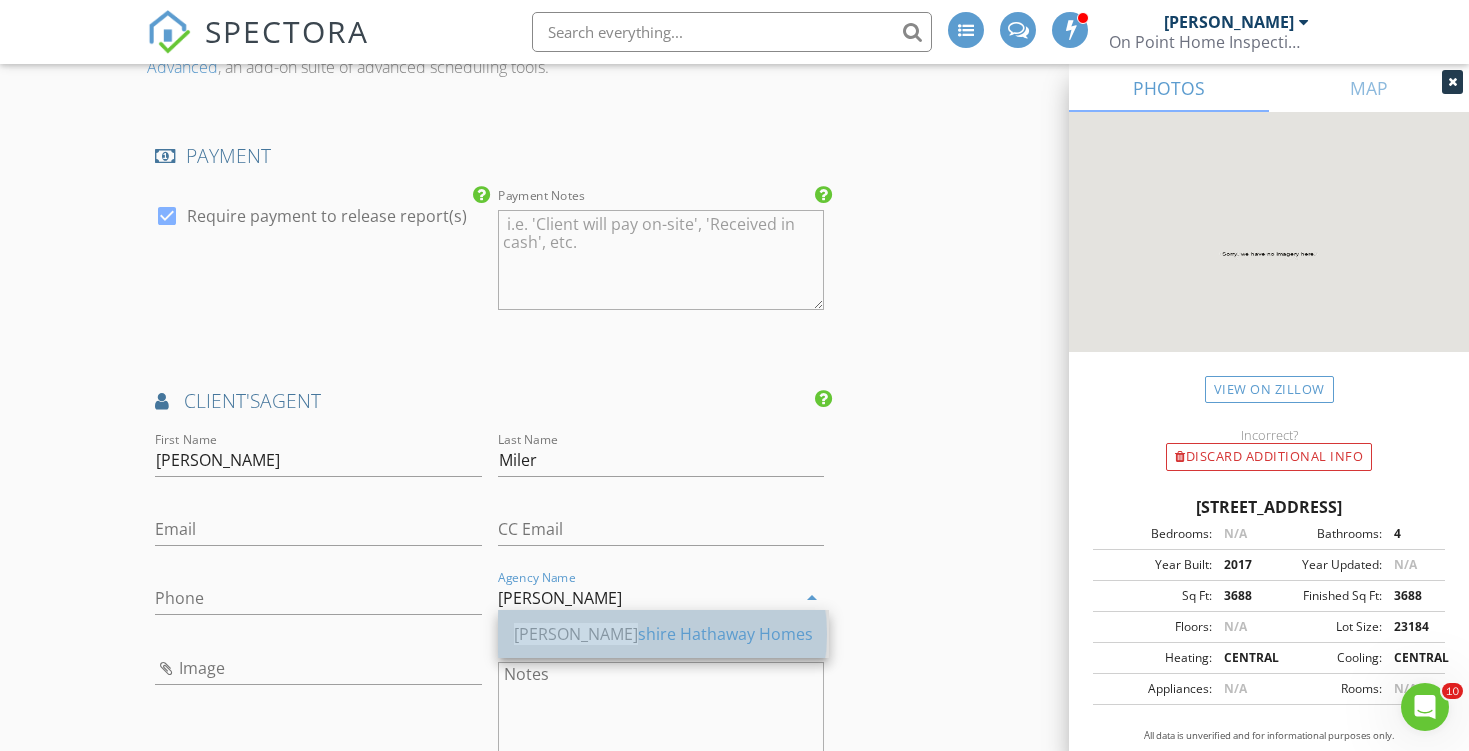 click on "Berk" at bounding box center [576, 634] 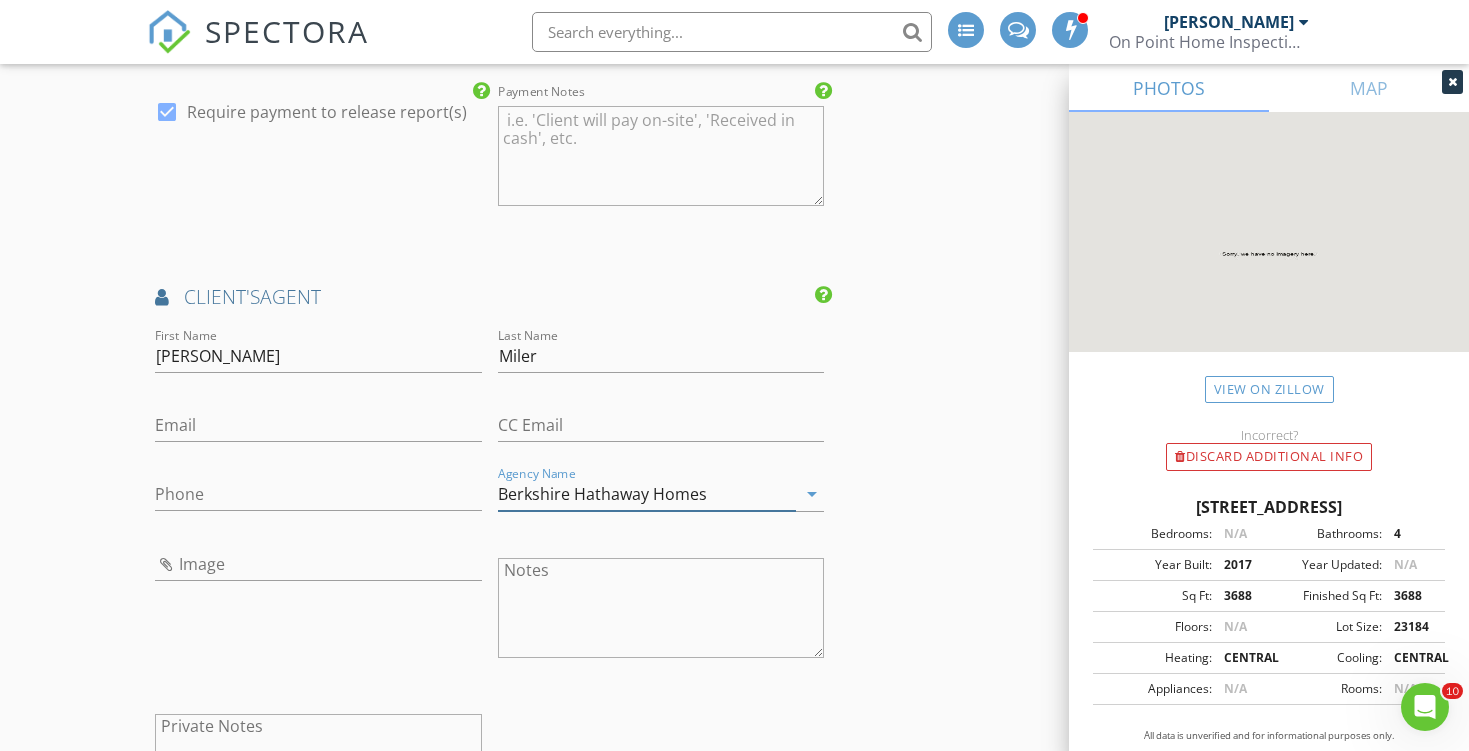 scroll, scrollTop: 2452, scrollLeft: 0, axis: vertical 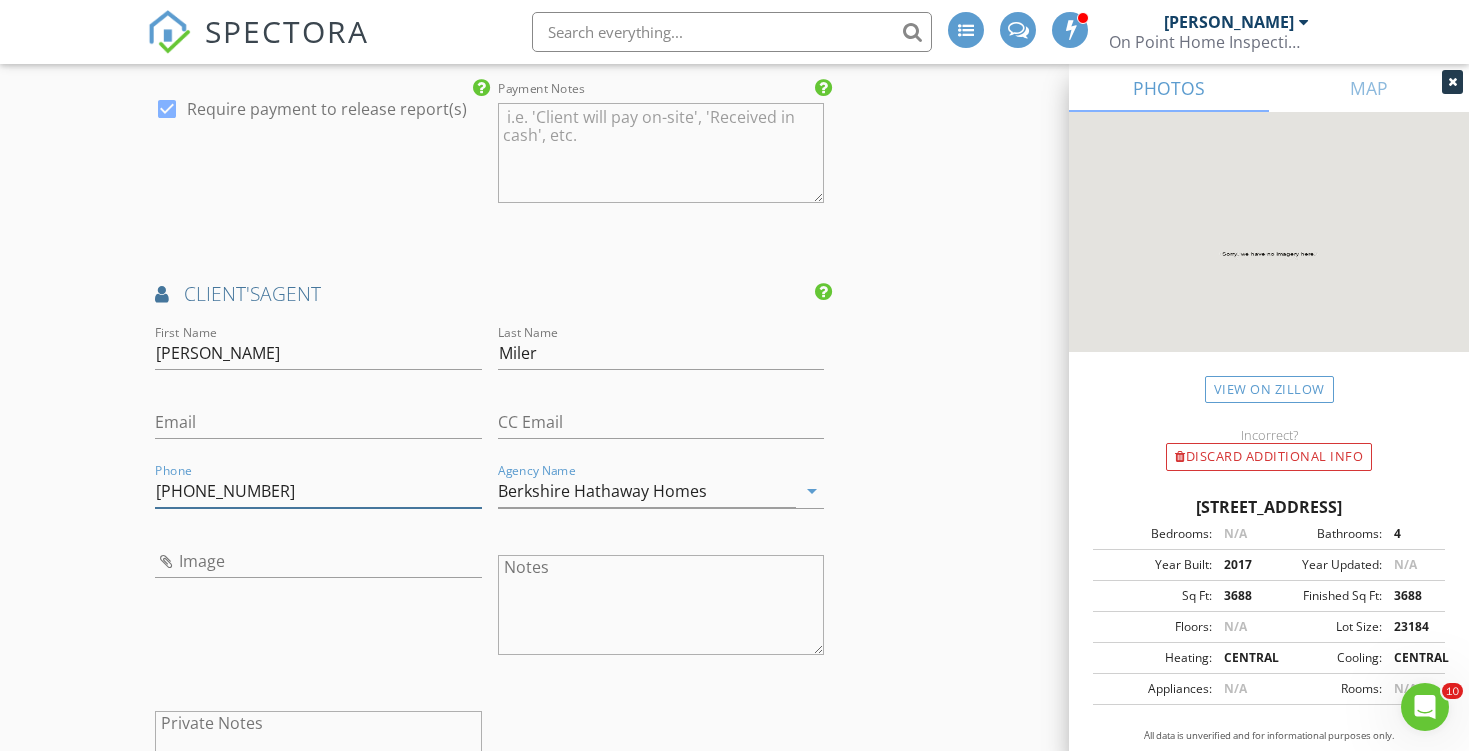 type on "501-580-3183" 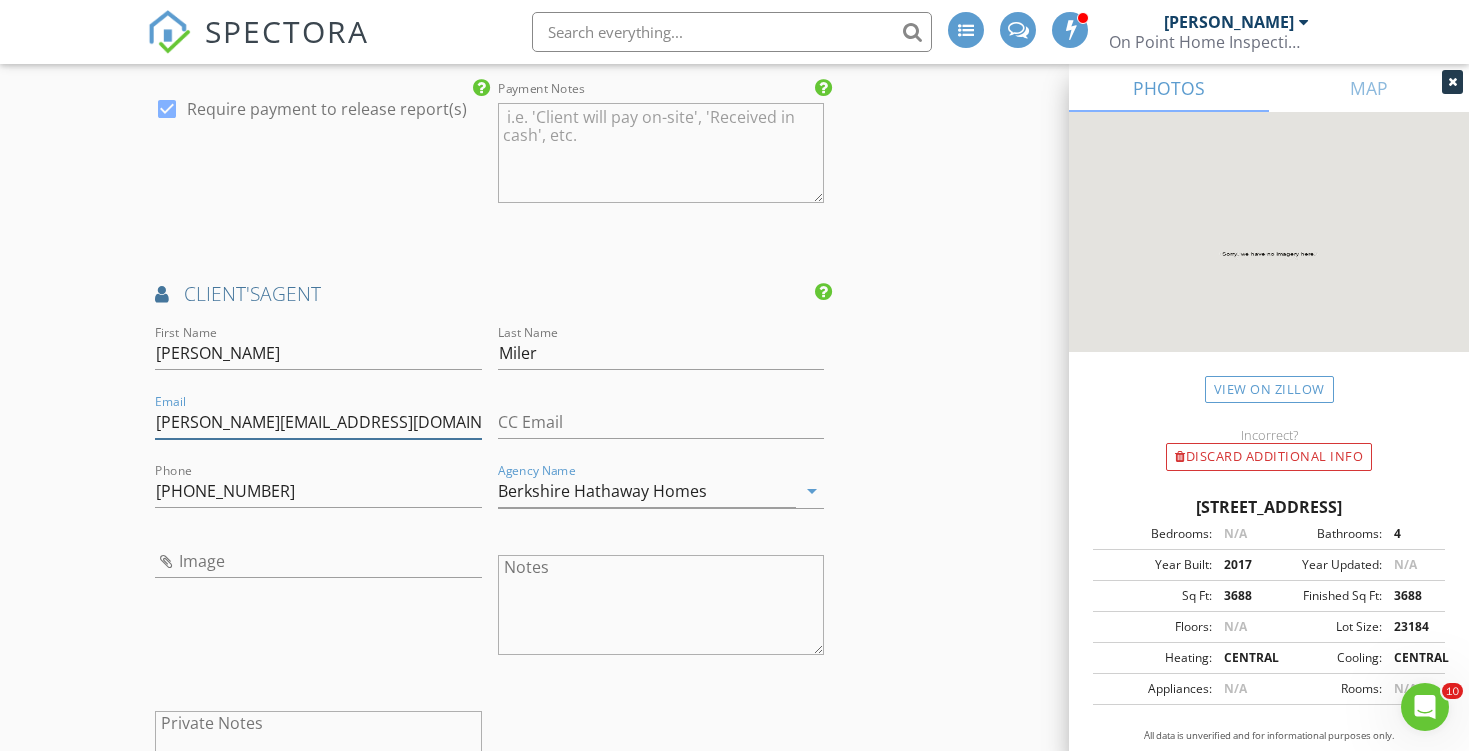 type on "robin@bhharkansas.com" 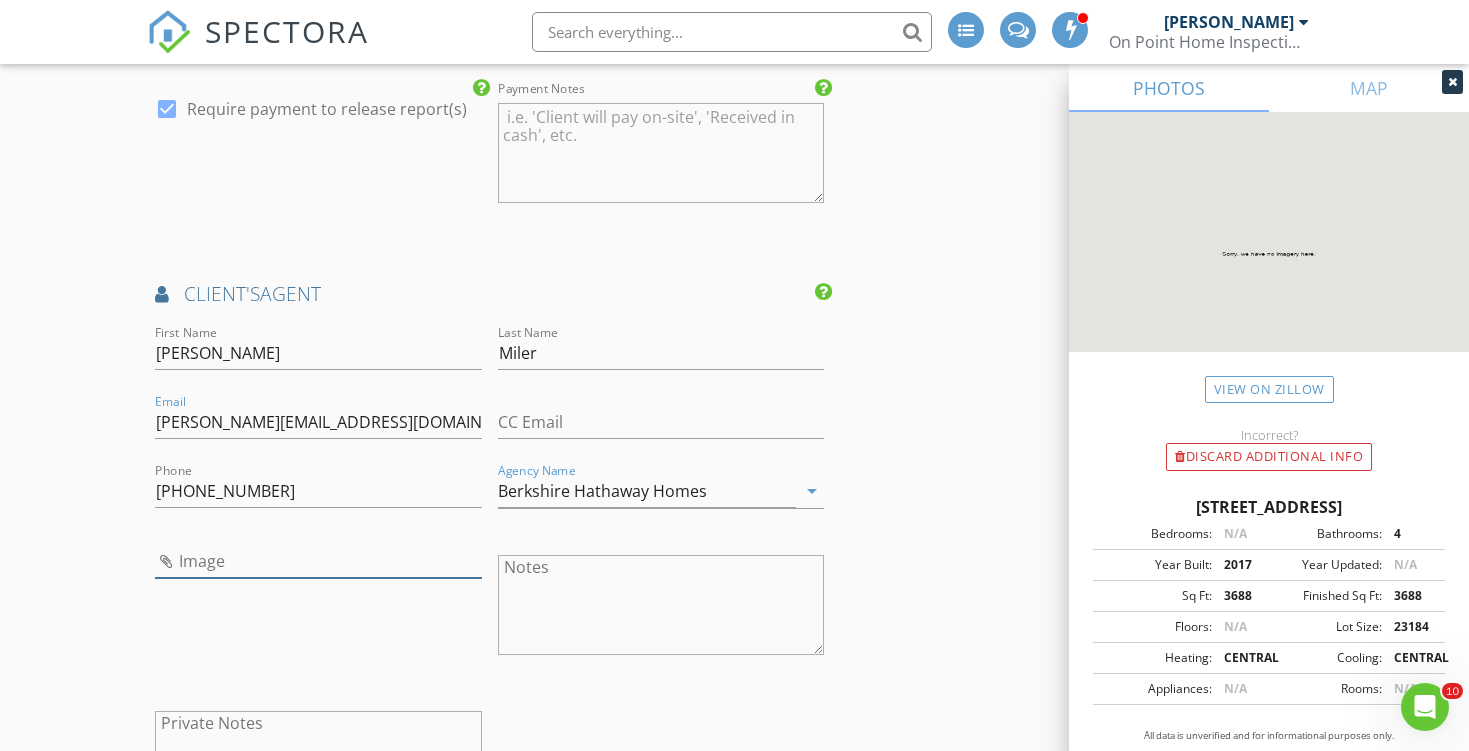 click at bounding box center (318, 561) 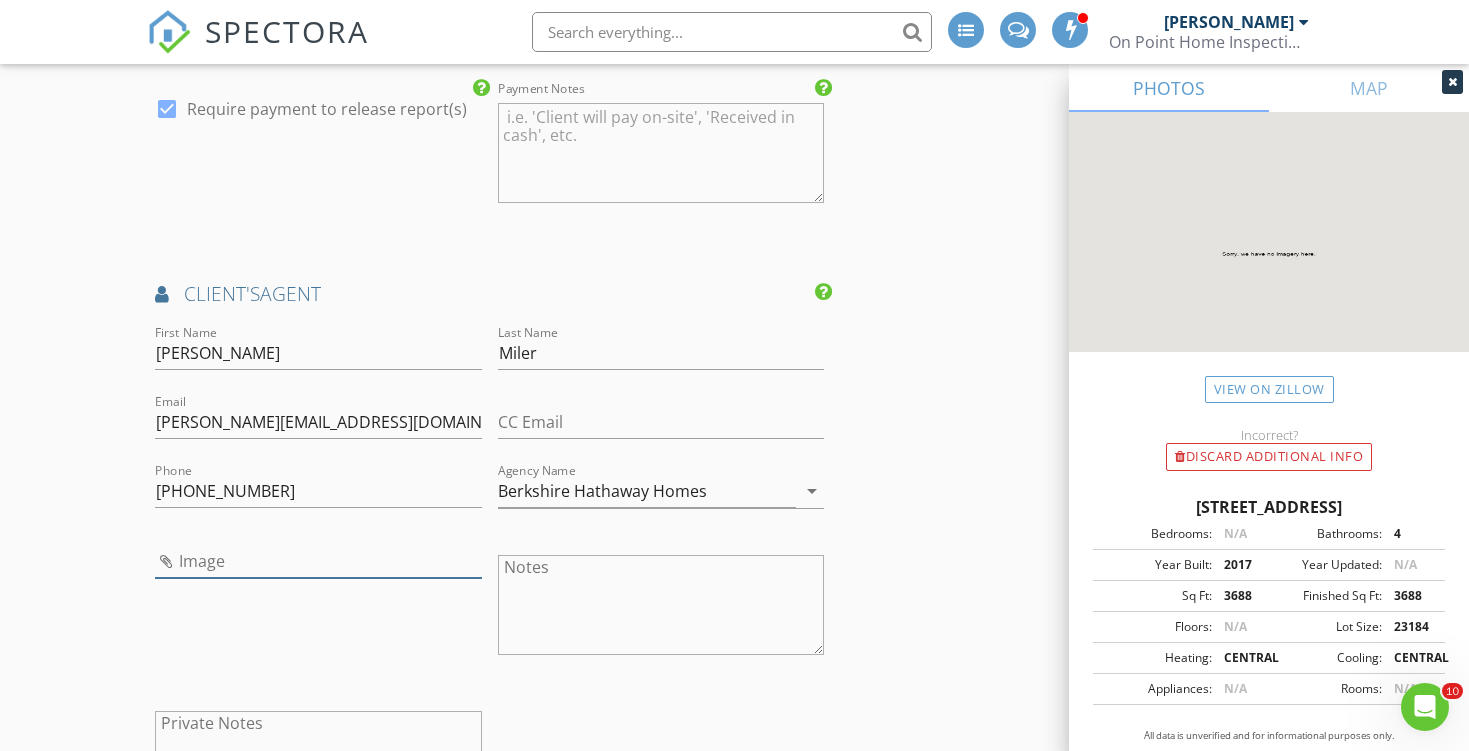 type on "Screenshot 2025-07-11 at 8.15.31 PM.png" 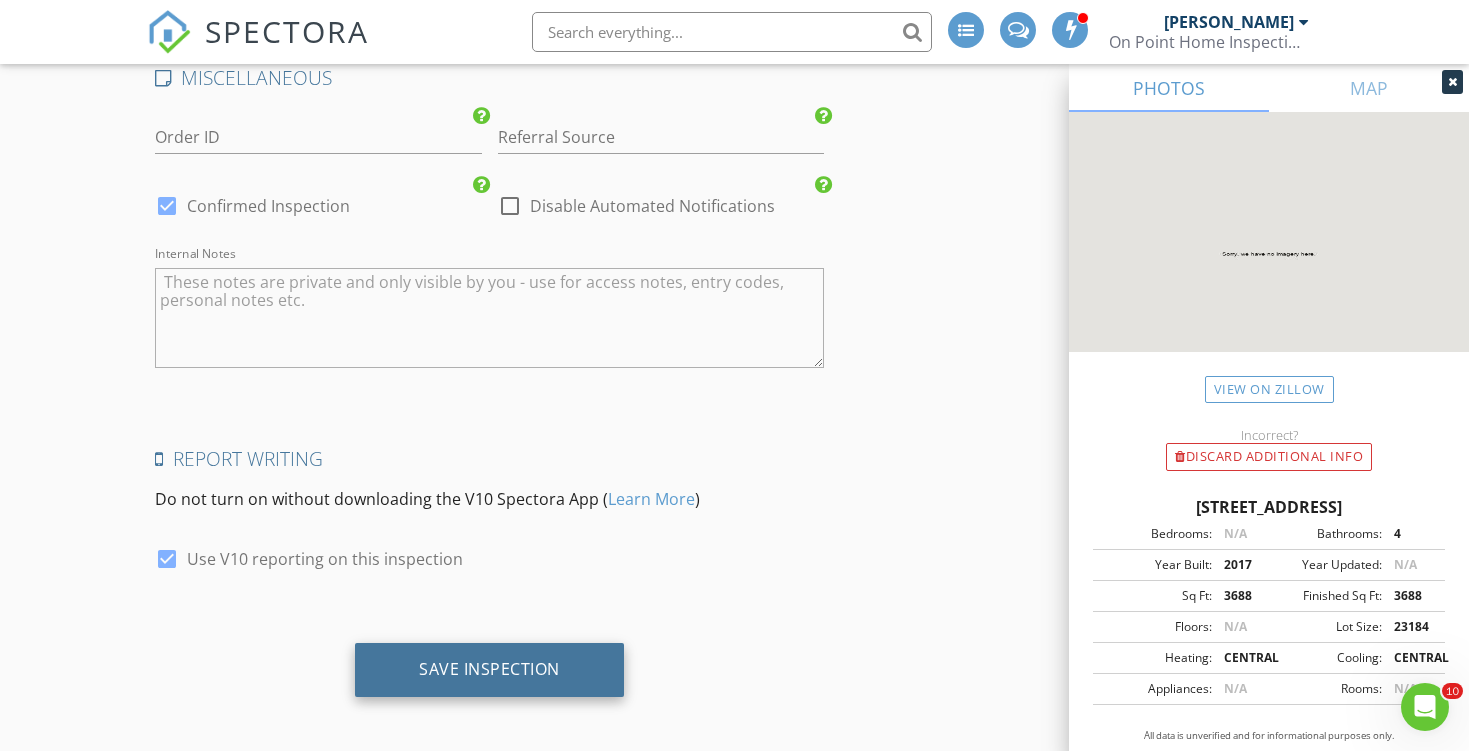 scroll, scrollTop: 3676, scrollLeft: 0, axis: vertical 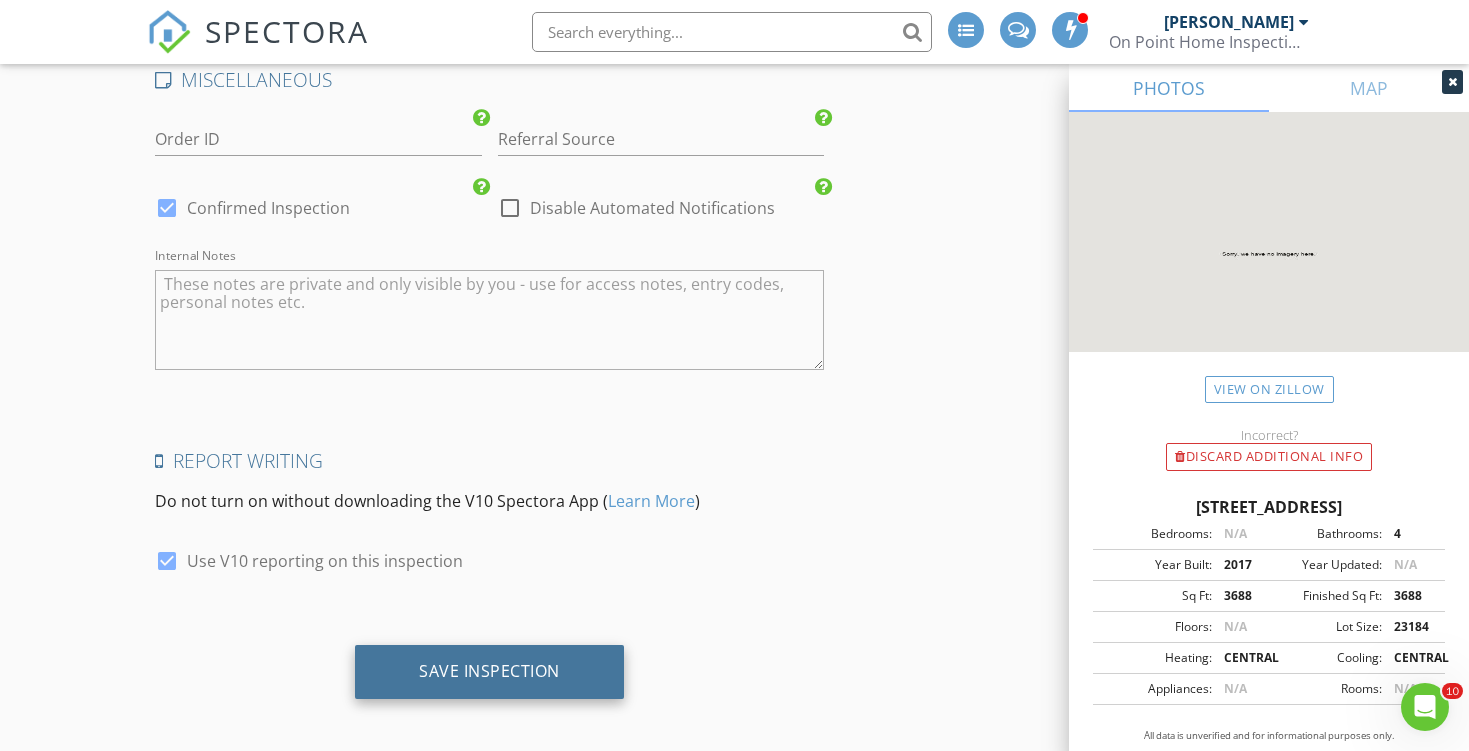 click on "Save Inspection" at bounding box center (489, 671) 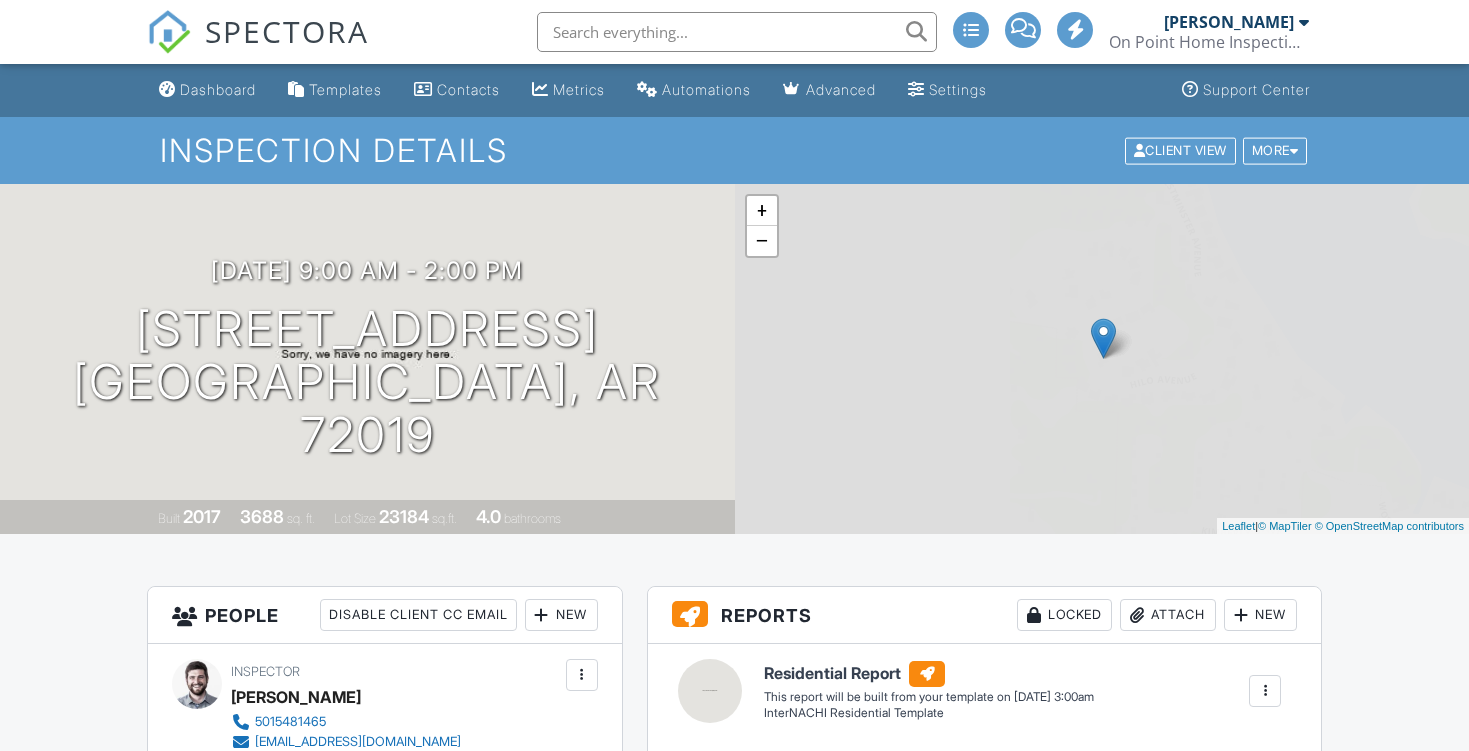scroll, scrollTop: 0, scrollLeft: 0, axis: both 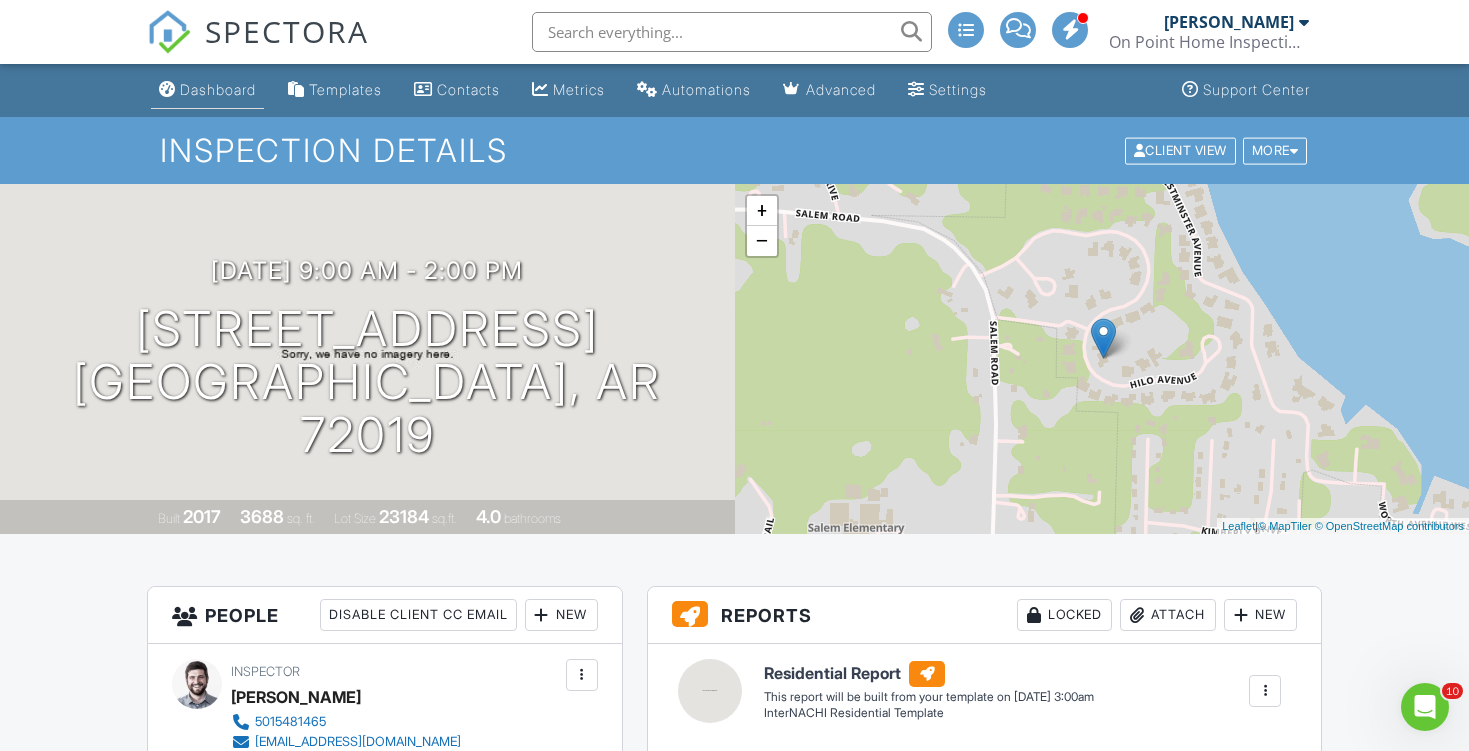 click on "Dashboard" at bounding box center (218, 89) 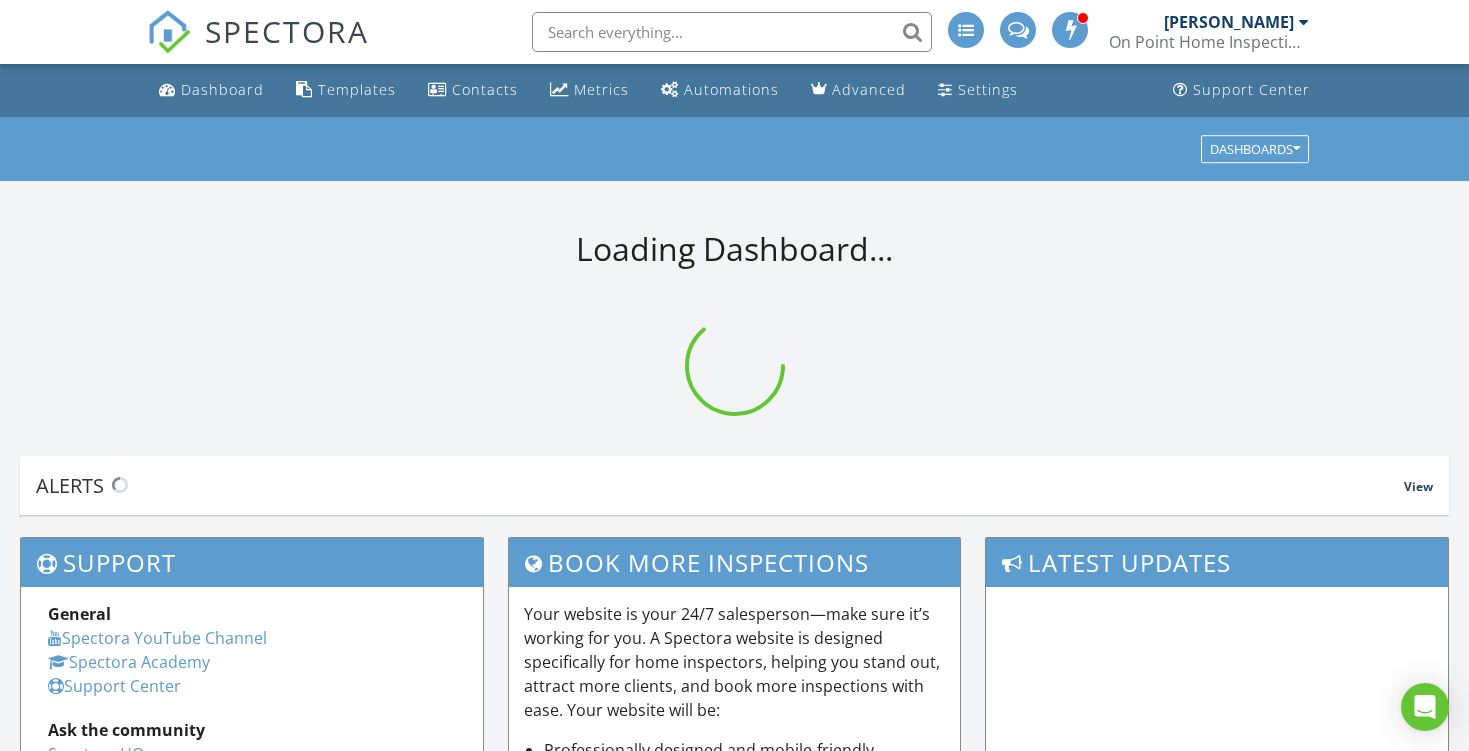 scroll, scrollTop: 0, scrollLeft: 0, axis: both 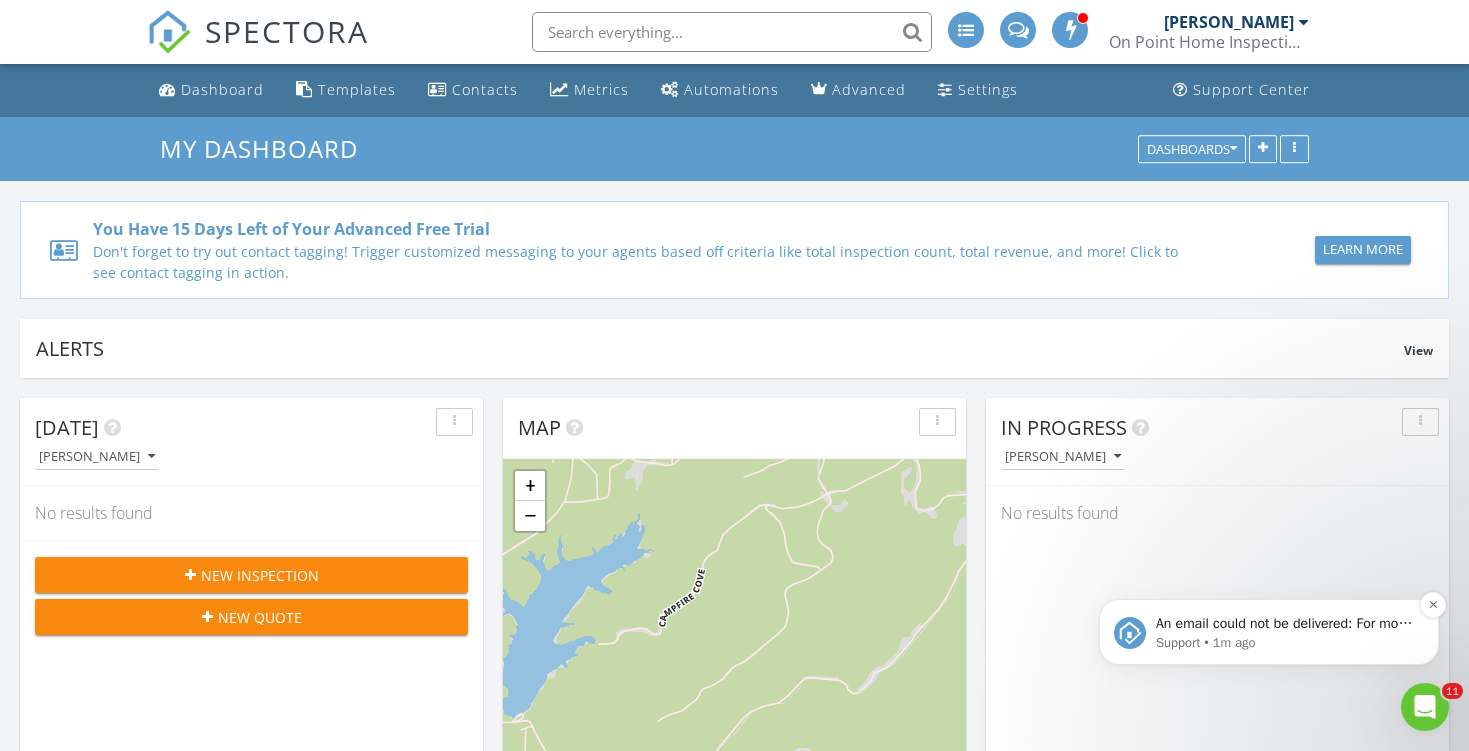click on "An email could not be delivered:  For more information, view Why emails don't get delivered (Support Article)" at bounding box center [1285, 624] 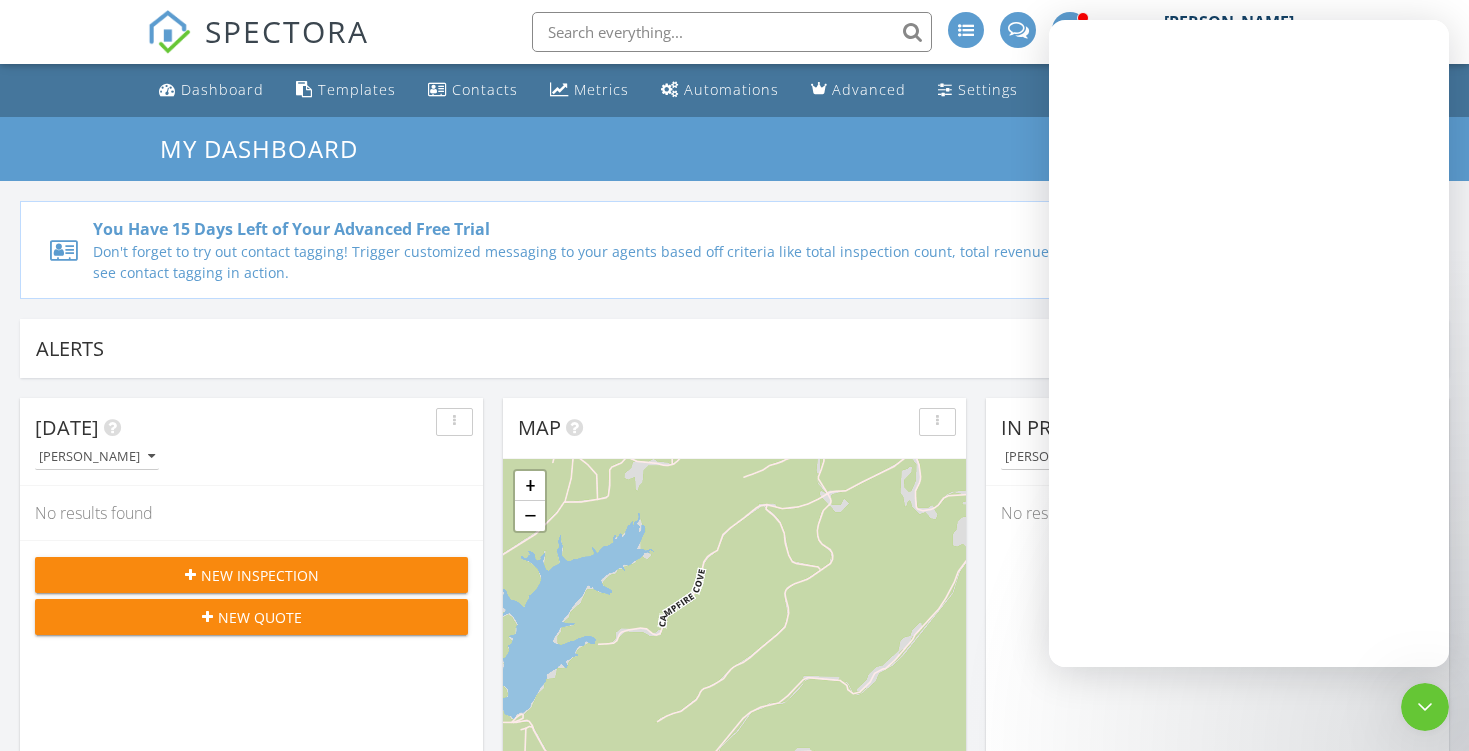 scroll, scrollTop: 0, scrollLeft: 0, axis: both 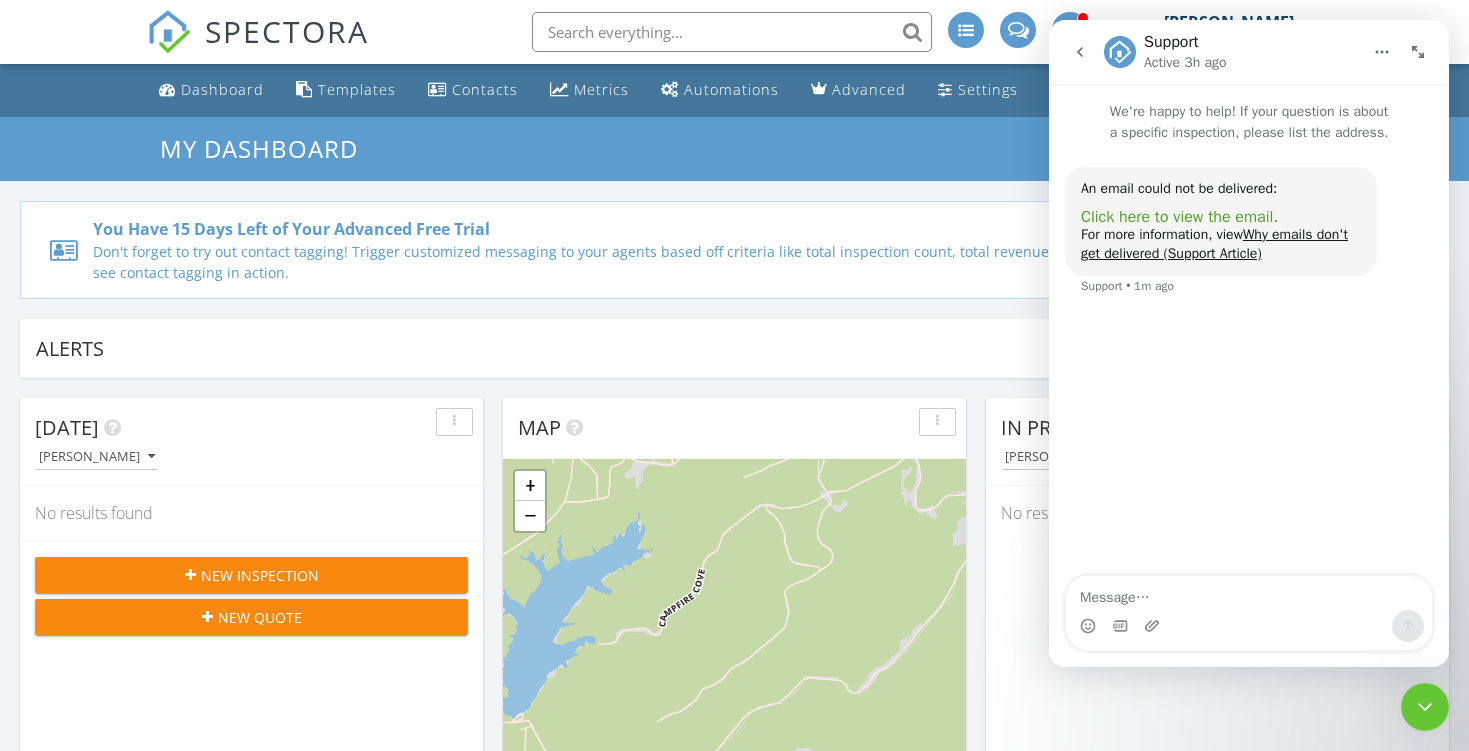 click on "Click here to view the email." at bounding box center [1179, 217] 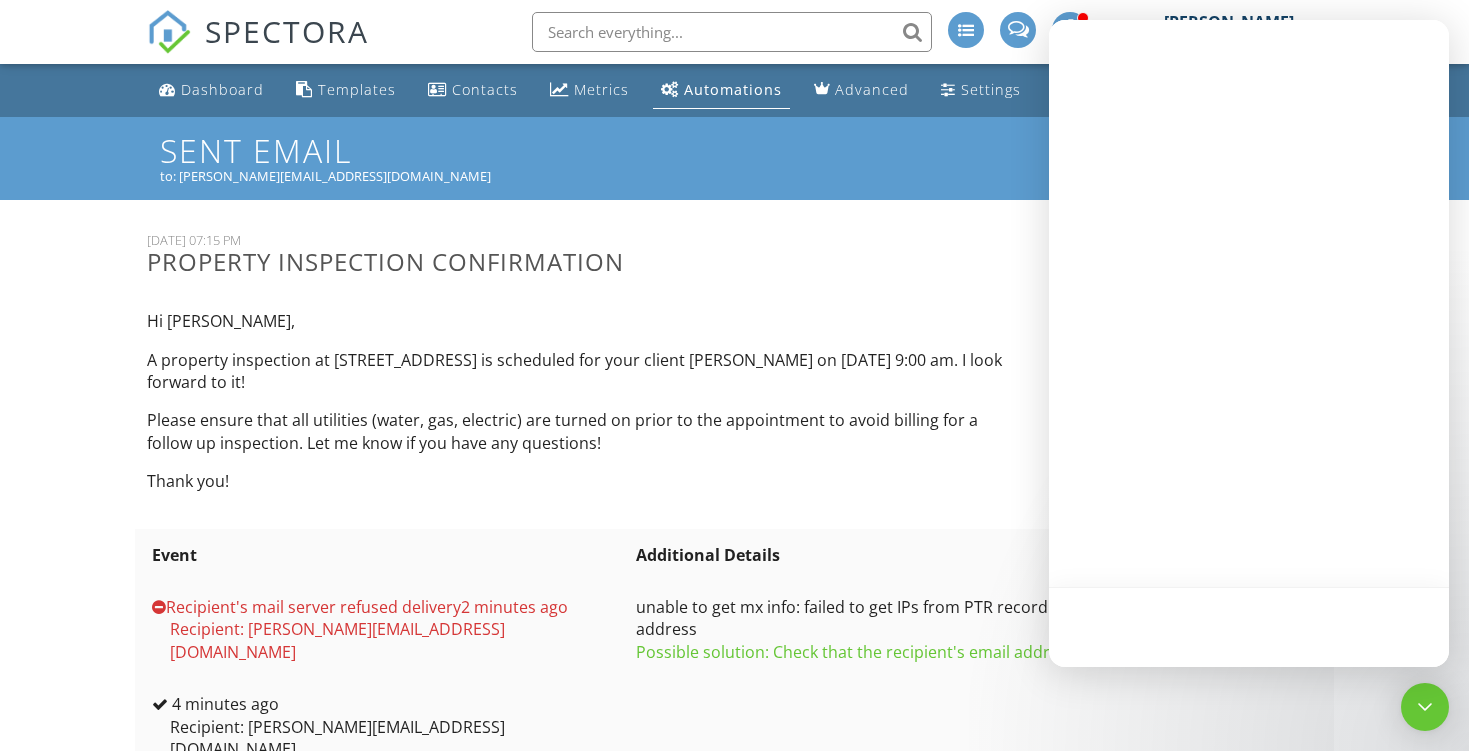 scroll, scrollTop: 0, scrollLeft: 0, axis: both 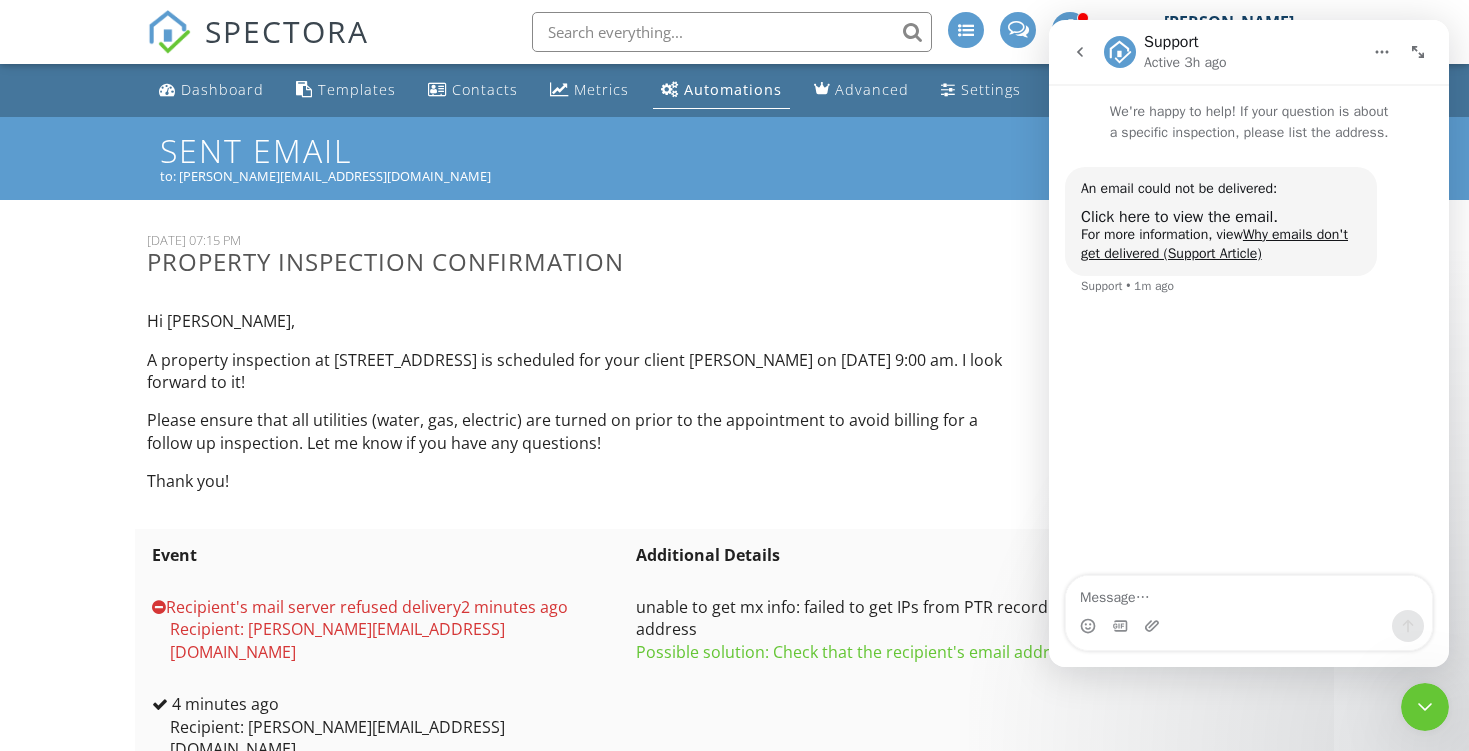 click at bounding box center (1425, 707) 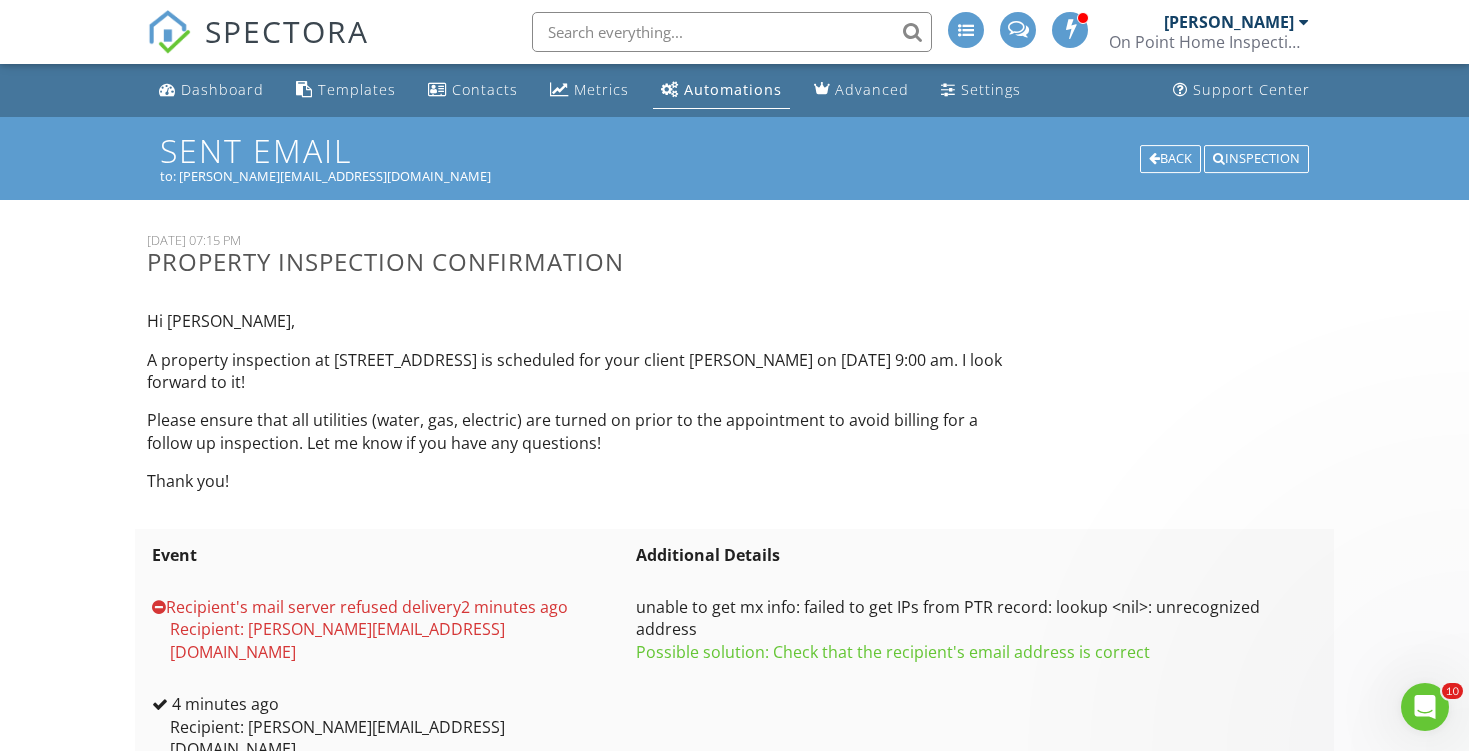 scroll, scrollTop: 0, scrollLeft: 0, axis: both 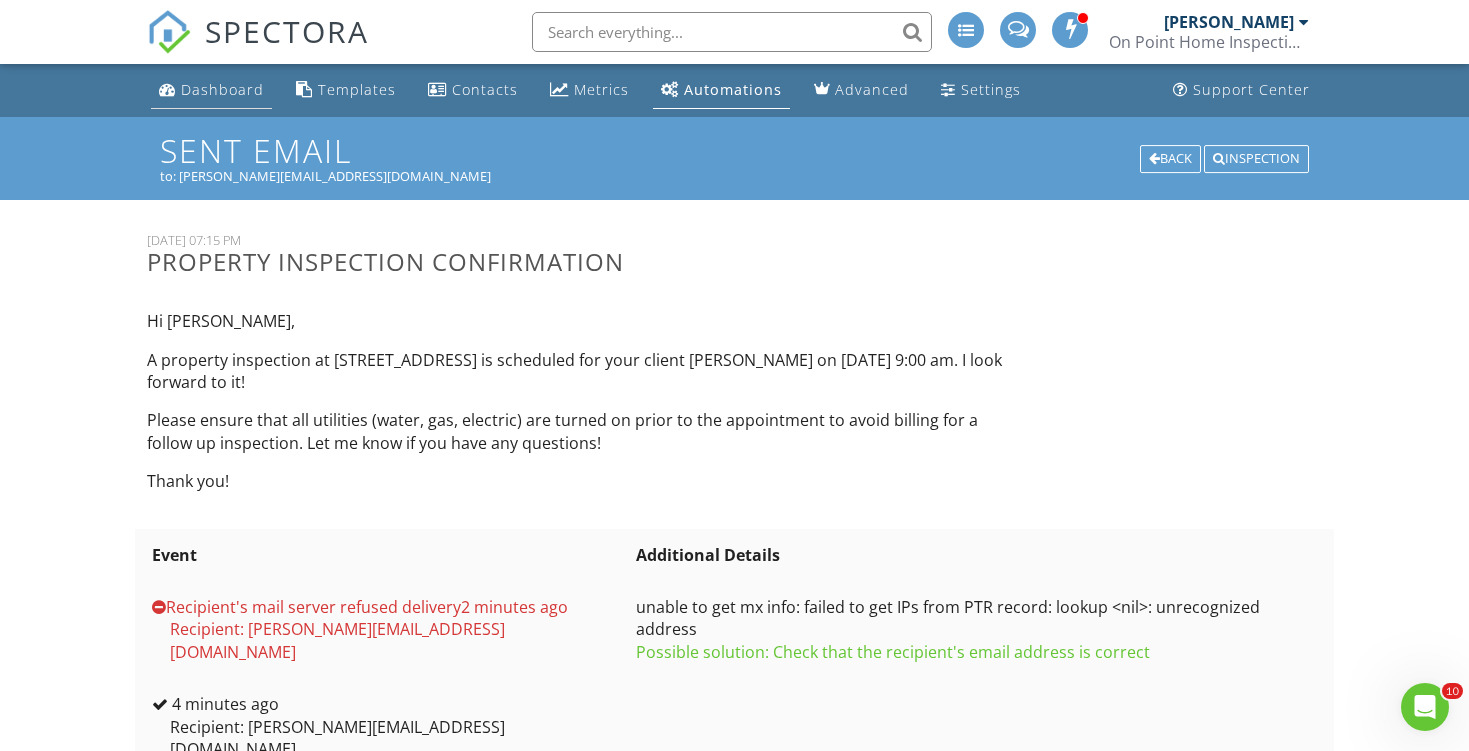 click on "Dashboard" at bounding box center (211, 90) 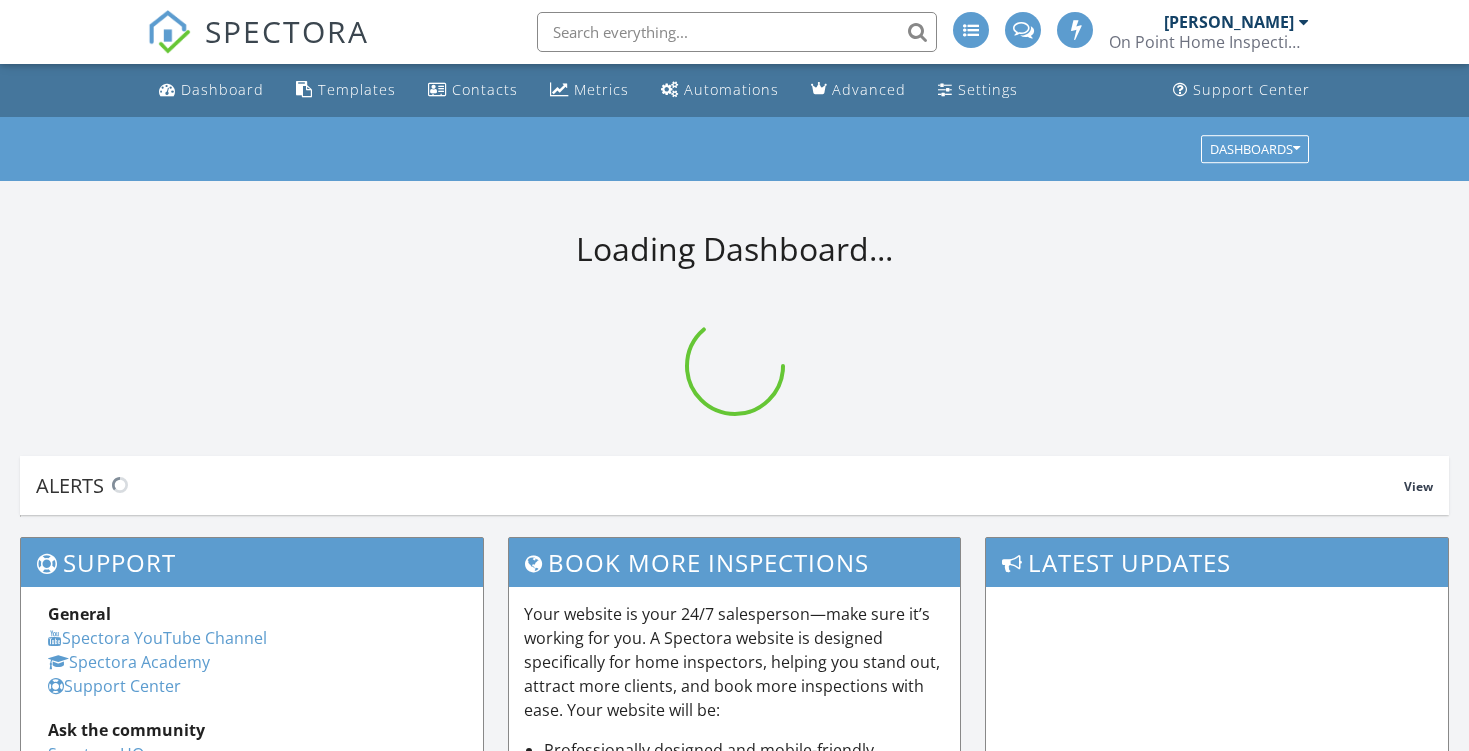 scroll, scrollTop: 0, scrollLeft: 0, axis: both 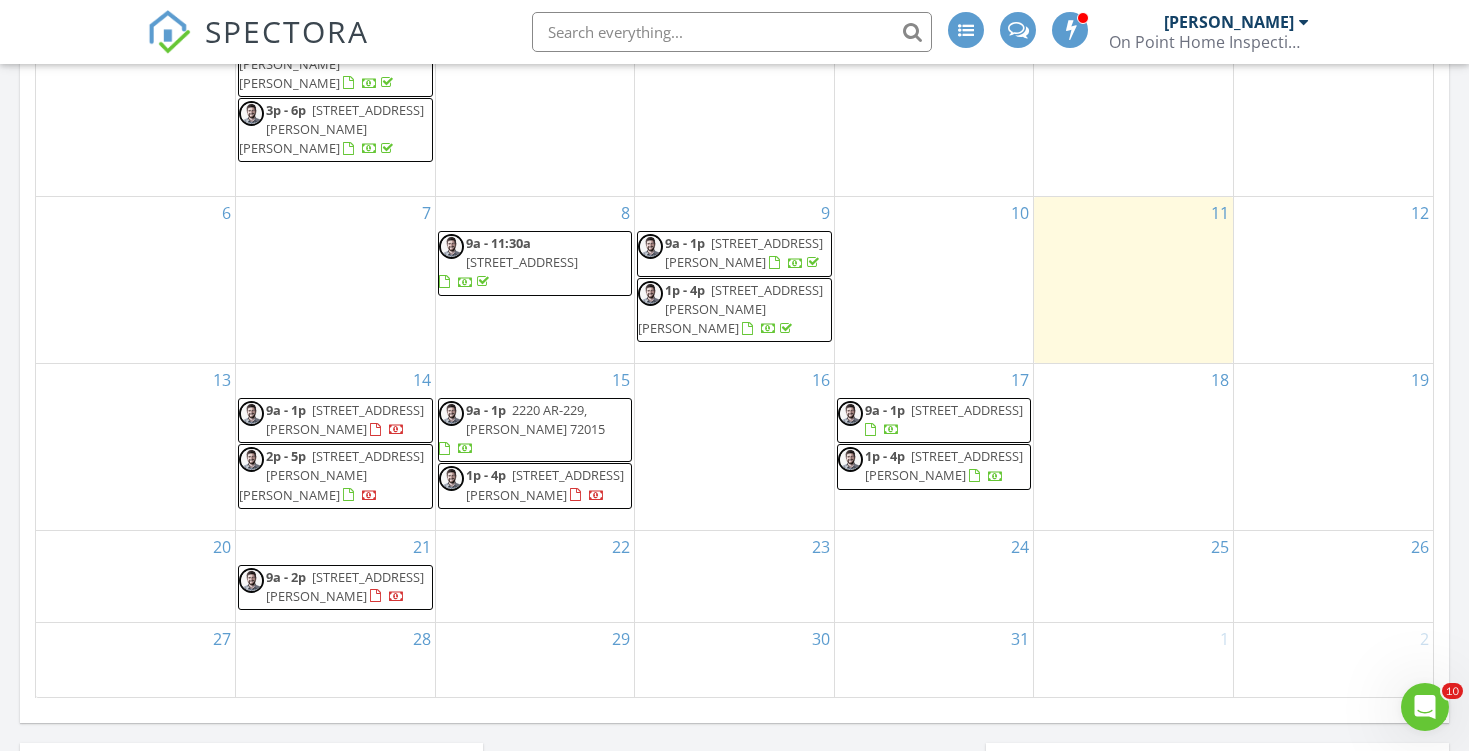 click at bounding box center (397, 598) 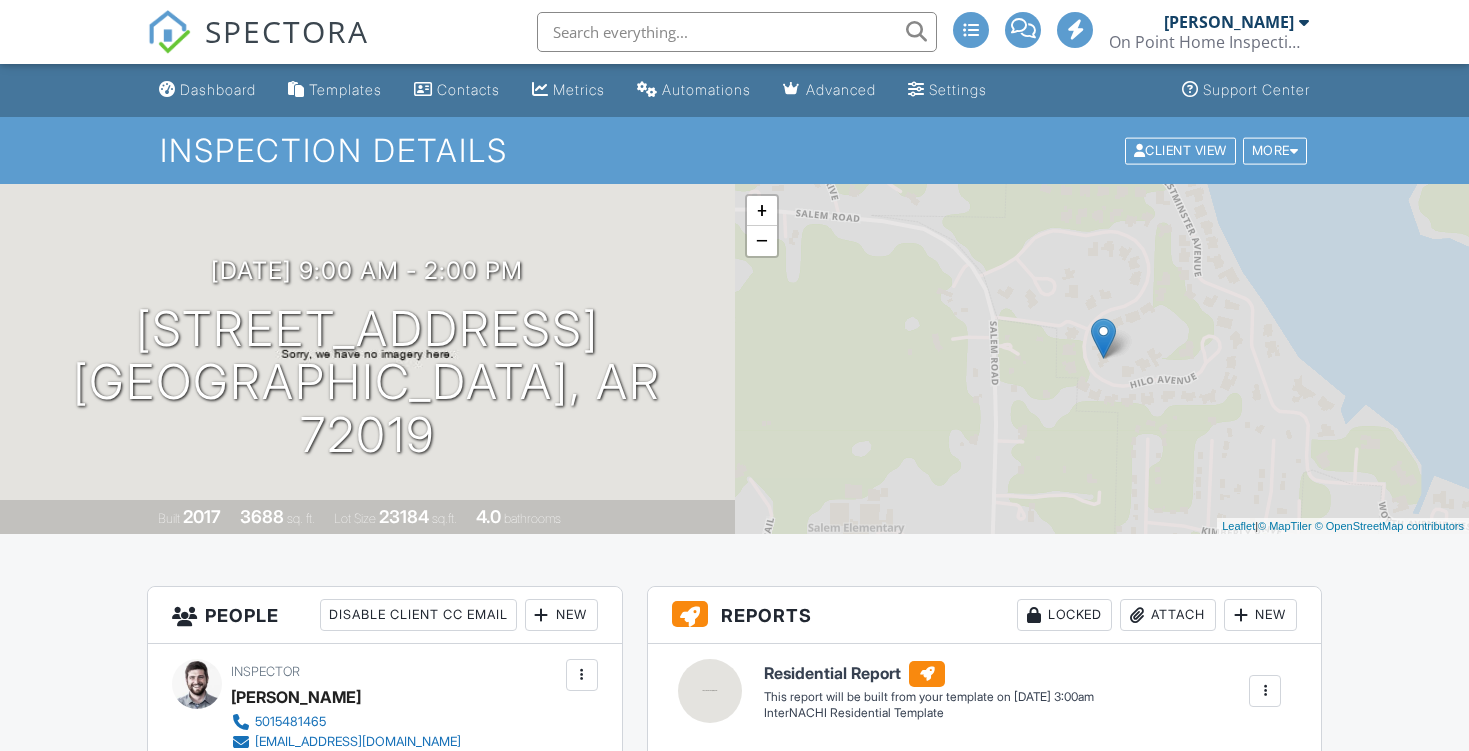 scroll, scrollTop: 0, scrollLeft: 0, axis: both 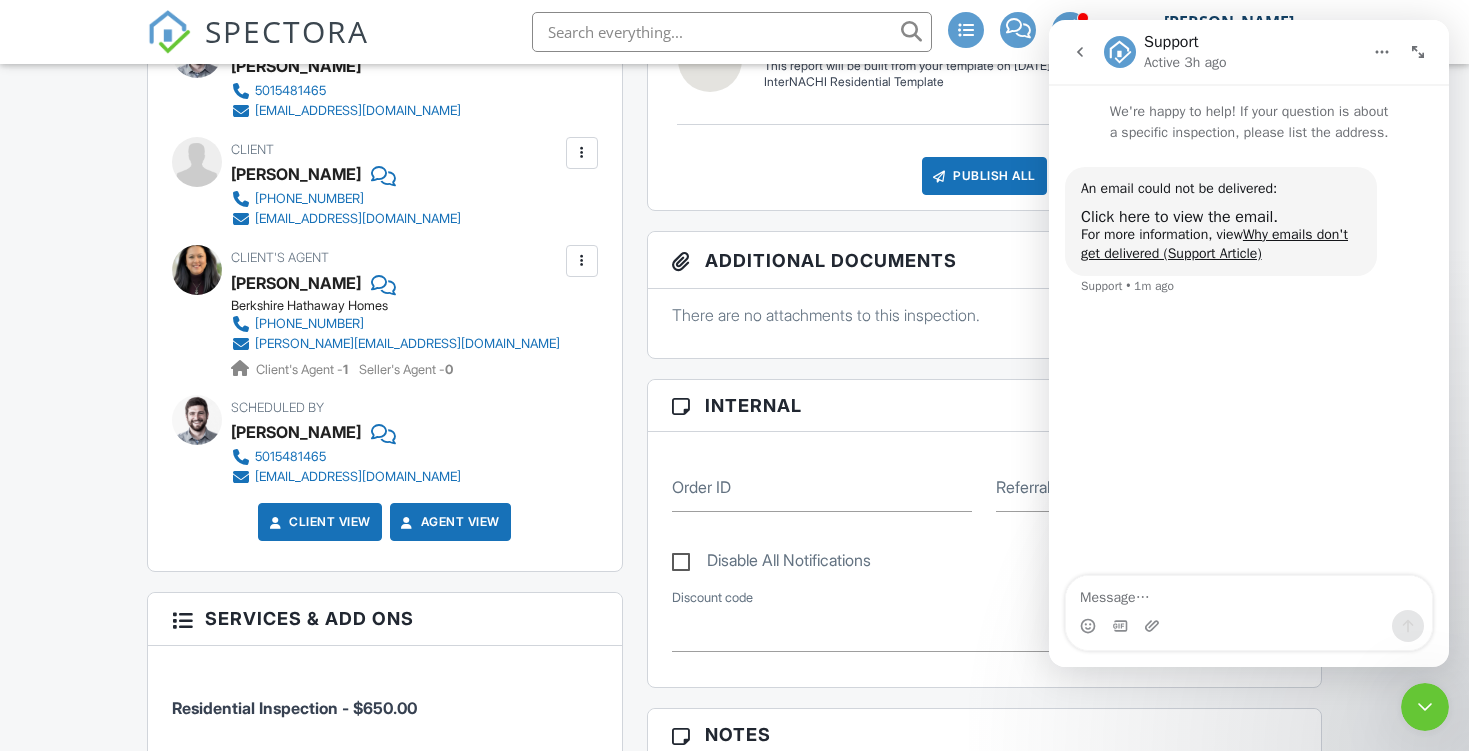 click at bounding box center (582, 261) 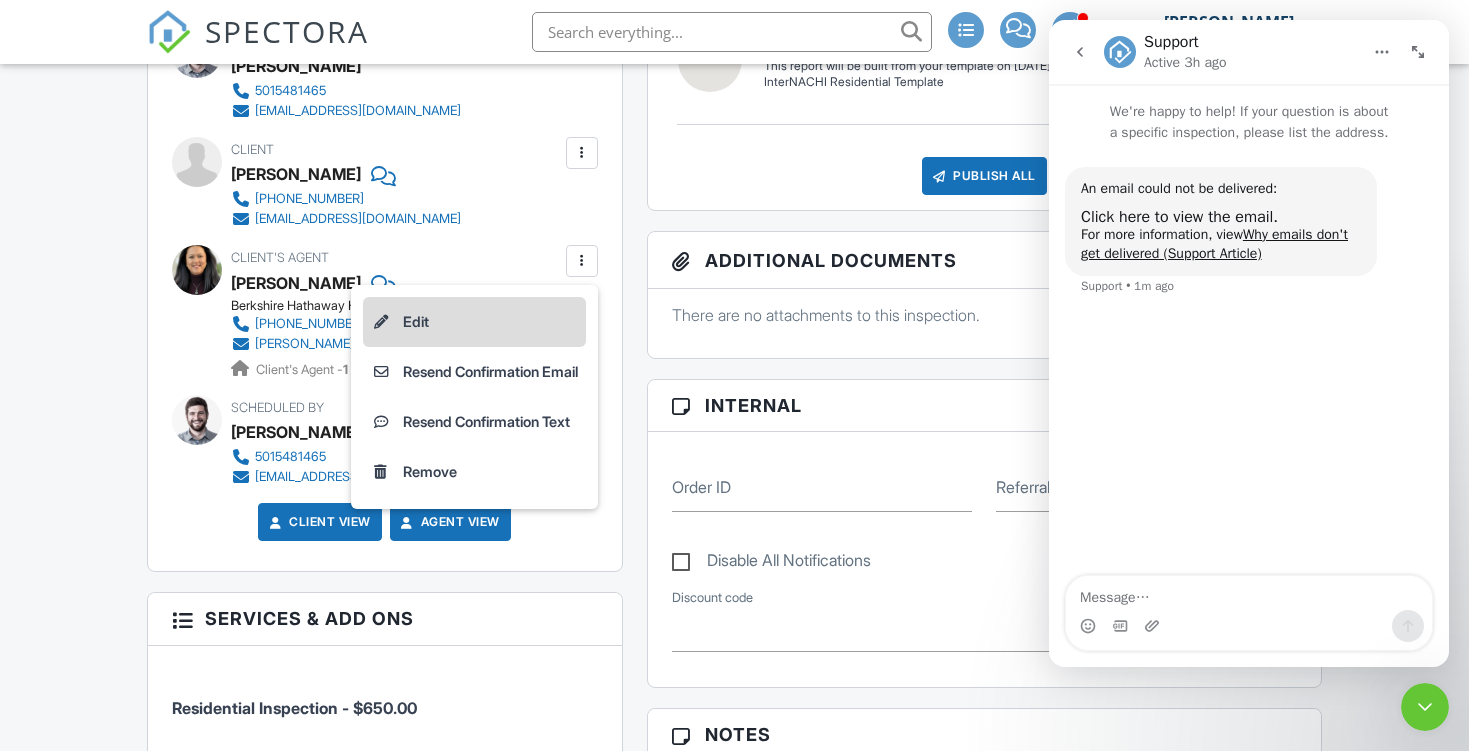 click on "Edit" at bounding box center [474, 322] 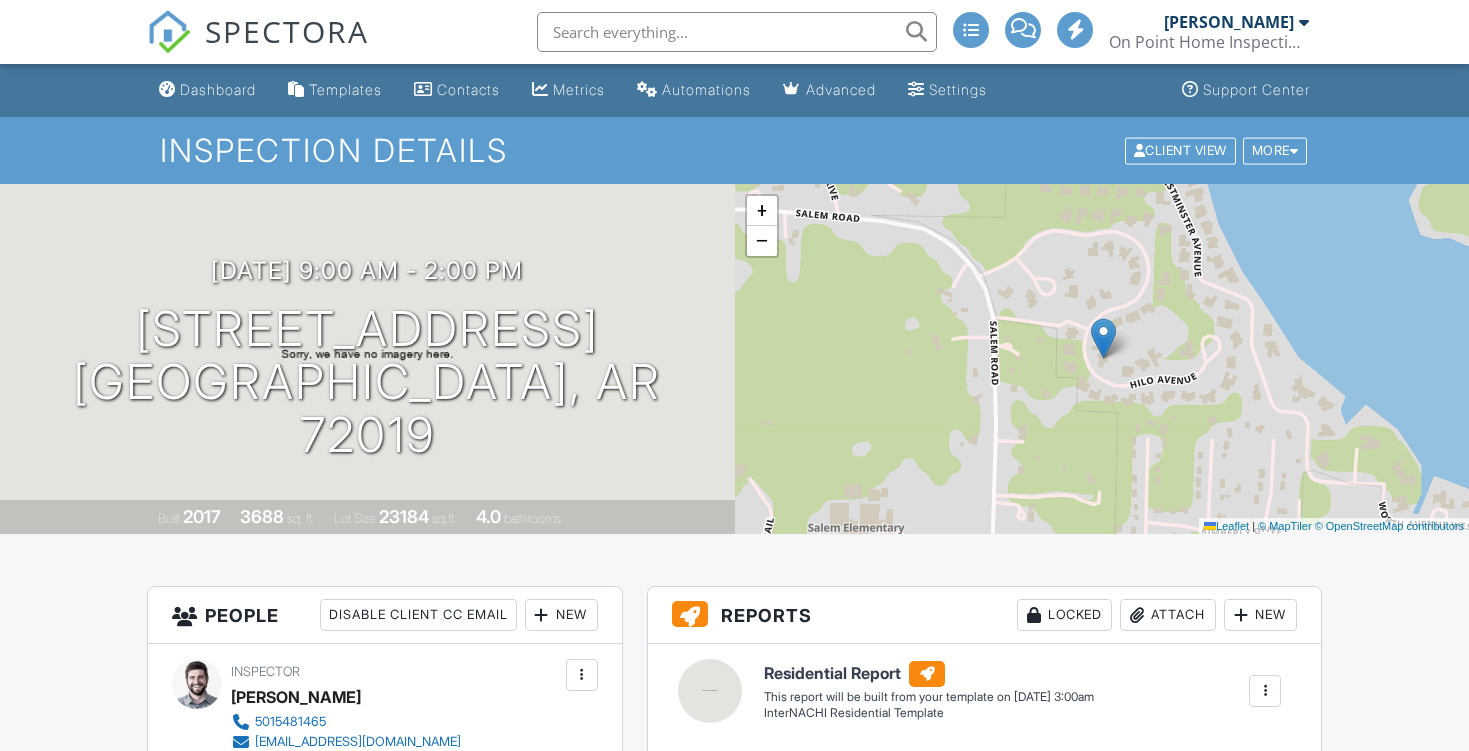 scroll, scrollTop: 631, scrollLeft: 0, axis: vertical 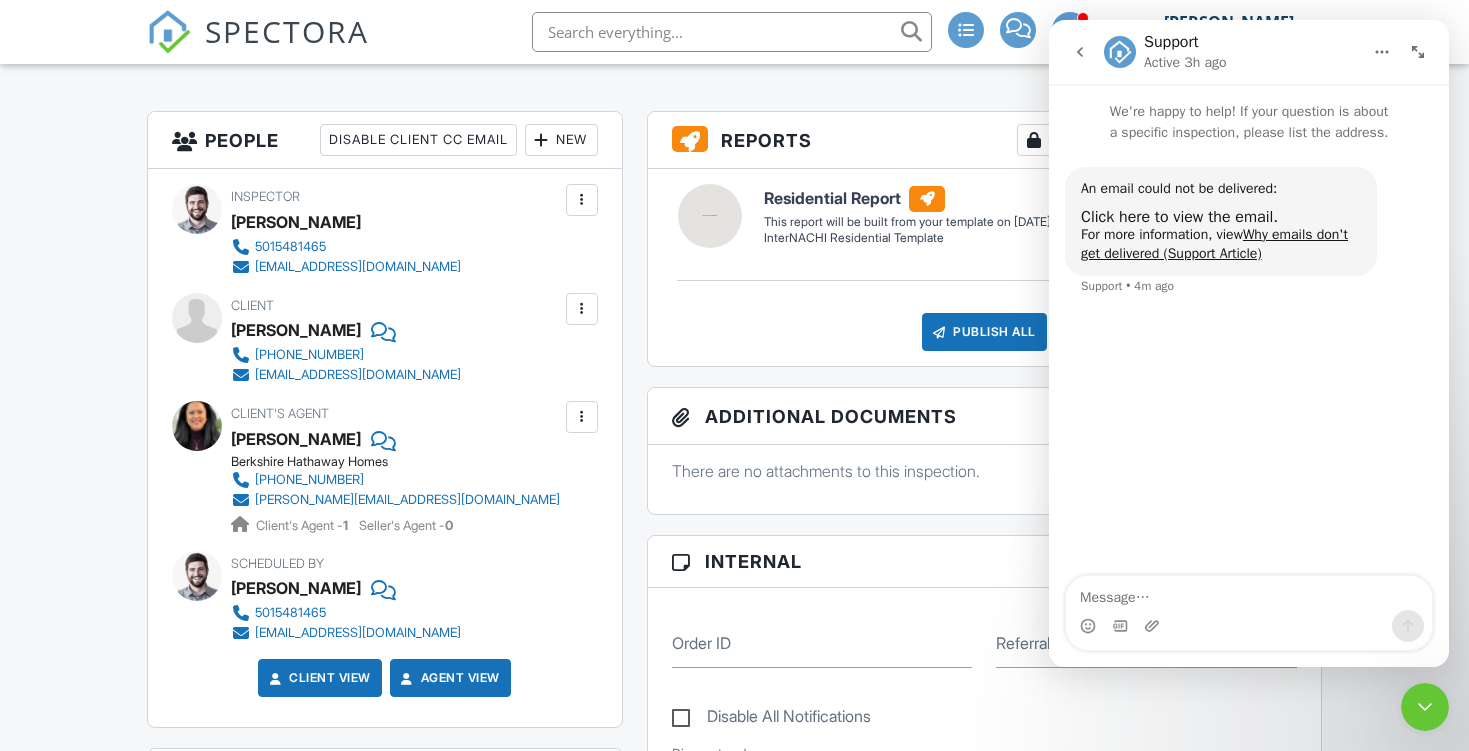 click 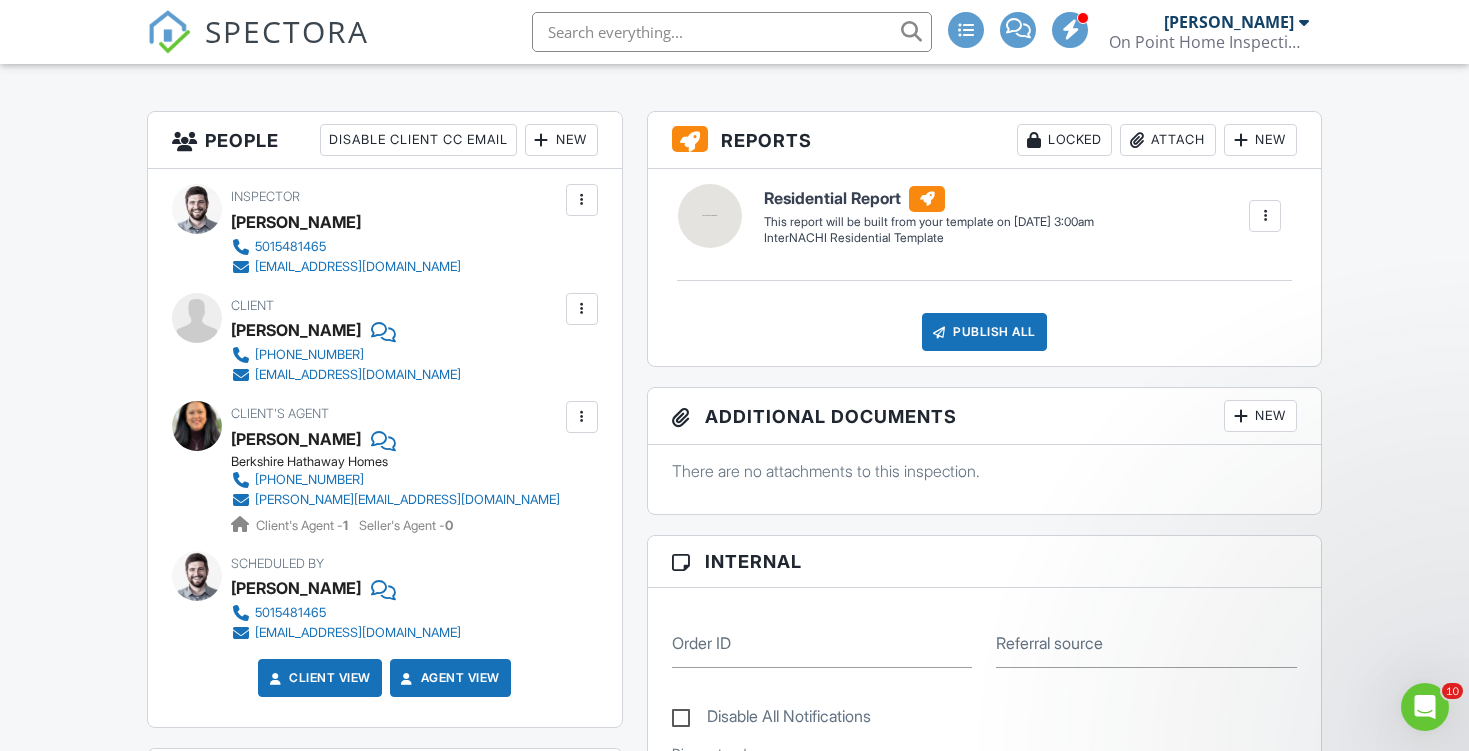 scroll, scrollTop: 362, scrollLeft: 0, axis: vertical 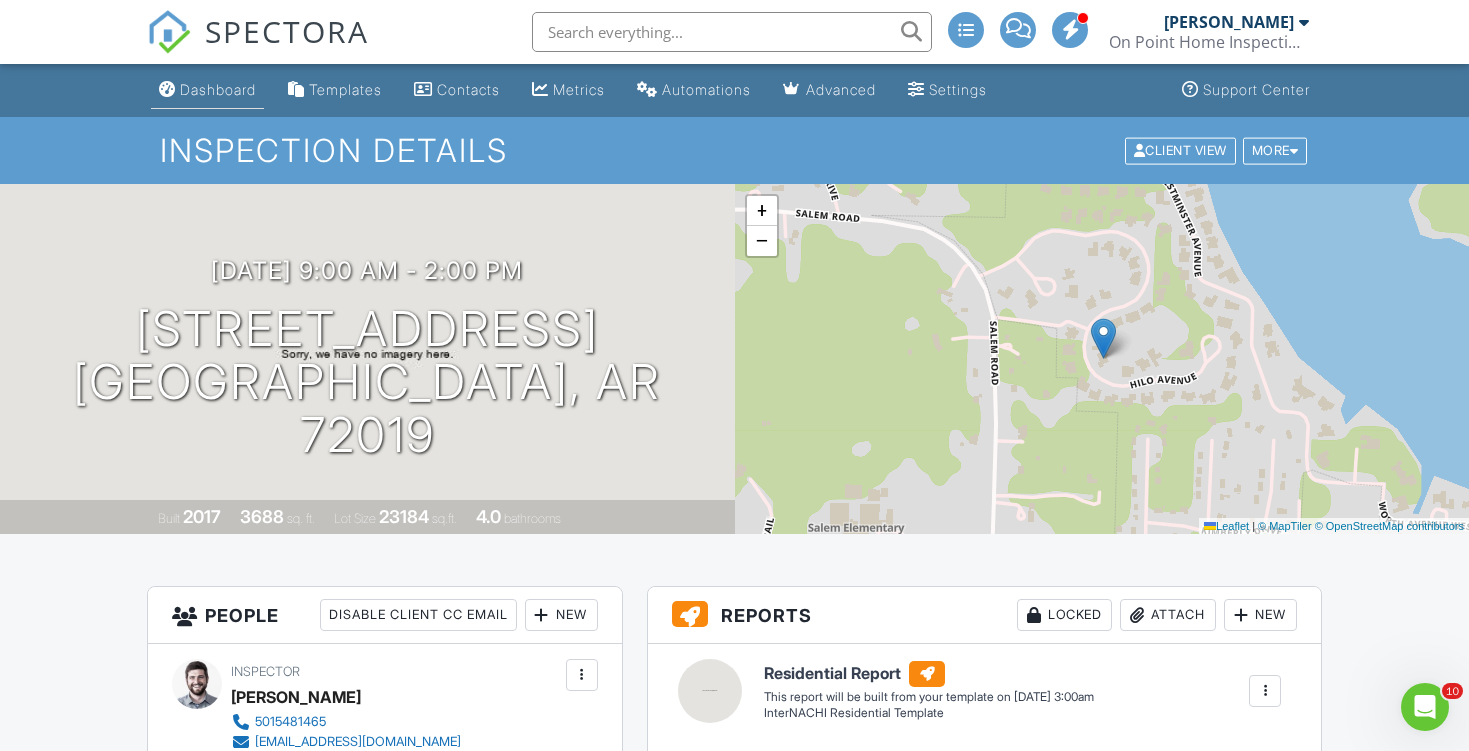 click on "Dashboard" at bounding box center (207, 90) 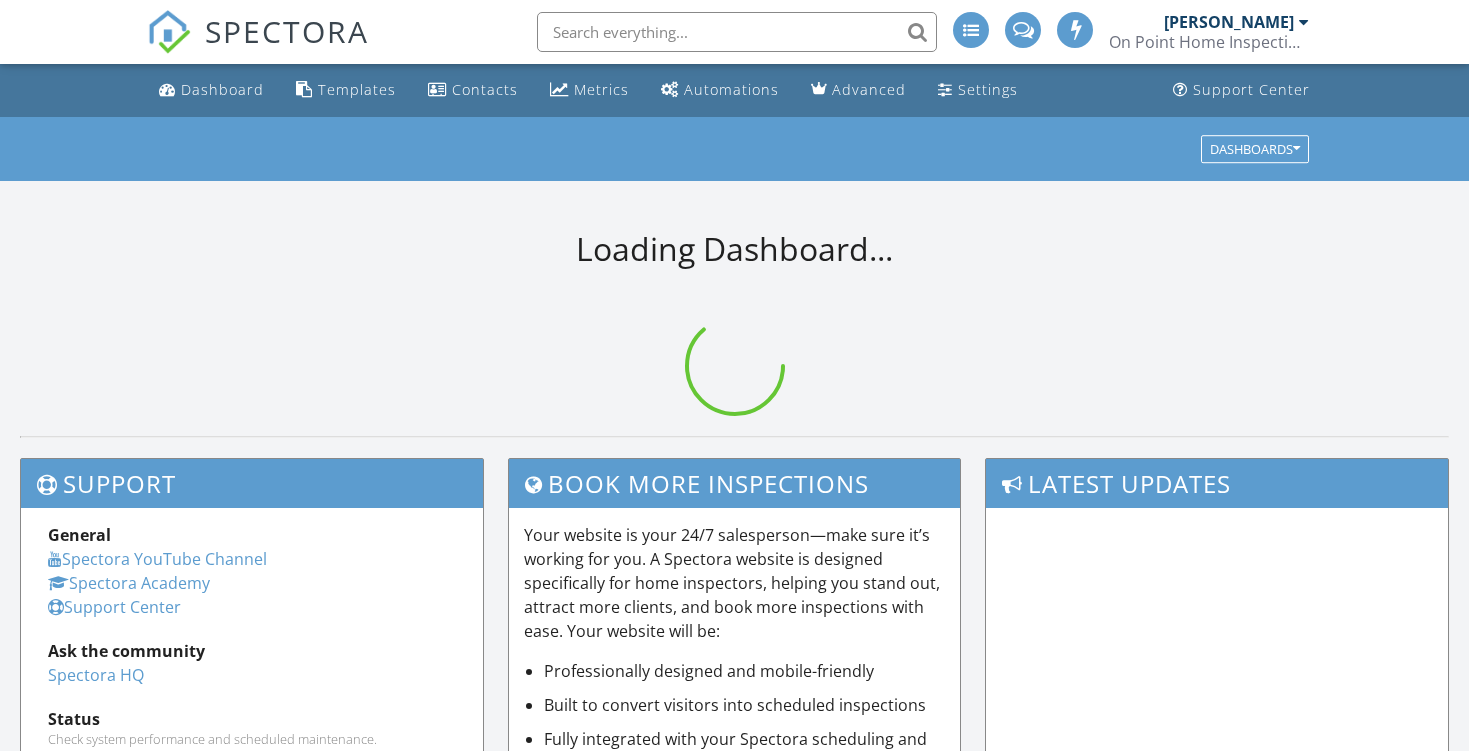 scroll, scrollTop: 0, scrollLeft: 0, axis: both 